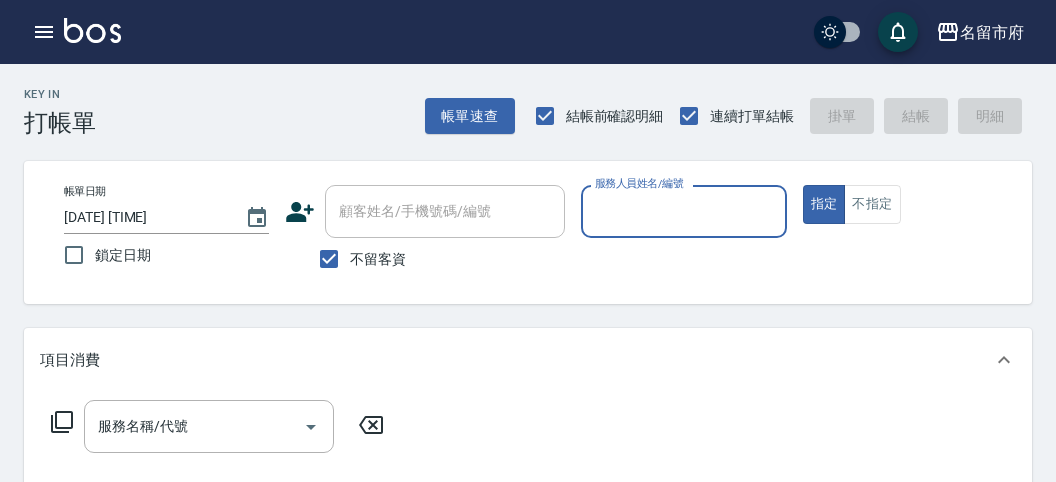 scroll, scrollTop: 0, scrollLeft: 0, axis: both 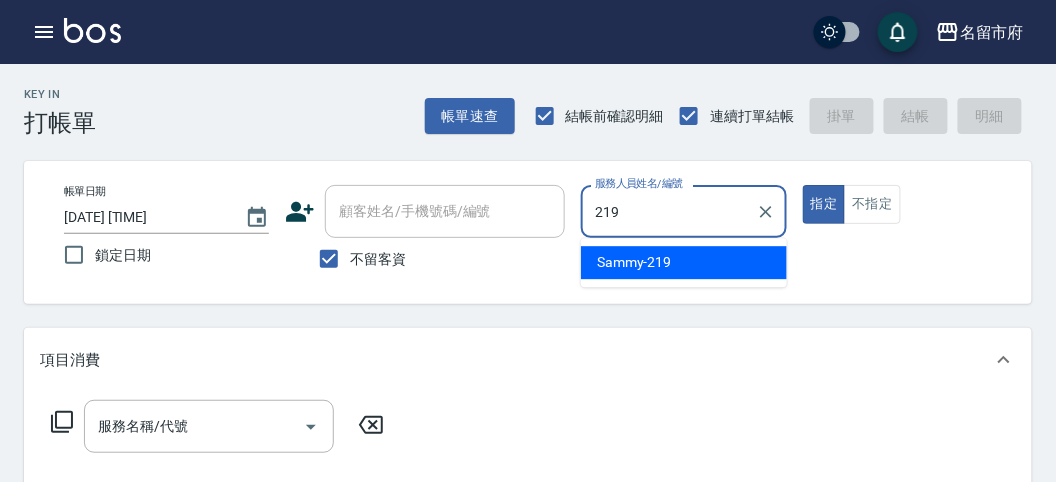 type on "Sammy-219" 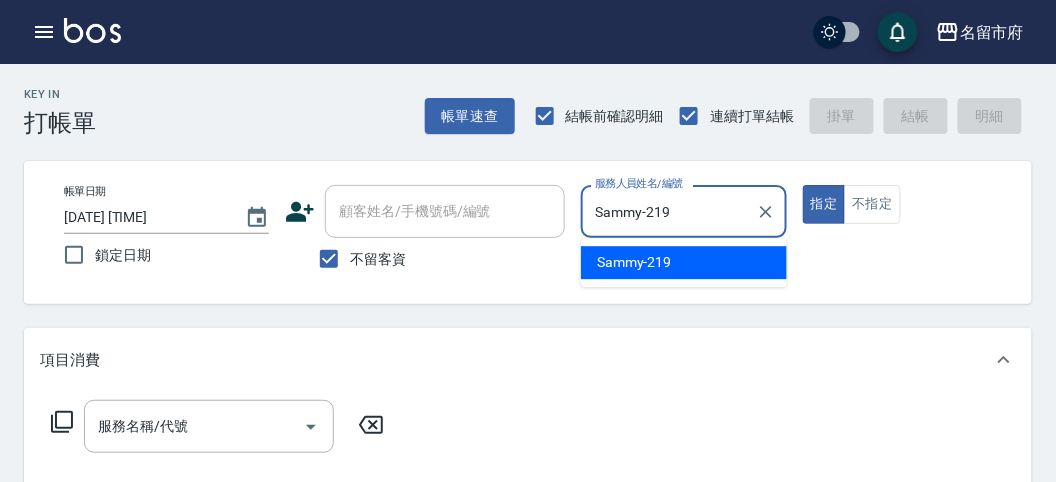 type on "true" 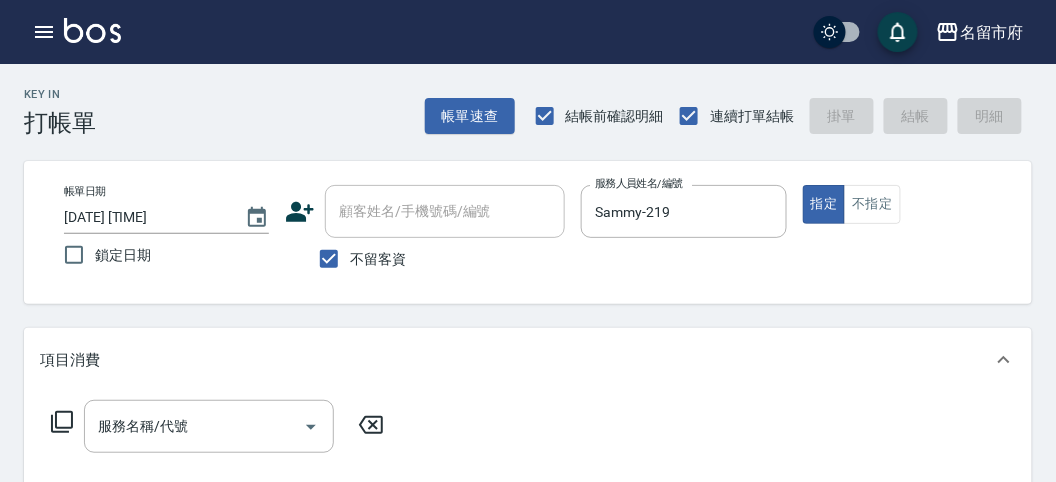 click 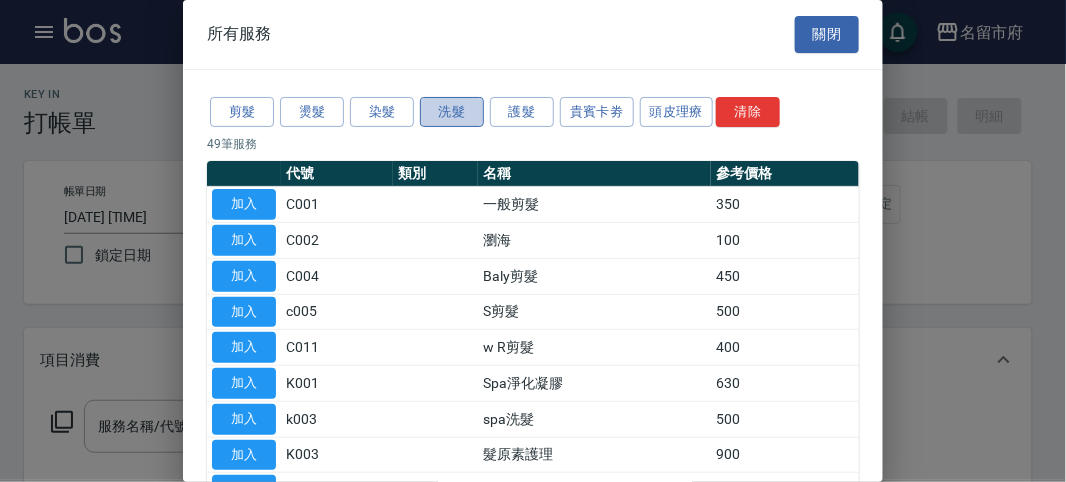 click on "洗髮" at bounding box center (452, 112) 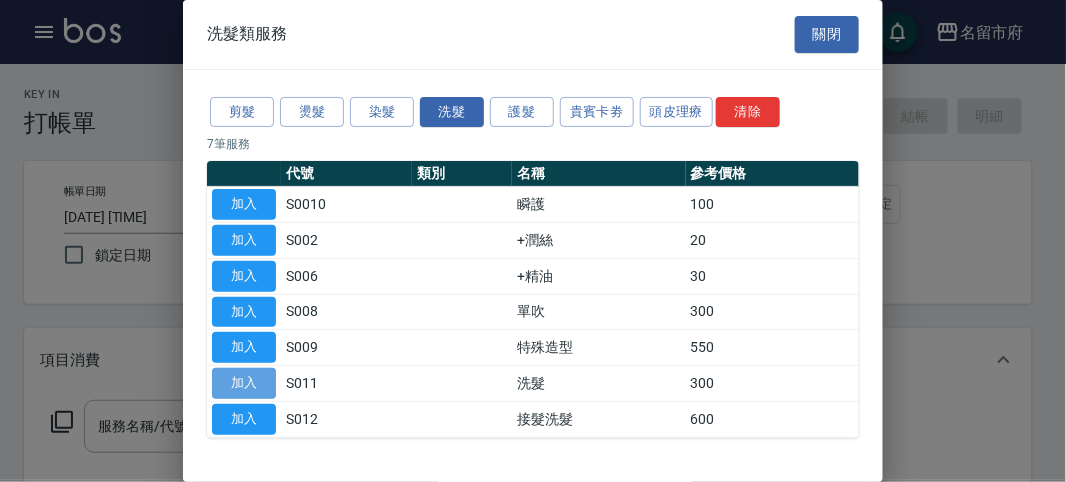 click on "加入" at bounding box center (244, 383) 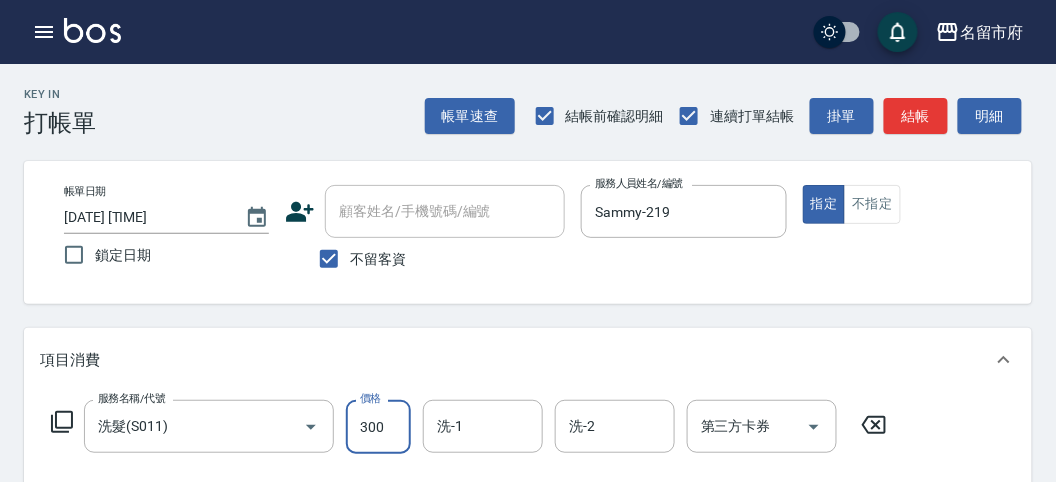 click on "300" at bounding box center [378, 427] 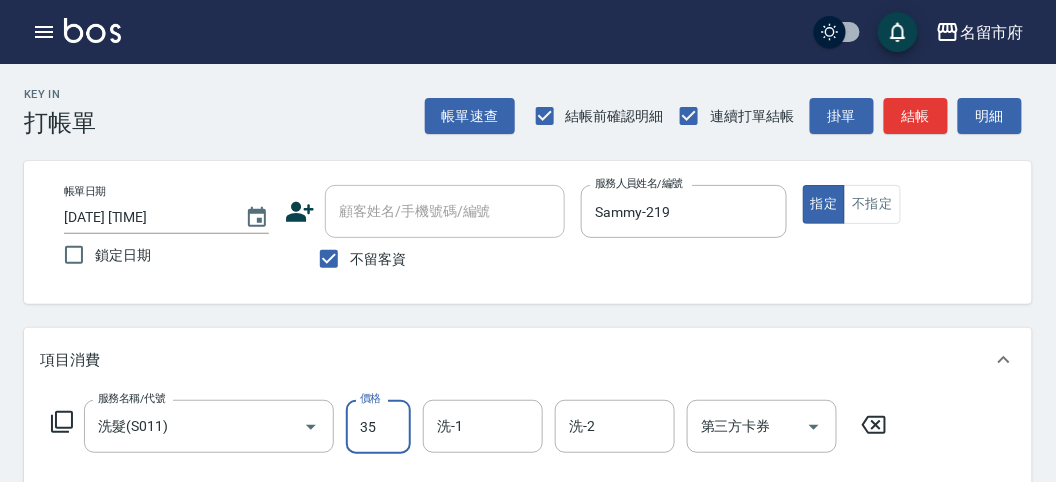 type on "350" 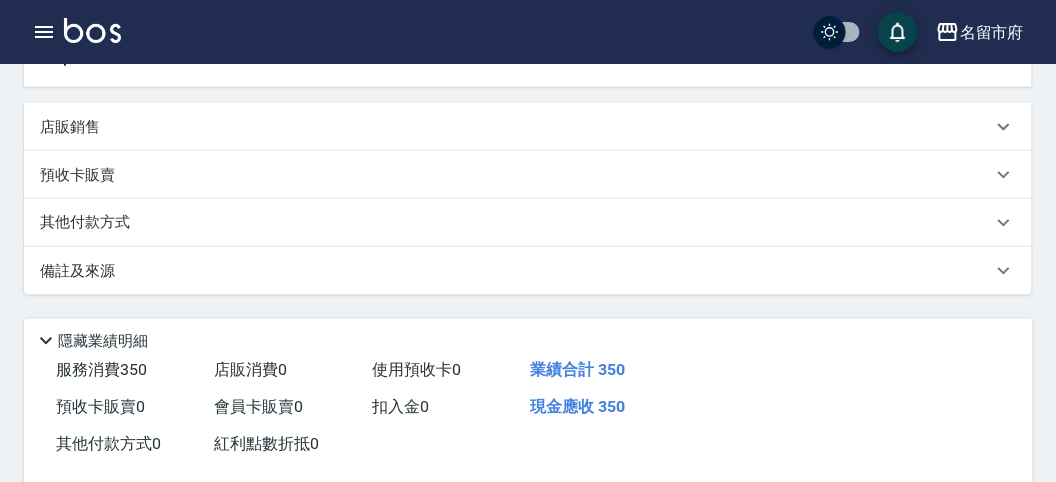 scroll, scrollTop: 0, scrollLeft: 0, axis: both 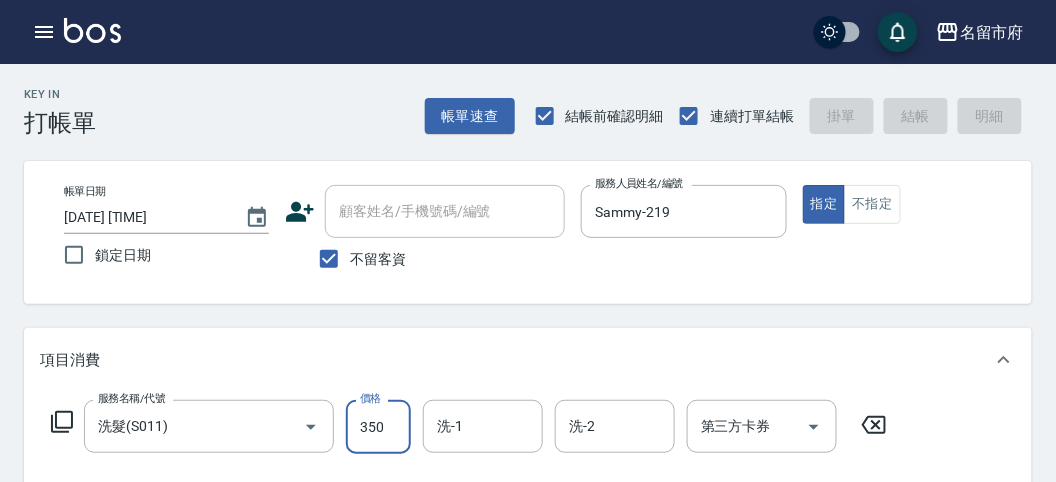 type on "[DATE] [TIME]" 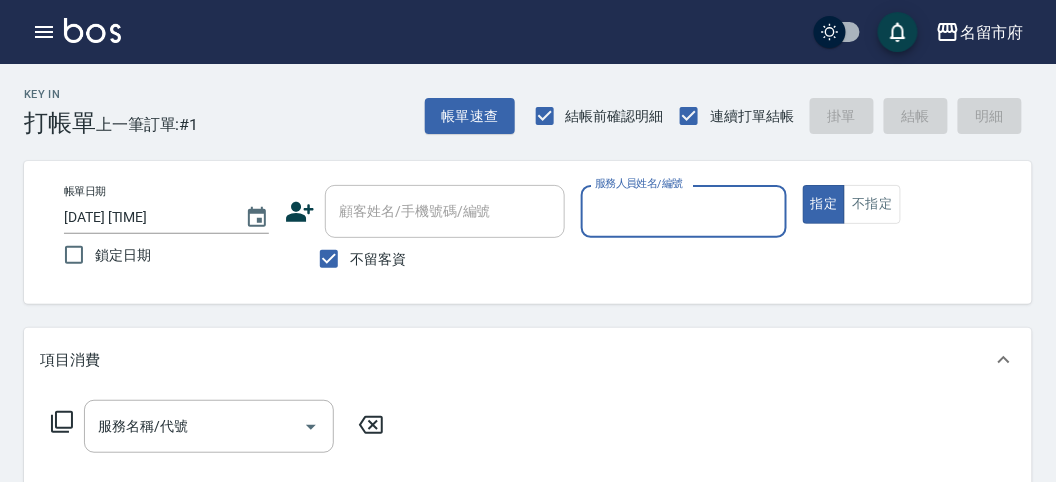 click on "服務人員姓名/編號" at bounding box center [683, 211] 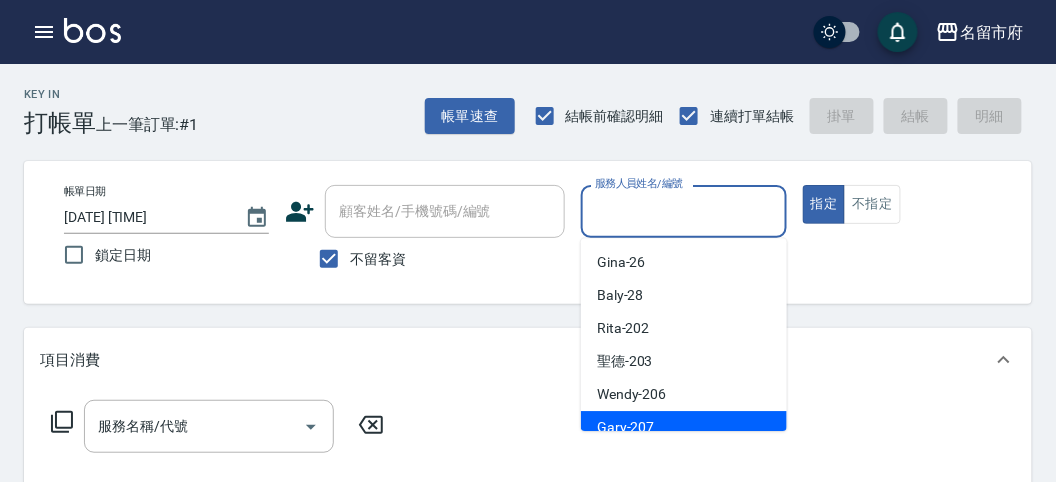 click on "Gary -207" at bounding box center (684, 427) 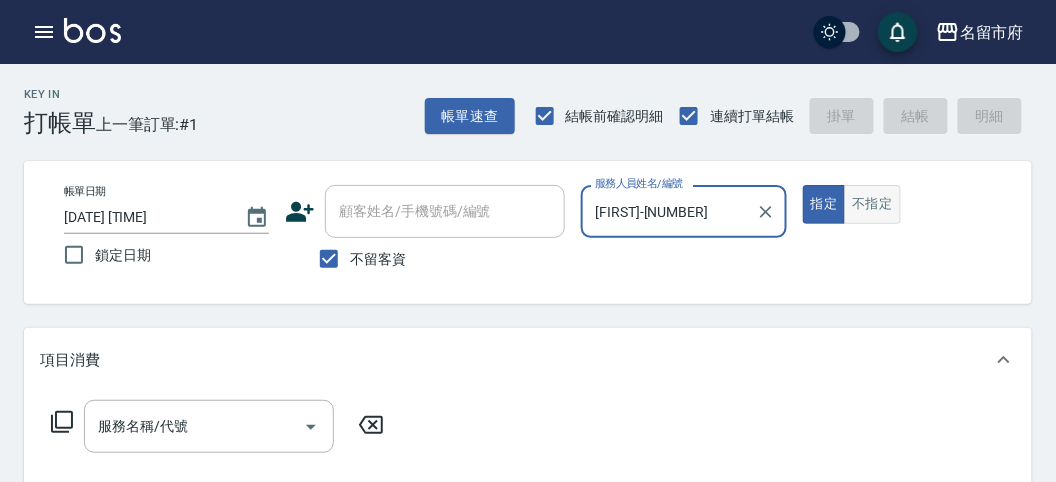 click on "不指定" at bounding box center [872, 204] 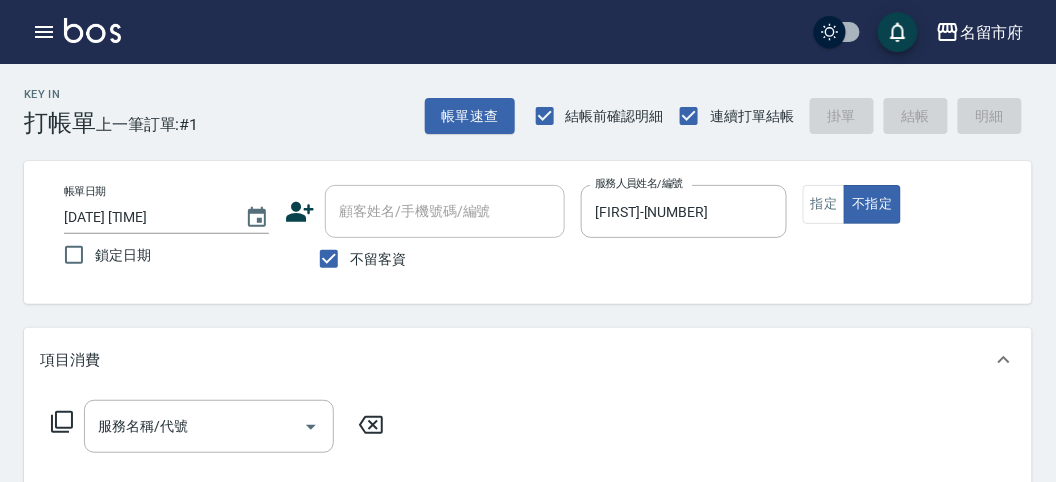 click 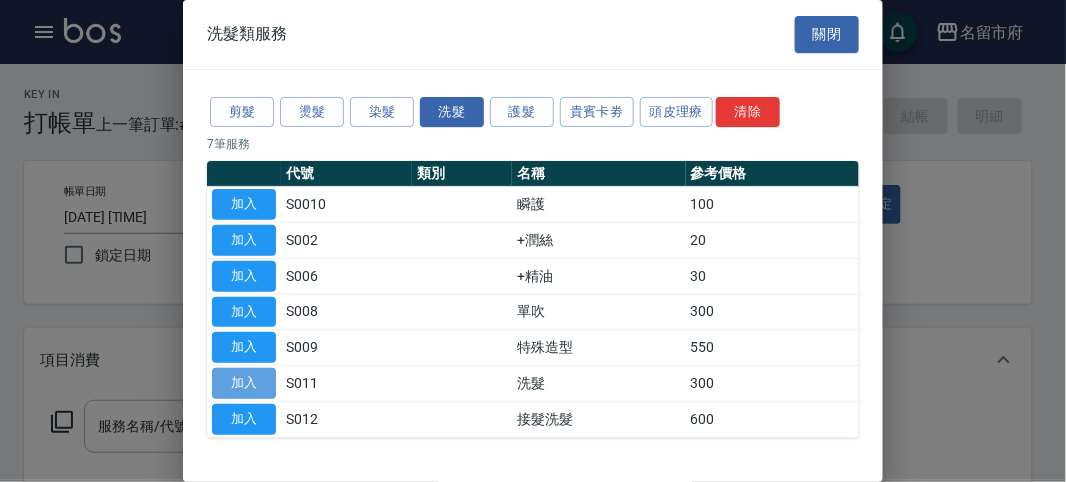 click on "加入" at bounding box center [244, 383] 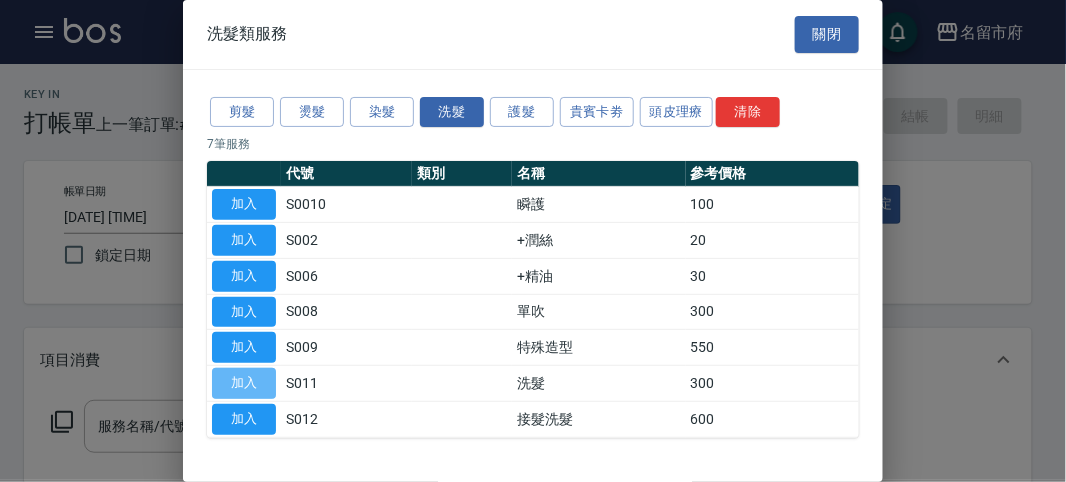 type on "洗髮(S011)" 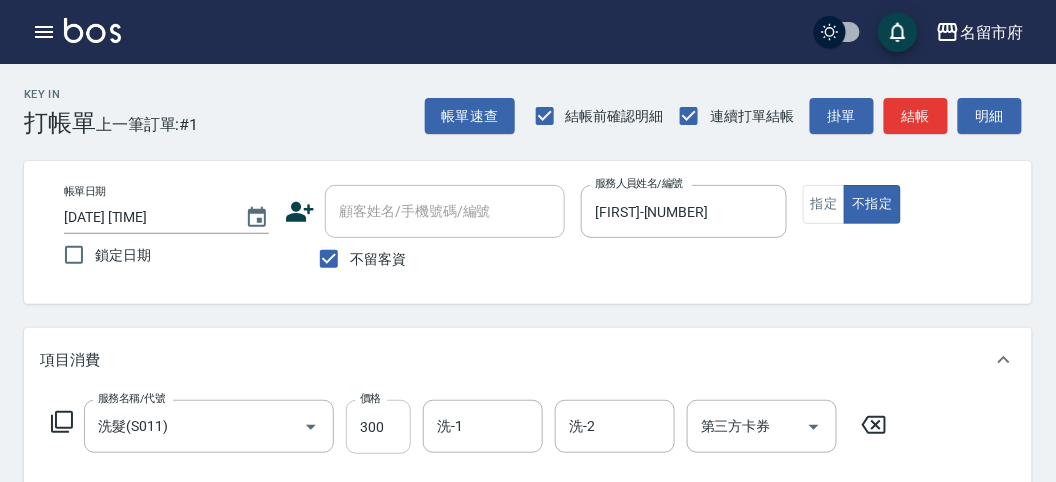 click on "300" at bounding box center [378, 427] 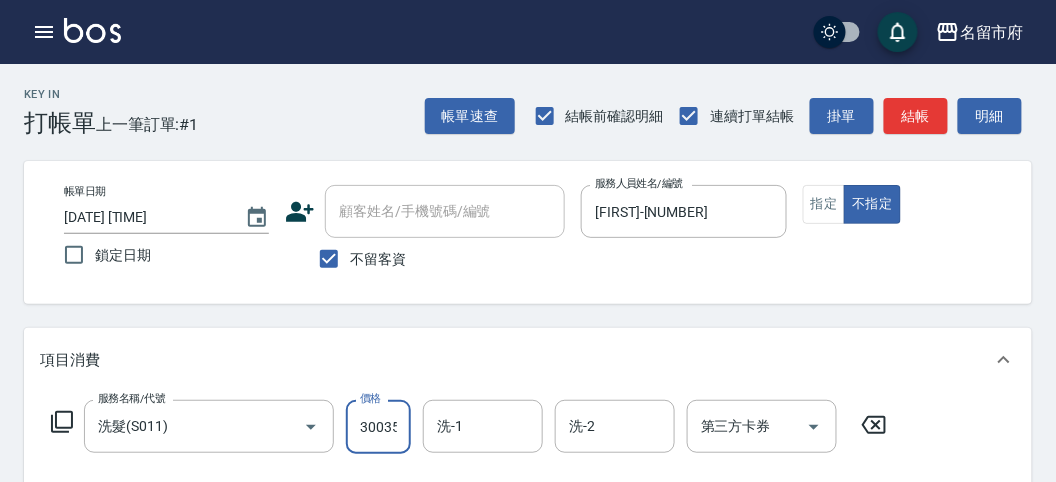 scroll, scrollTop: 0, scrollLeft: 8, axis: horizontal 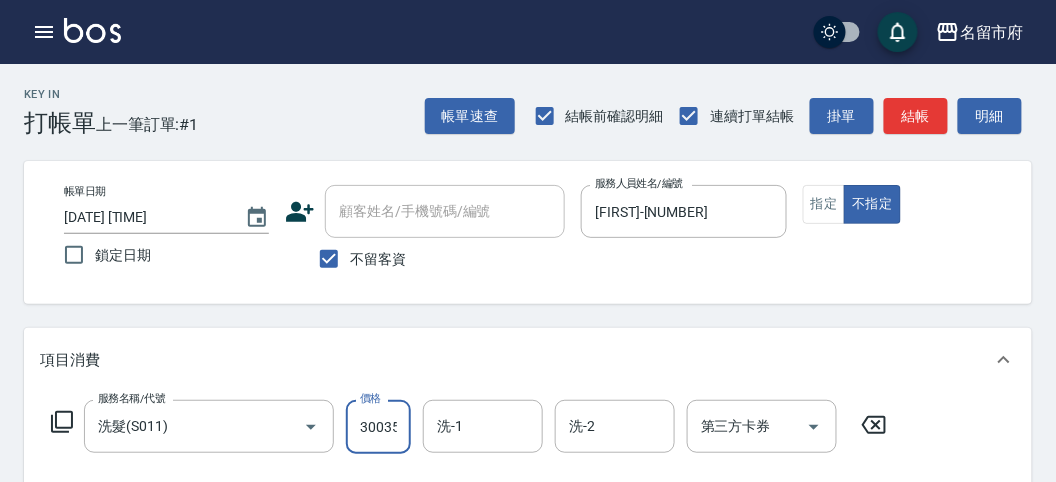click on "300350" at bounding box center [378, 427] 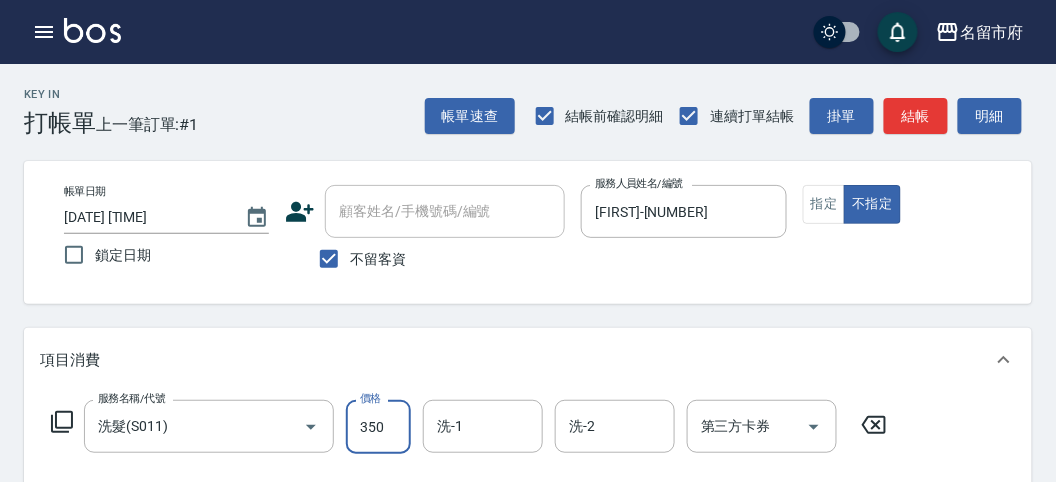 type on "350" 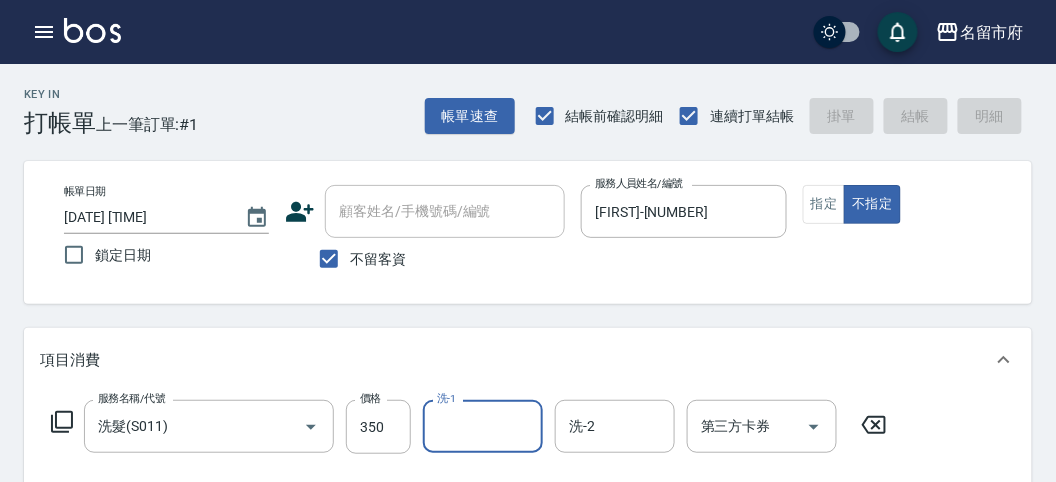 type on "[DATE] [TIME]" 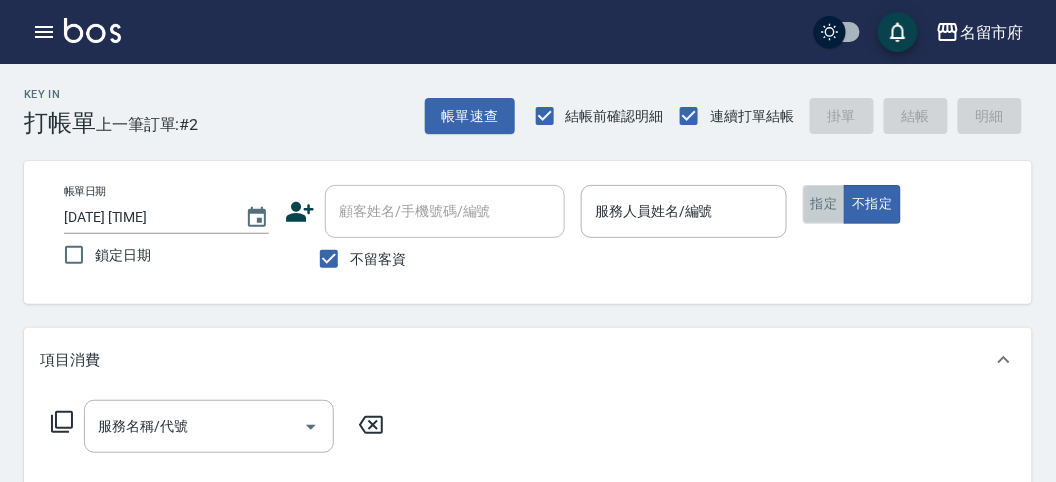 click on "指定" at bounding box center (824, 204) 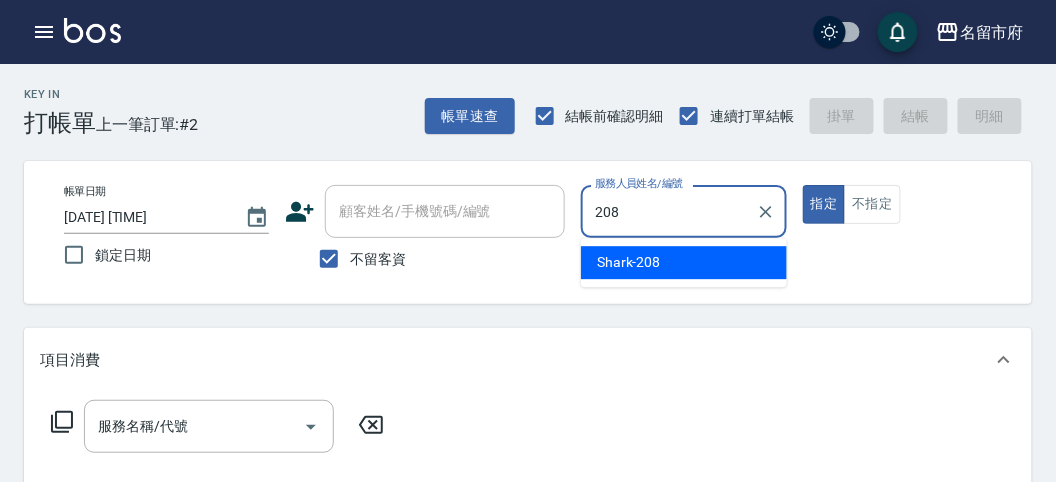 click on "Shark -208" at bounding box center [684, 262] 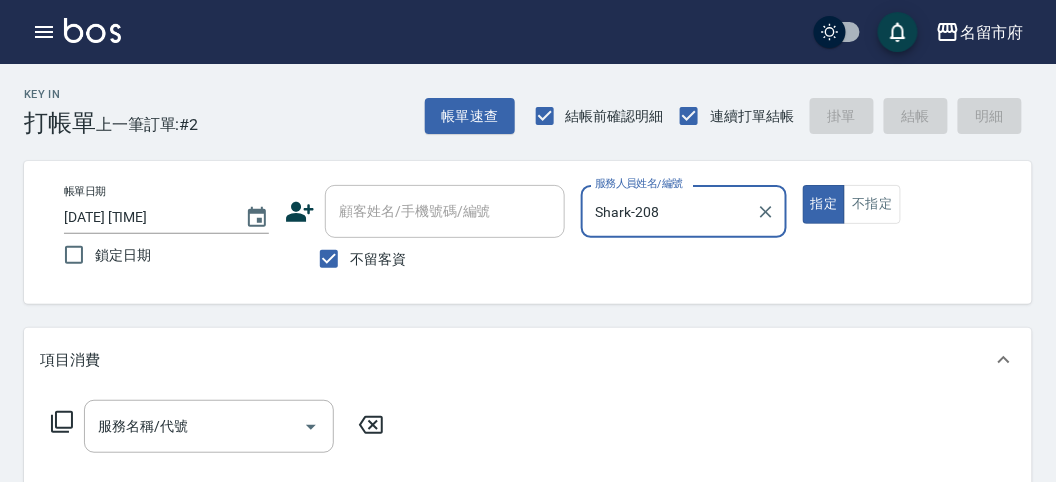 type on "Shark-208" 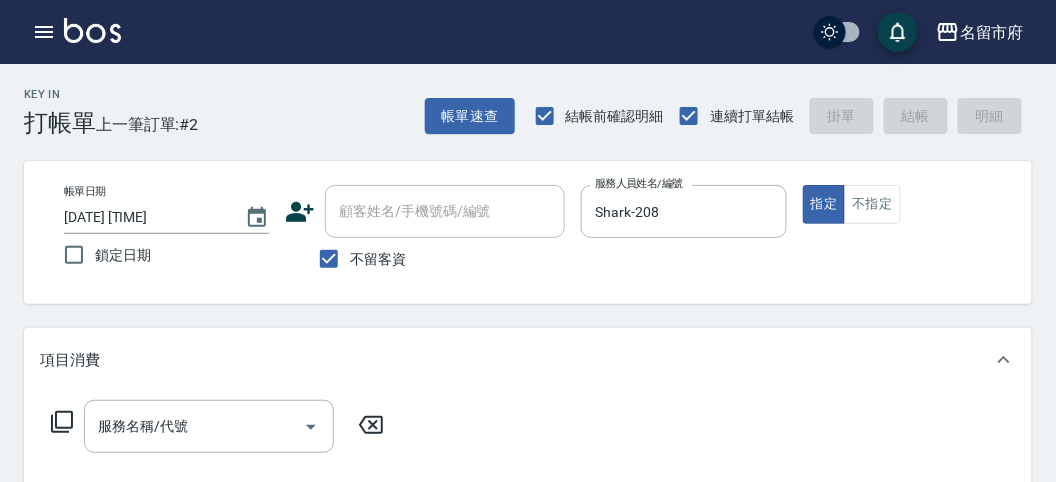 click 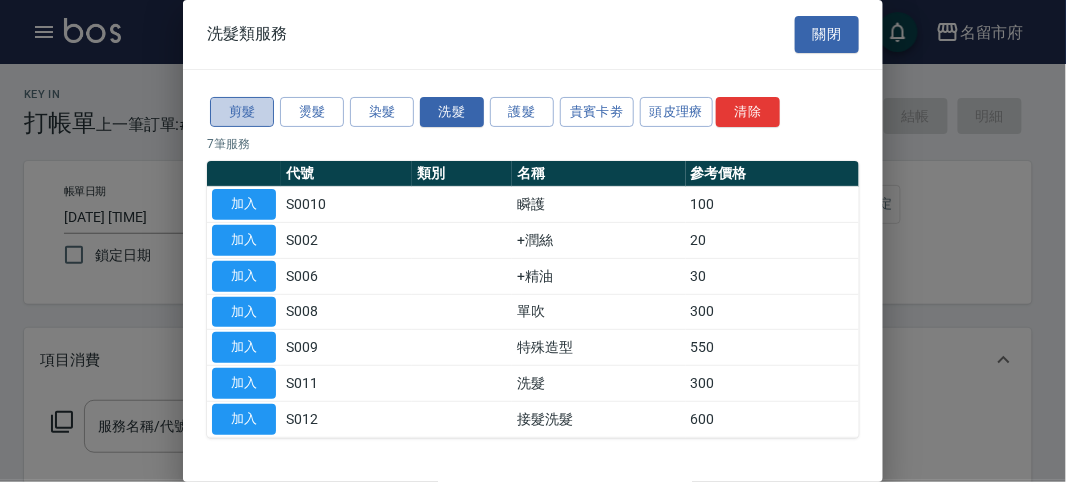 drag, startPoint x: 260, startPoint y: 113, endPoint x: 192, endPoint y: 65, distance: 83.23461 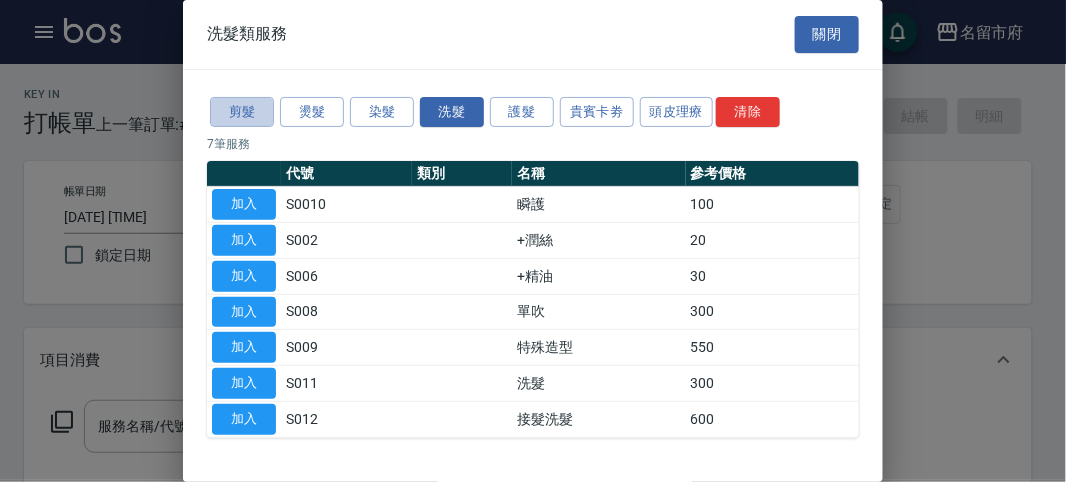 click on "剪髮" at bounding box center (242, 112) 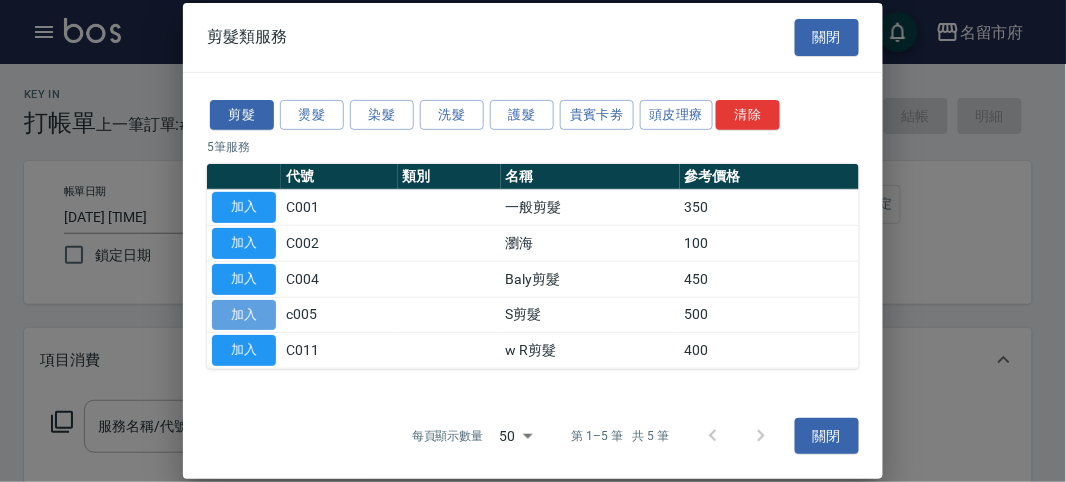 click on "加入" at bounding box center (244, 314) 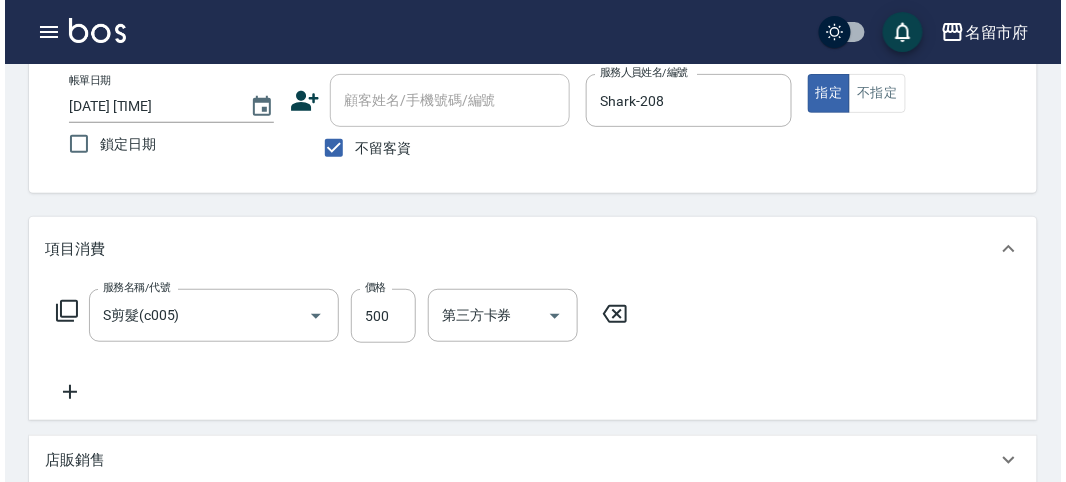scroll, scrollTop: 585, scrollLeft: 0, axis: vertical 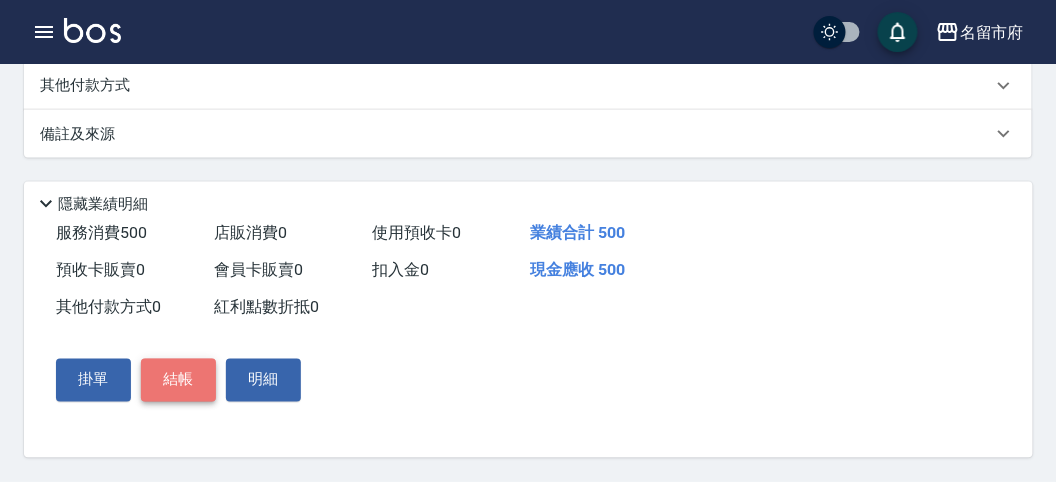 click on "結帳" at bounding box center [178, 380] 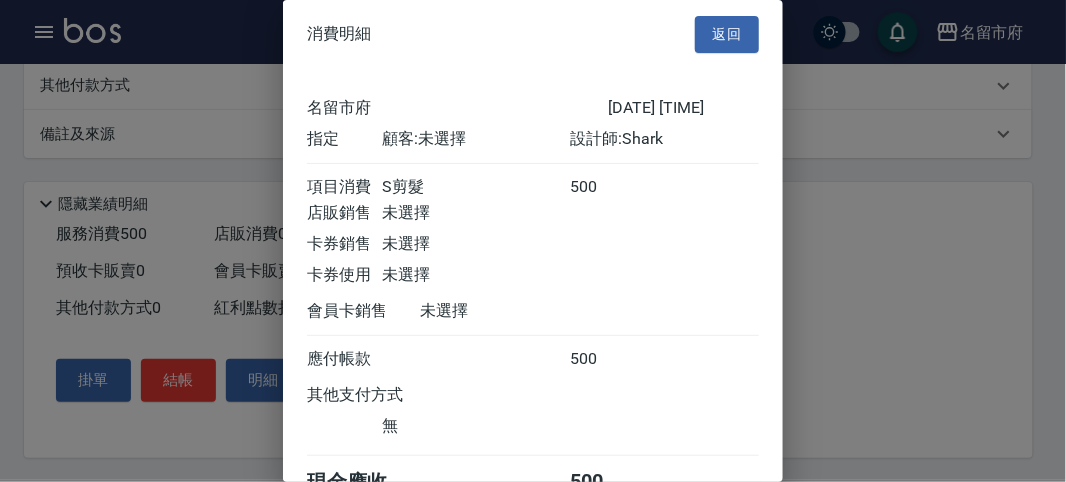 scroll, scrollTop: 111, scrollLeft: 0, axis: vertical 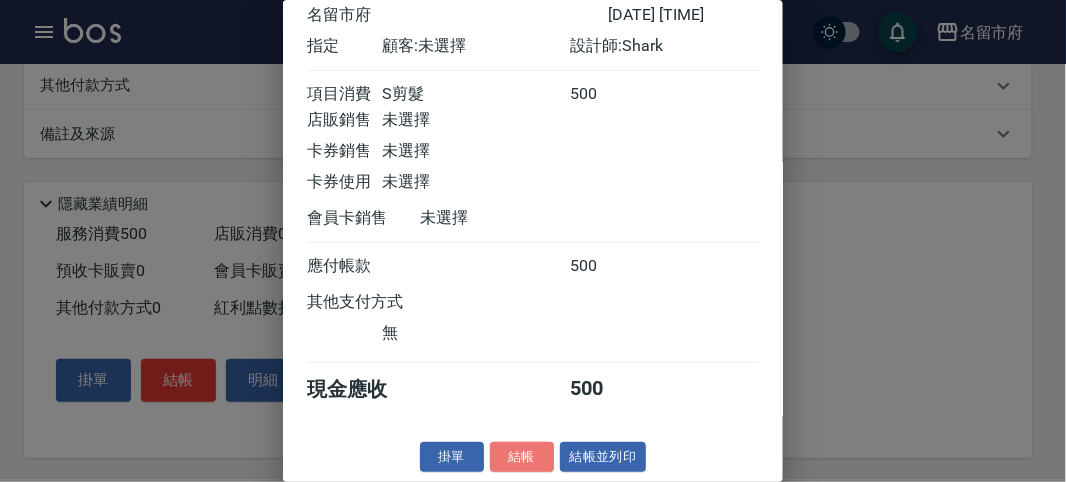 click on "結帳" at bounding box center (522, 457) 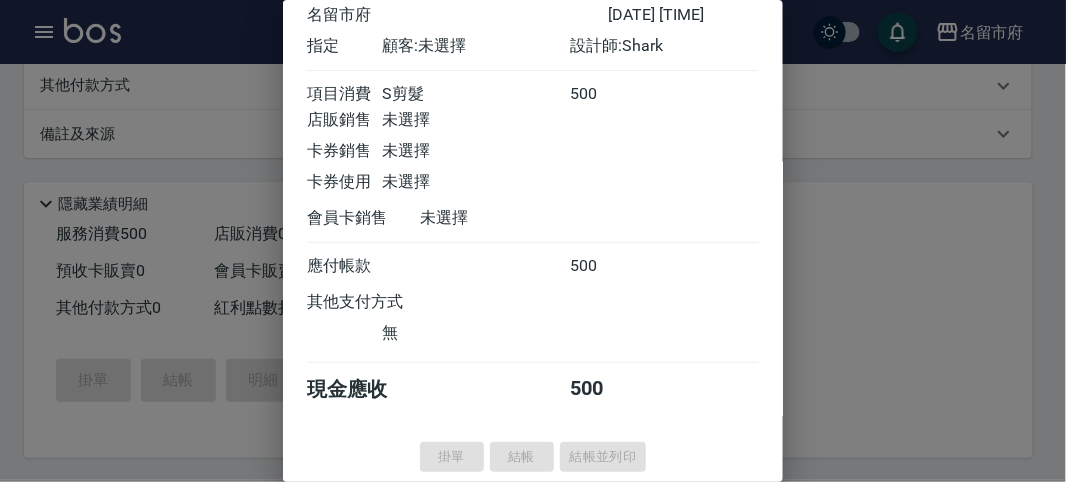type on "[DATE] [TIME]" 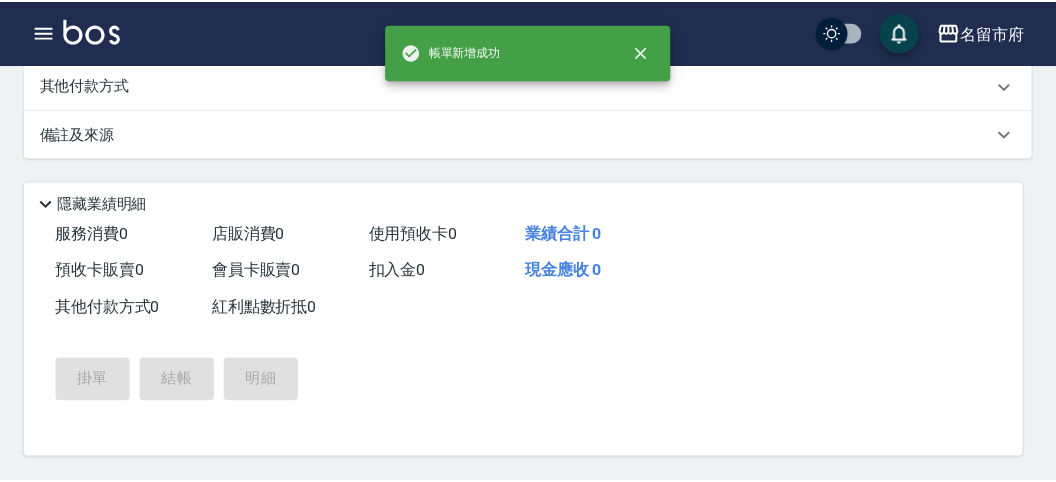 scroll, scrollTop: 0, scrollLeft: 0, axis: both 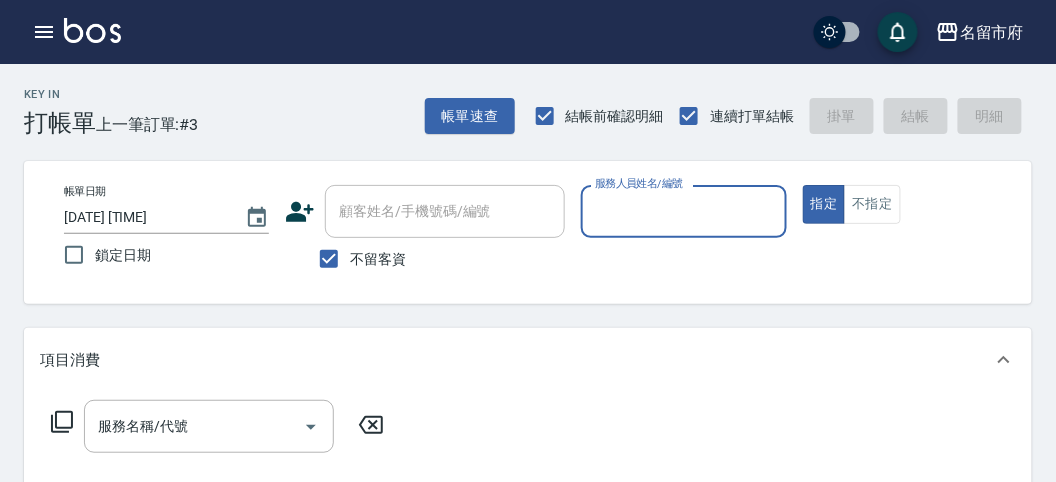 click on "服務人員姓名/編號" at bounding box center (683, 211) 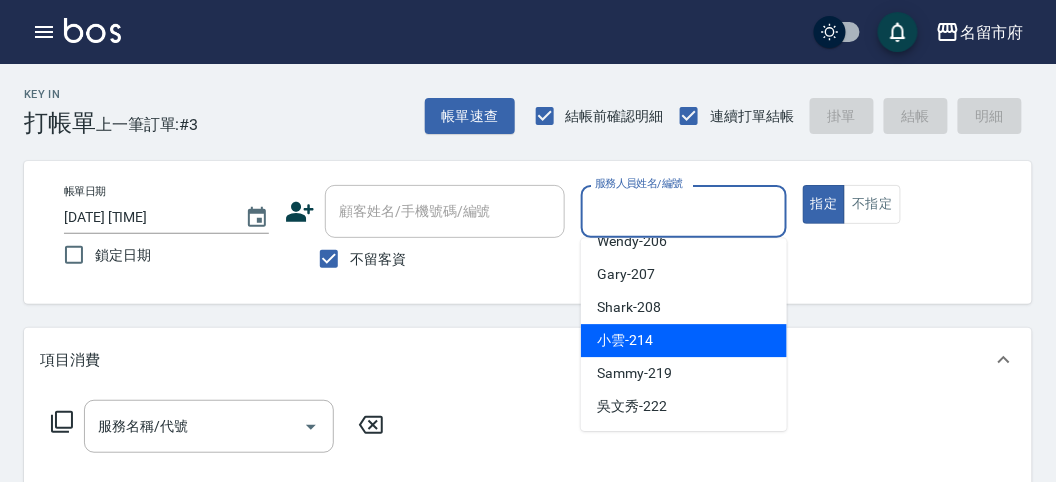 scroll, scrollTop: 0, scrollLeft: 0, axis: both 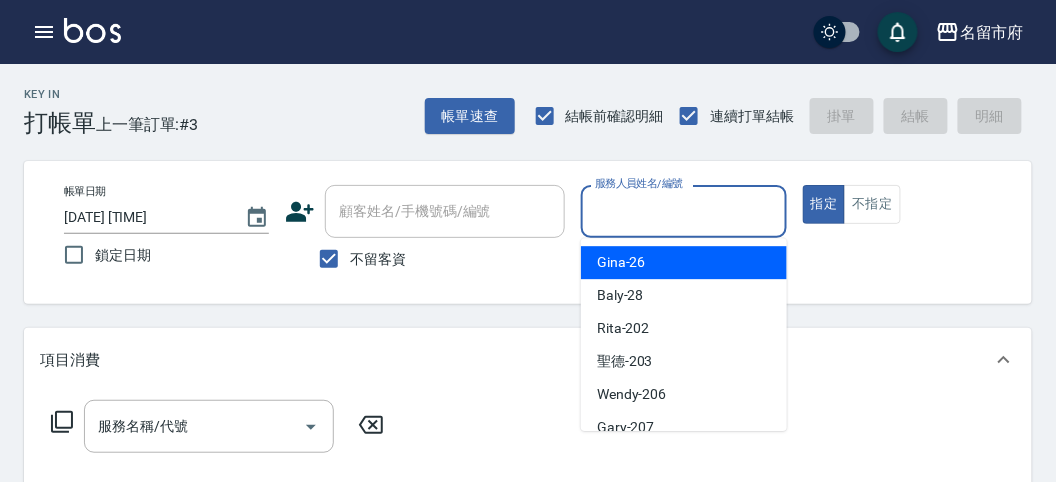 click on "Gina -26" at bounding box center [684, 262] 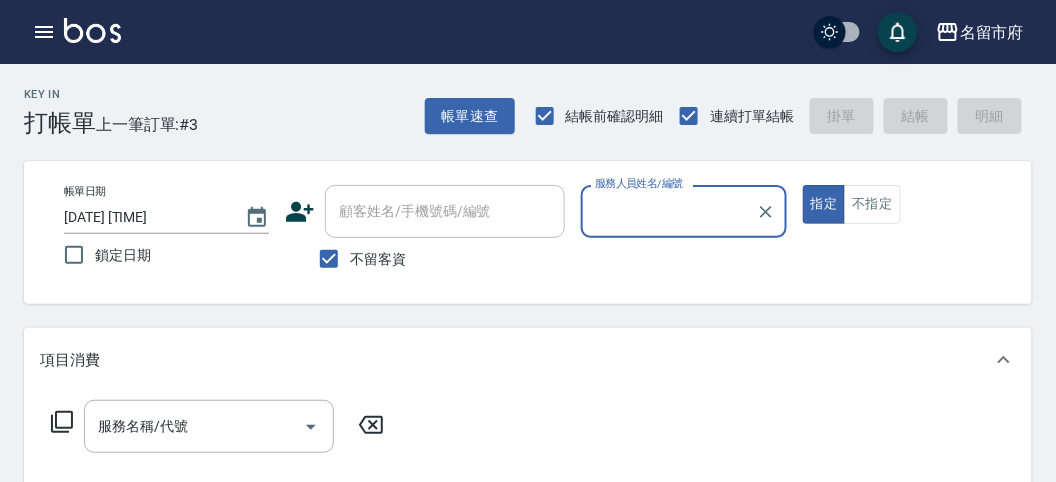 type on "Gina-26" 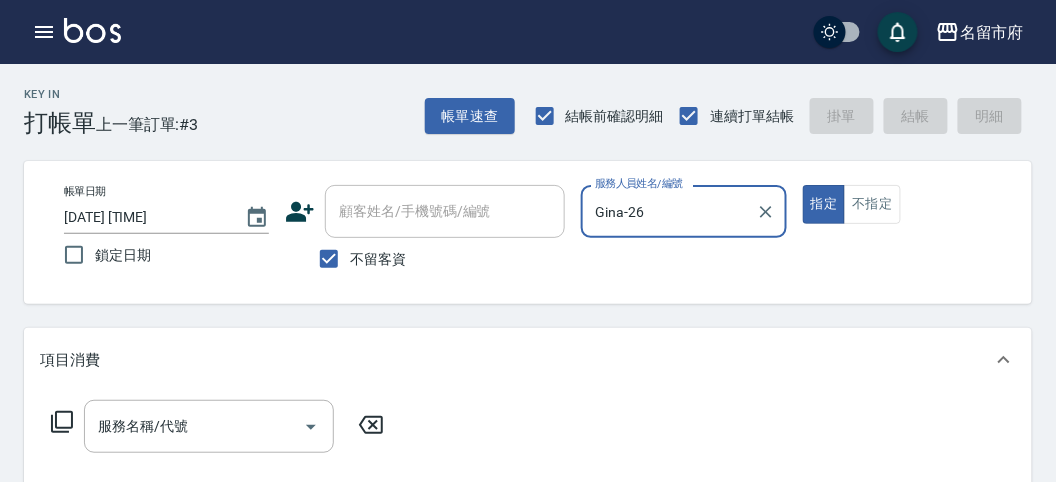 click 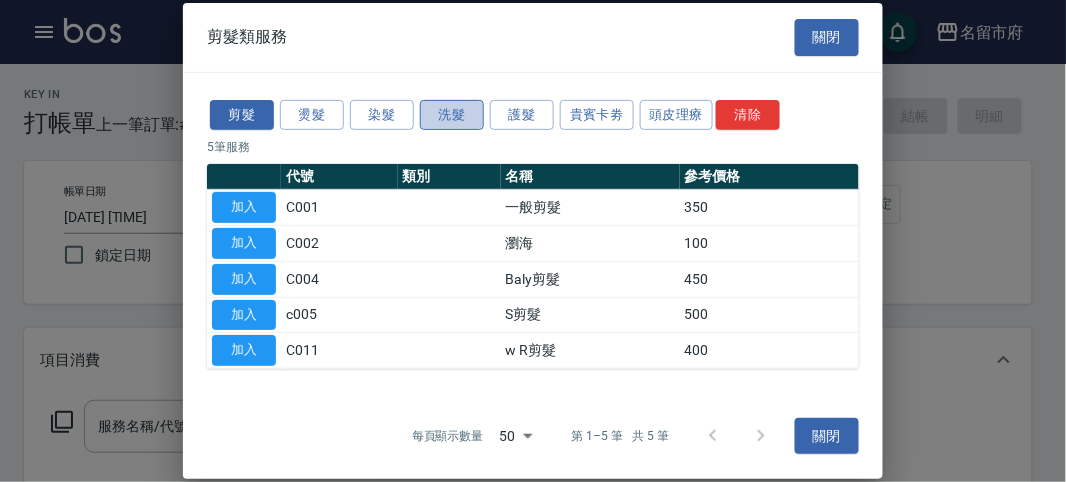 click on "洗髮" at bounding box center [452, 114] 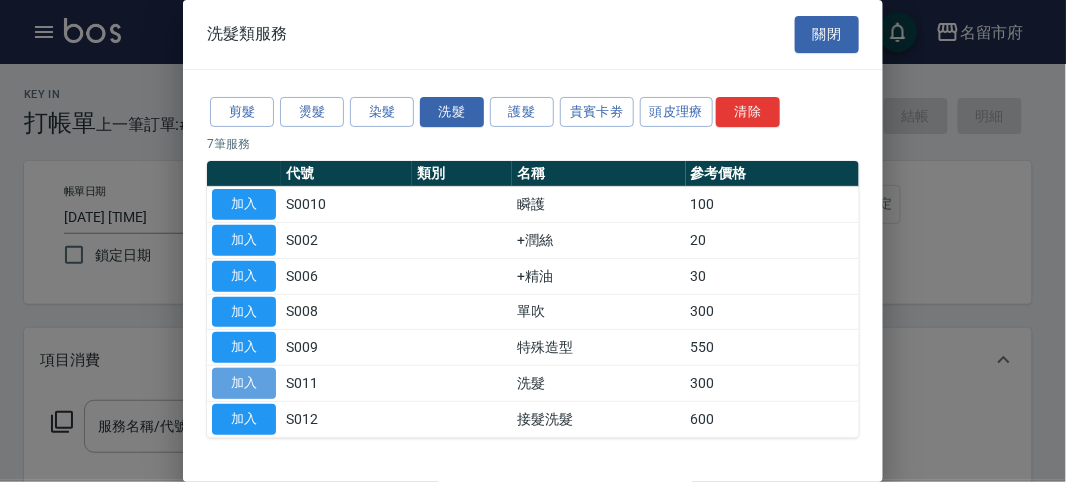 click on "加入" at bounding box center [244, 383] 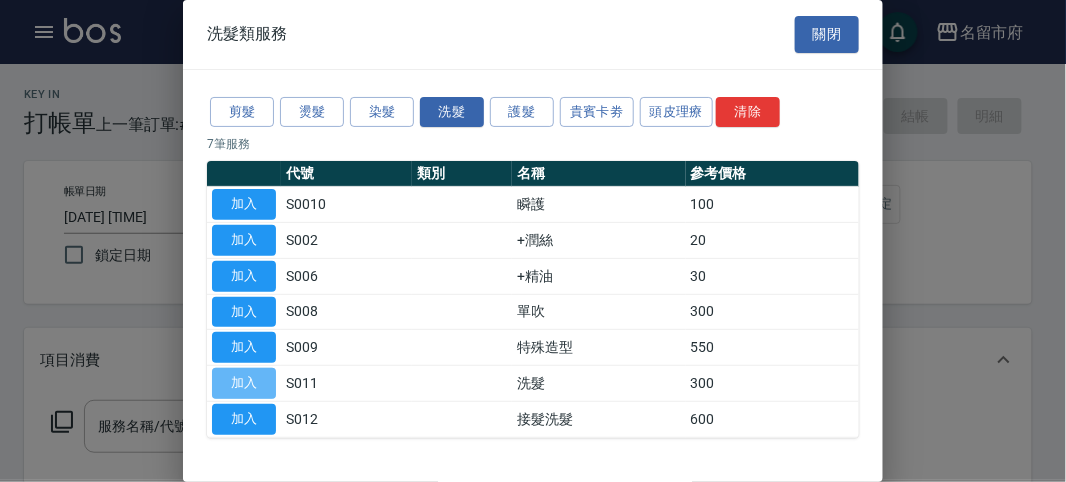 type on "洗髮(S011)" 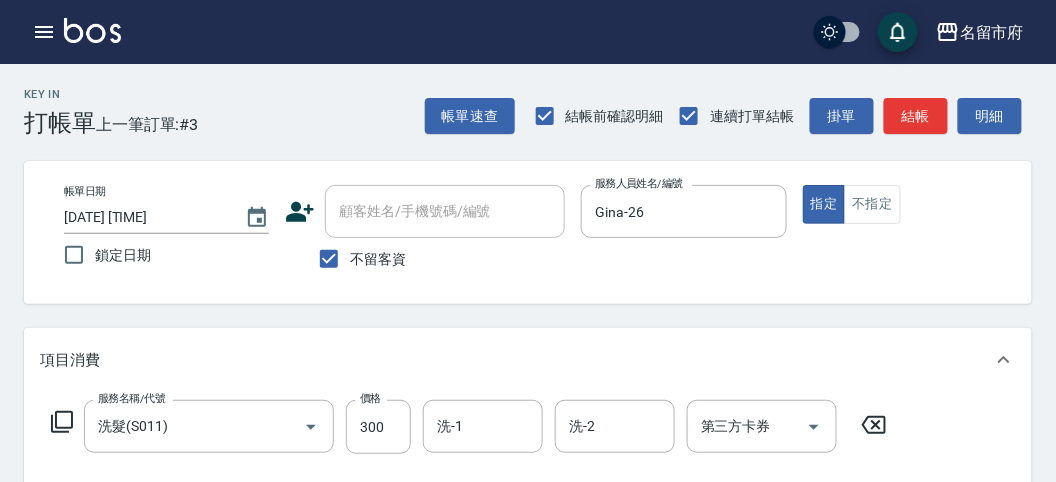 click 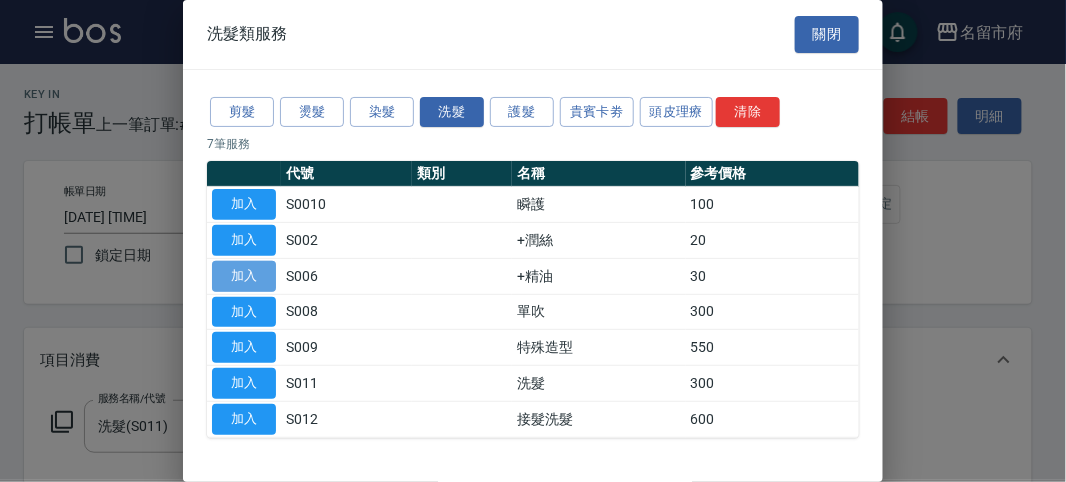 click on "加入" at bounding box center (244, 276) 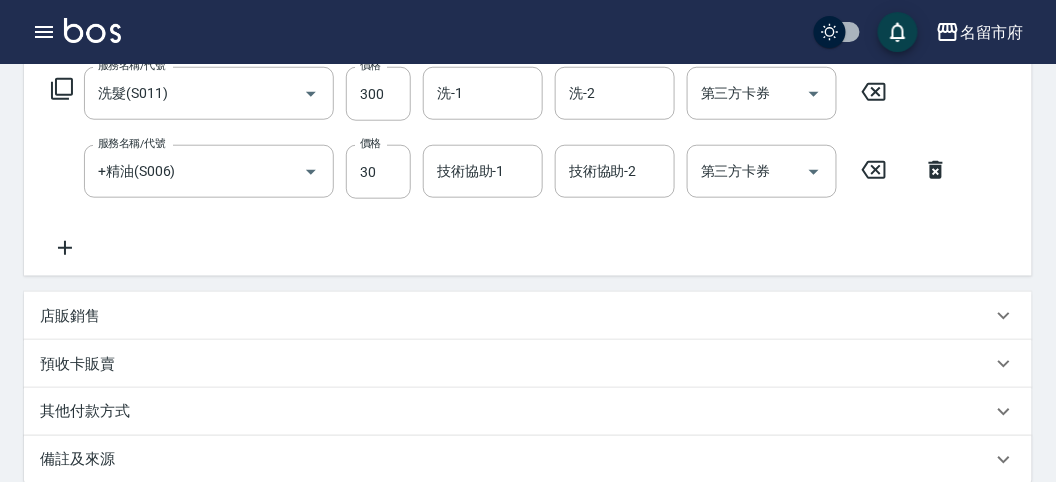 scroll, scrollTop: 222, scrollLeft: 0, axis: vertical 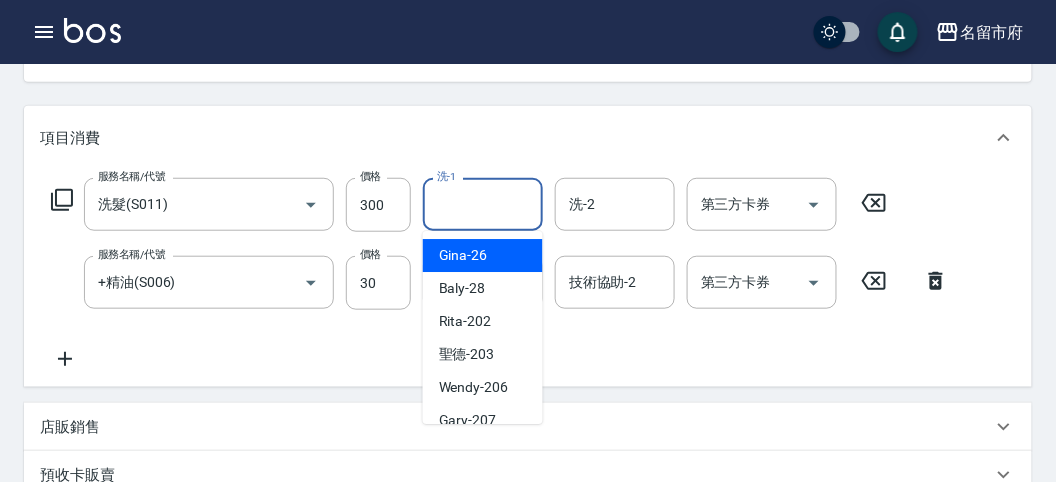 click on "洗-1" at bounding box center (483, 204) 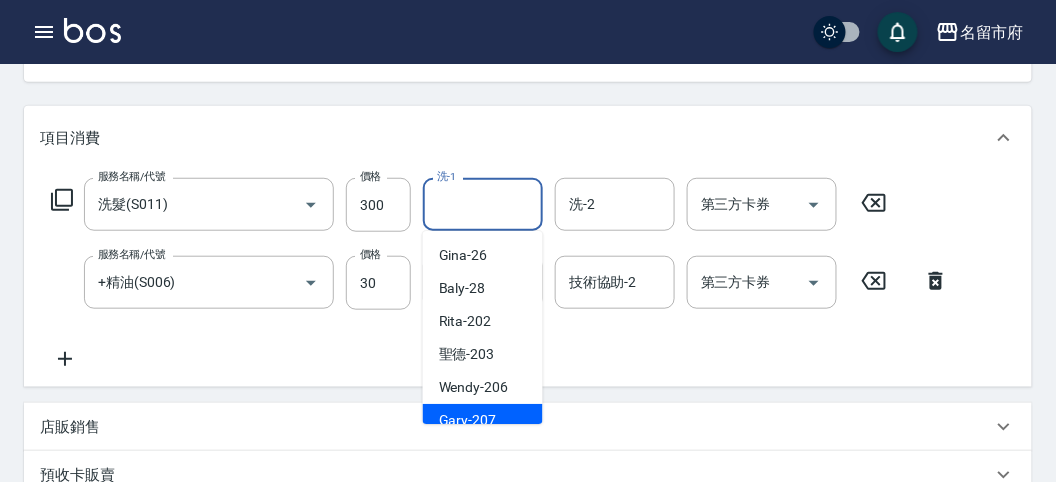 scroll, scrollTop: 153, scrollLeft: 0, axis: vertical 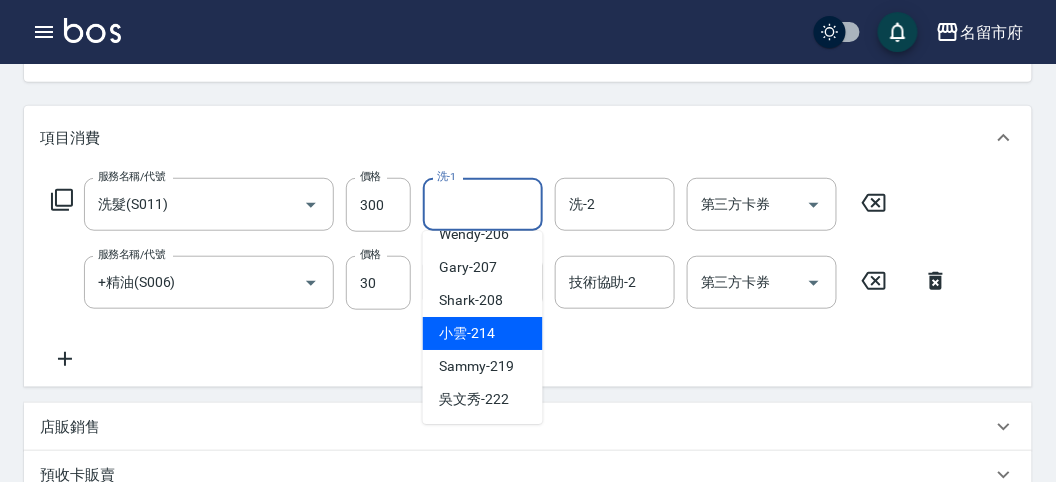 click on "小雲 -214" at bounding box center (483, 333) 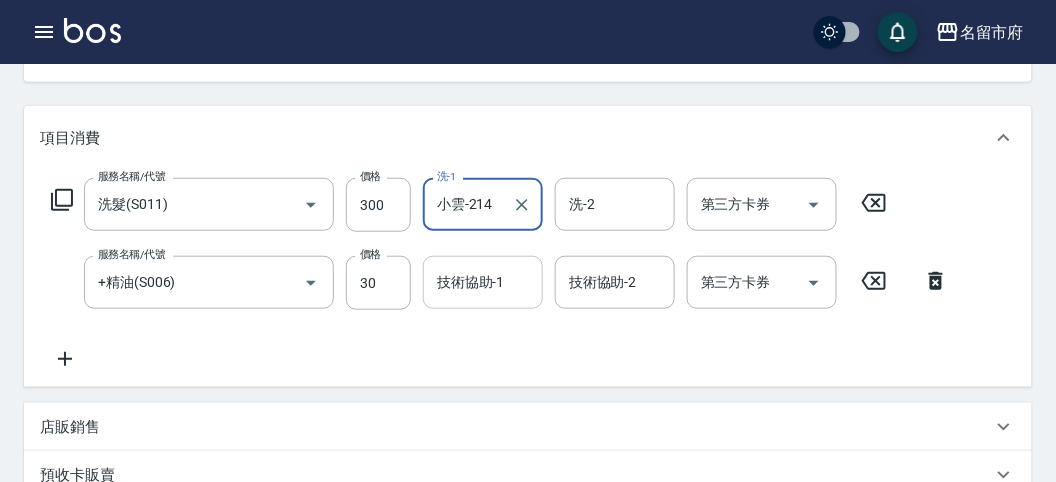 click on "技術協助-1 技術協助-1" at bounding box center (483, 282) 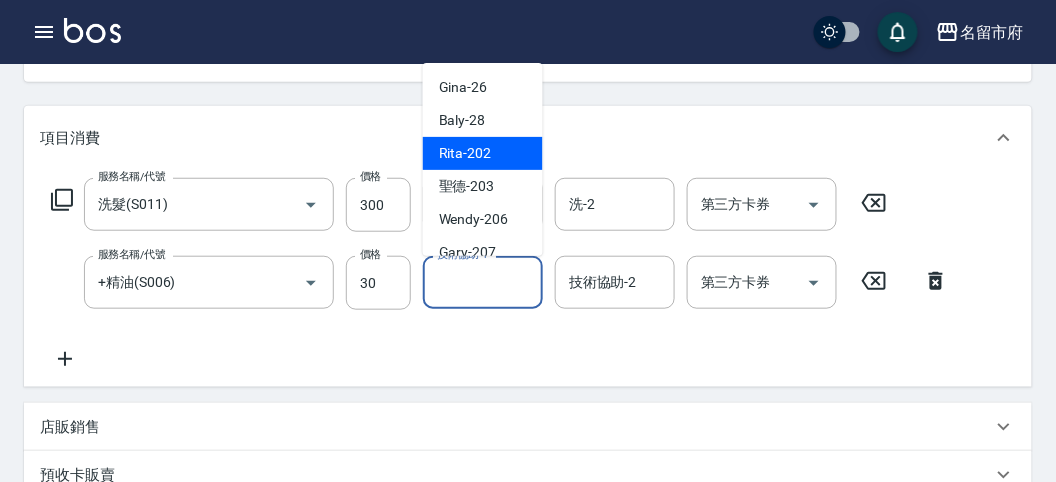 scroll, scrollTop: 153, scrollLeft: 0, axis: vertical 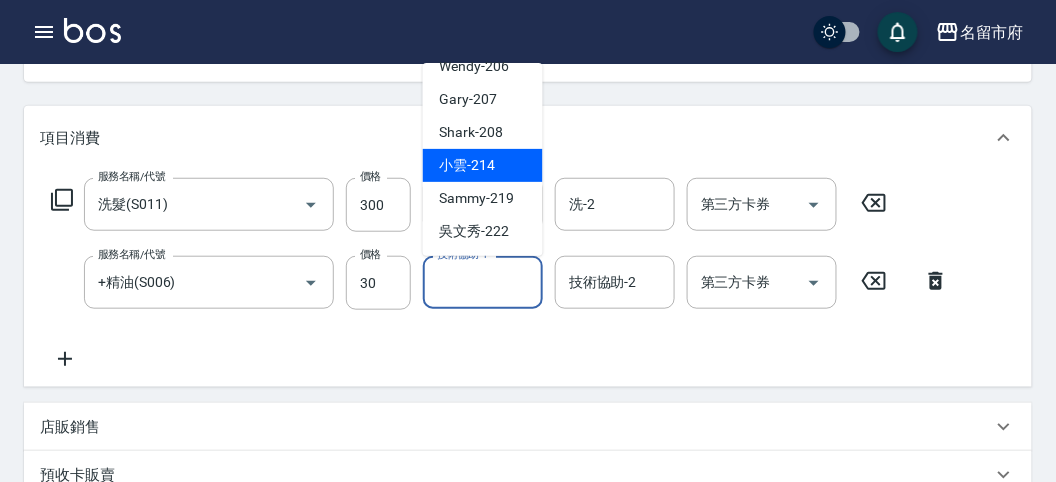 click on "小雲 -214" at bounding box center (483, 165) 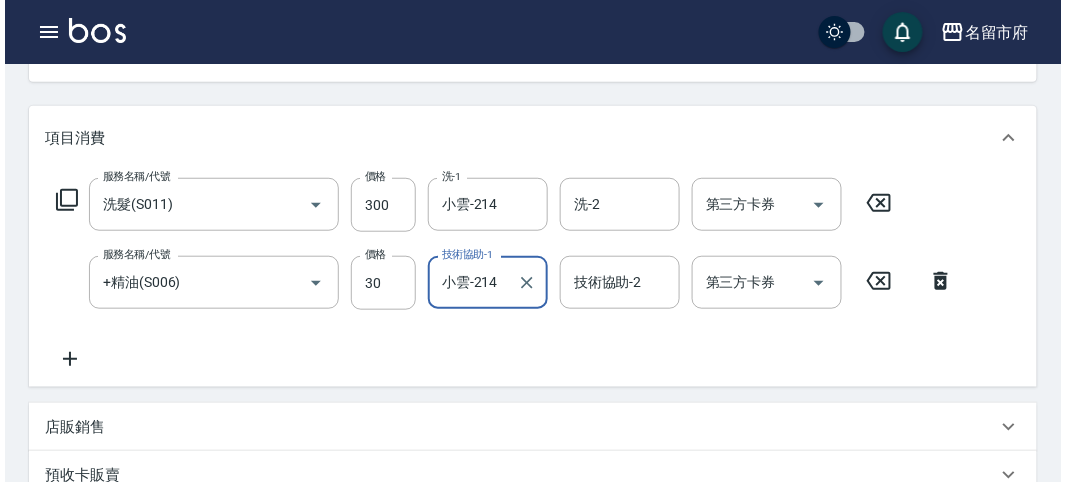 scroll, scrollTop: 663, scrollLeft: 0, axis: vertical 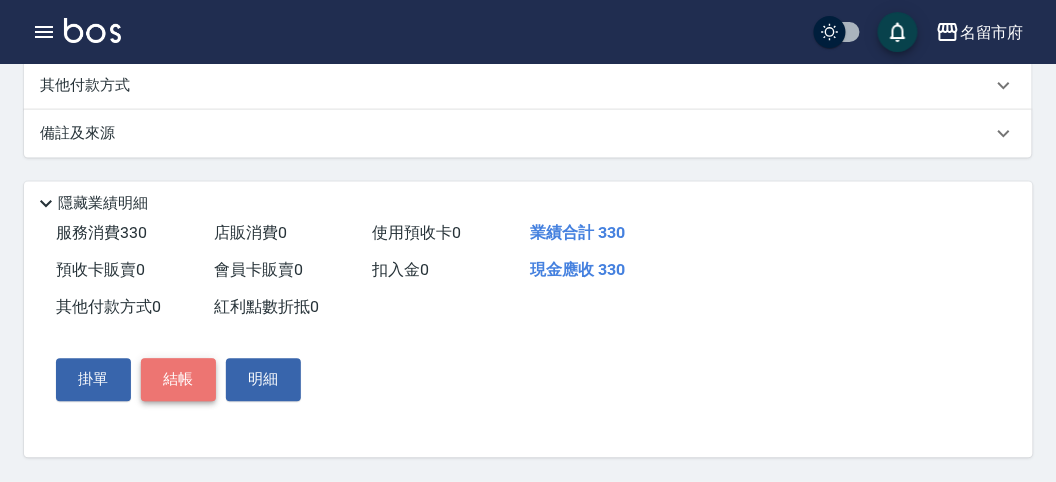 click on "結帳" at bounding box center [178, 380] 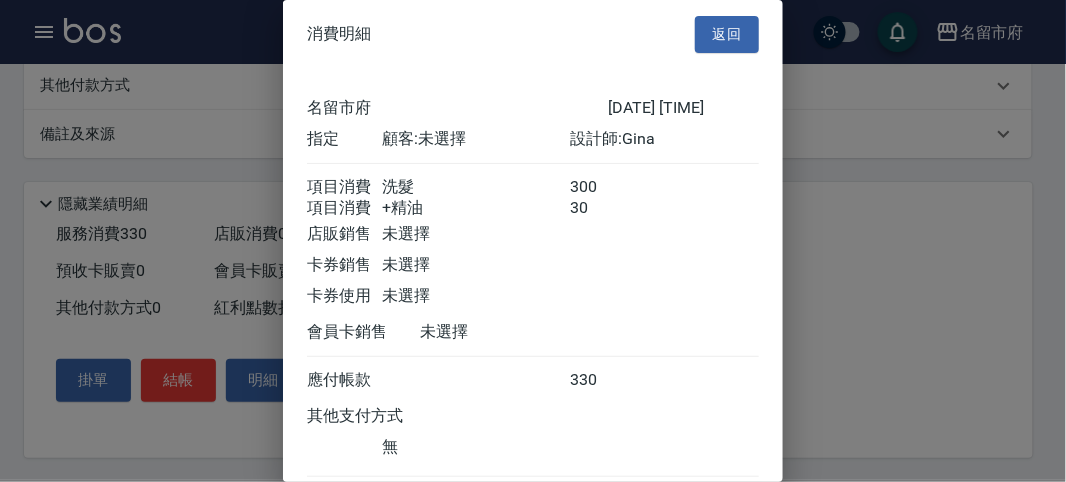 scroll, scrollTop: 133, scrollLeft: 0, axis: vertical 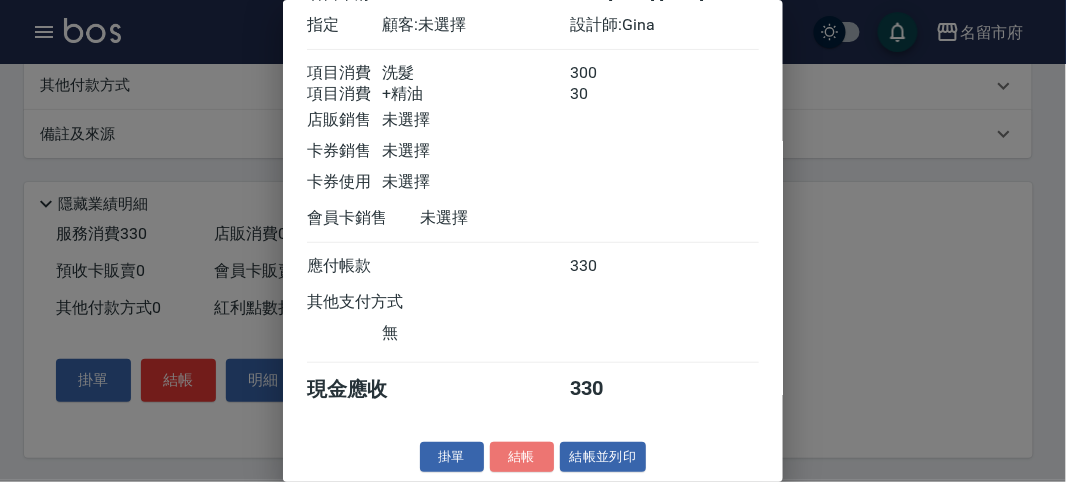 click on "結帳" at bounding box center (522, 457) 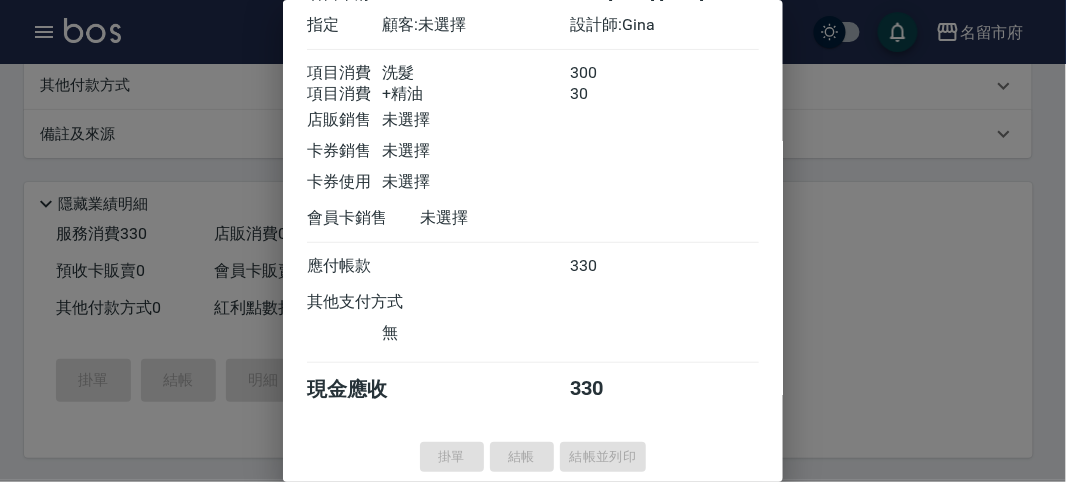 type on "[DATE] [TIME]" 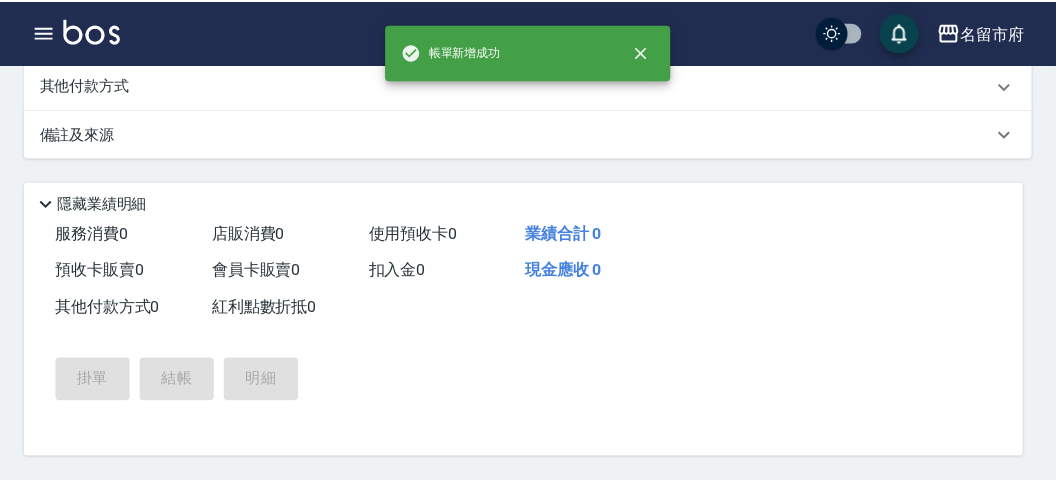 scroll, scrollTop: 0, scrollLeft: 0, axis: both 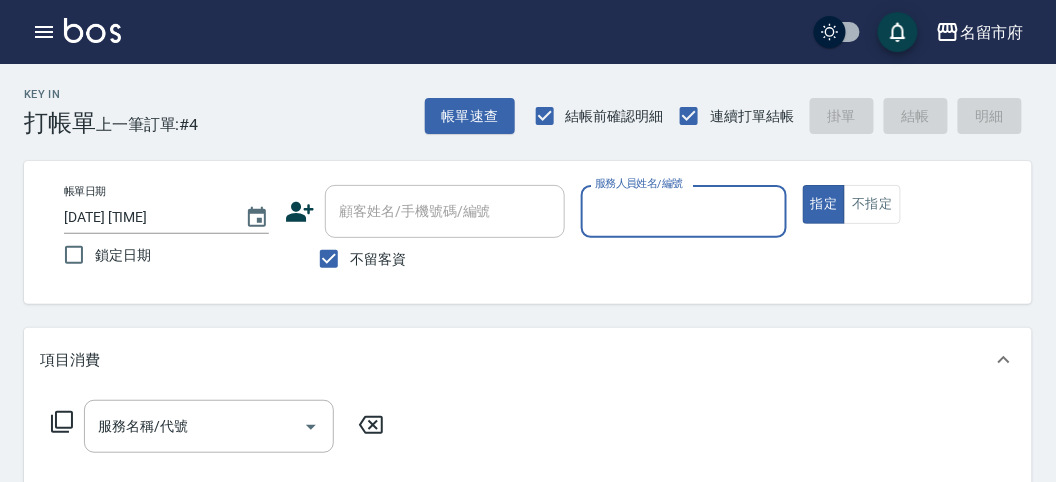 click on "服務人員姓名/編號" at bounding box center [683, 211] 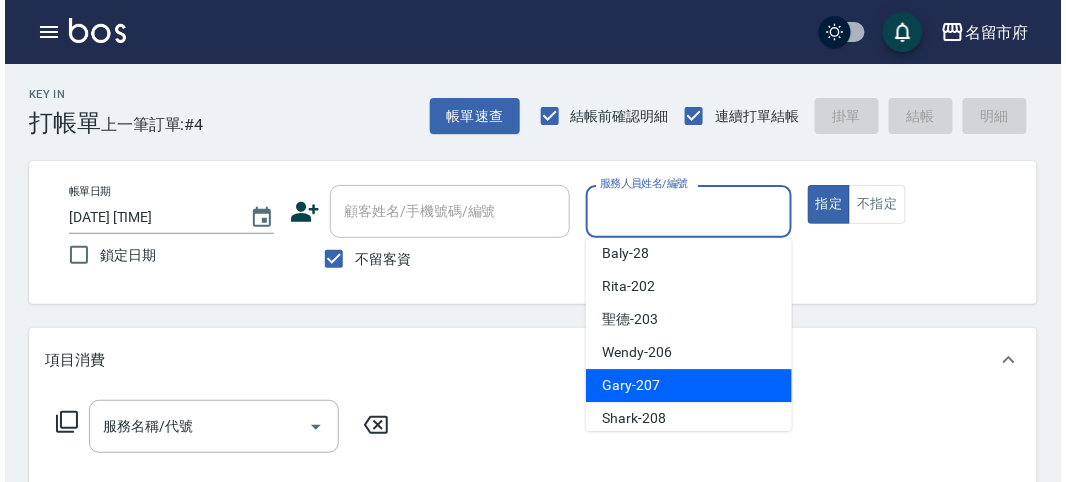 scroll, scrollTop: 153, scrollLeft: 0, axis: vertical 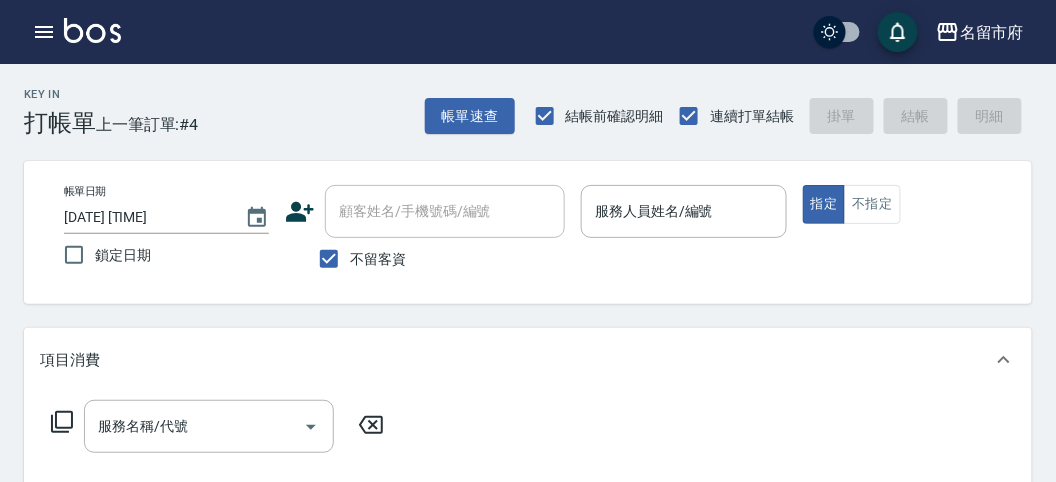 click on "Key In 打帳單 上一筆訂單:#4 帳單速查 結帳前確認明細 連續打單結帳 掛單 結帳 明細" at bounding box center [516, 100] 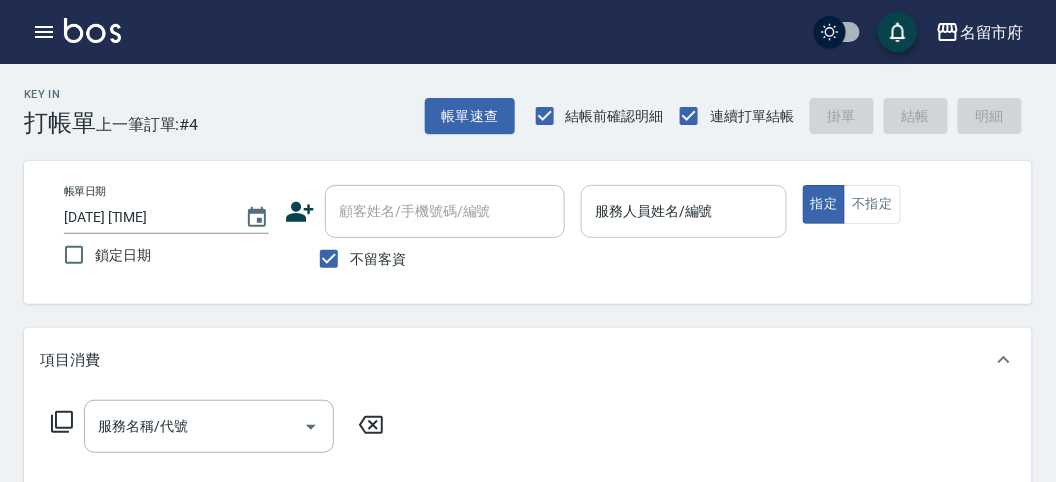 drag, startPoint x: 662, startPoint y: 206, endPoint x: 647, endPoint y: 227, distance: 25.806976 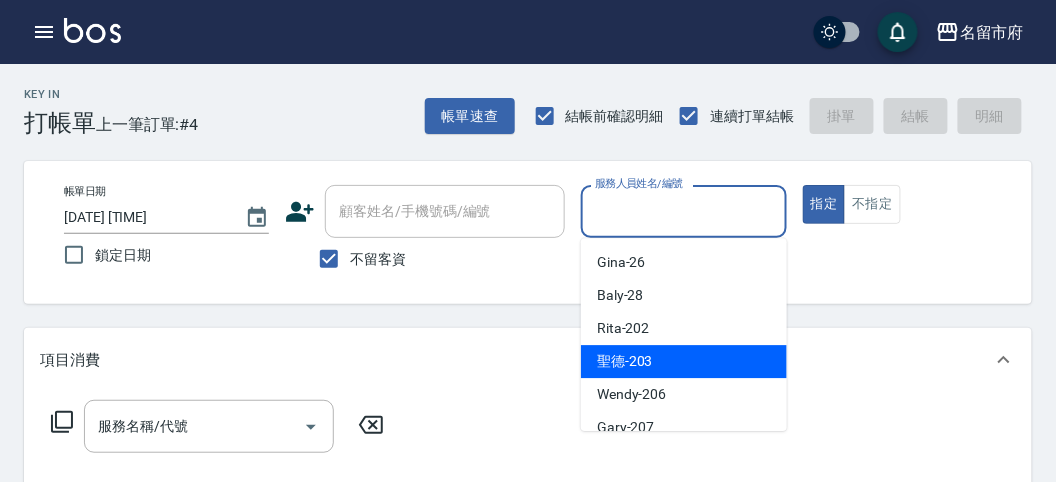 click on "聖德 -203" at bounding box center (625, 361) 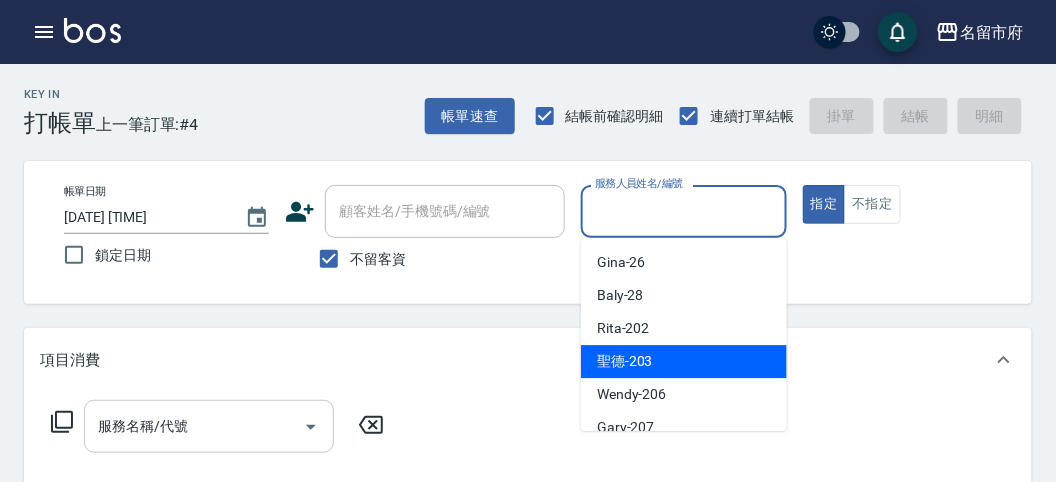 type on "聖德-203" 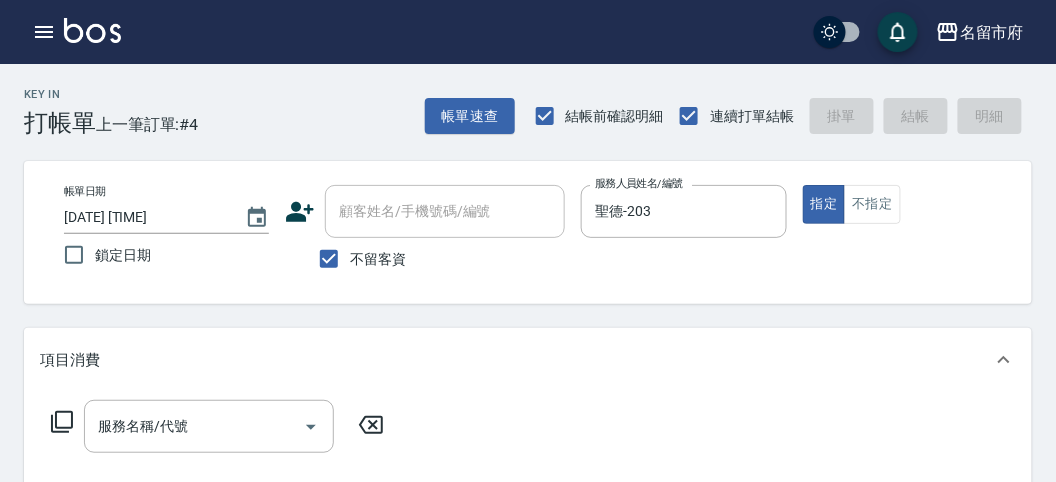 click 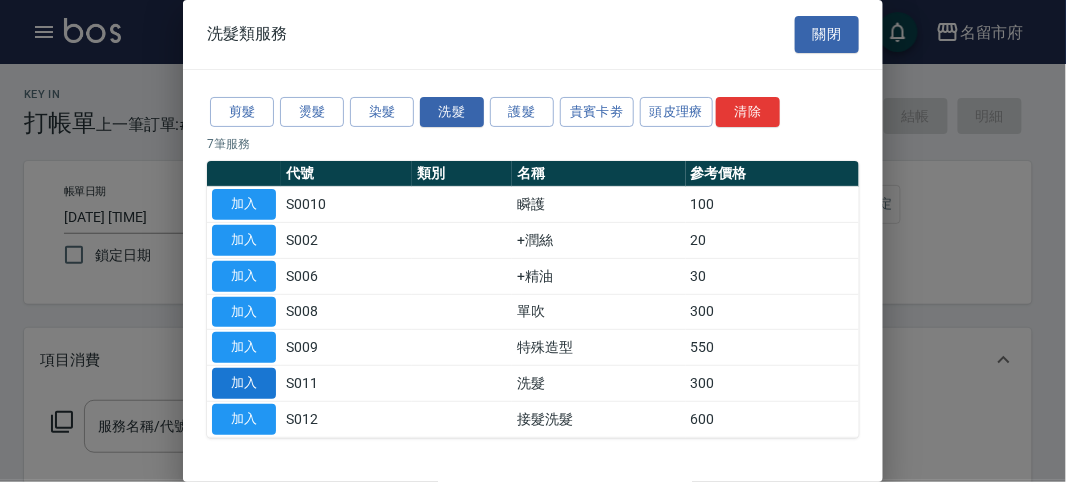 click on "加入" at bounding box center [244, 383] 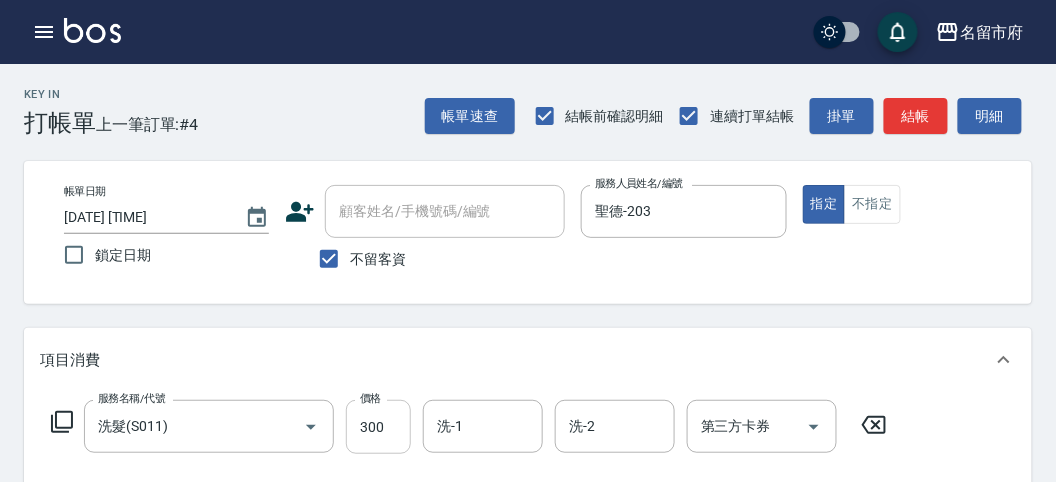 click on "300" at bounding box center (378, 427) 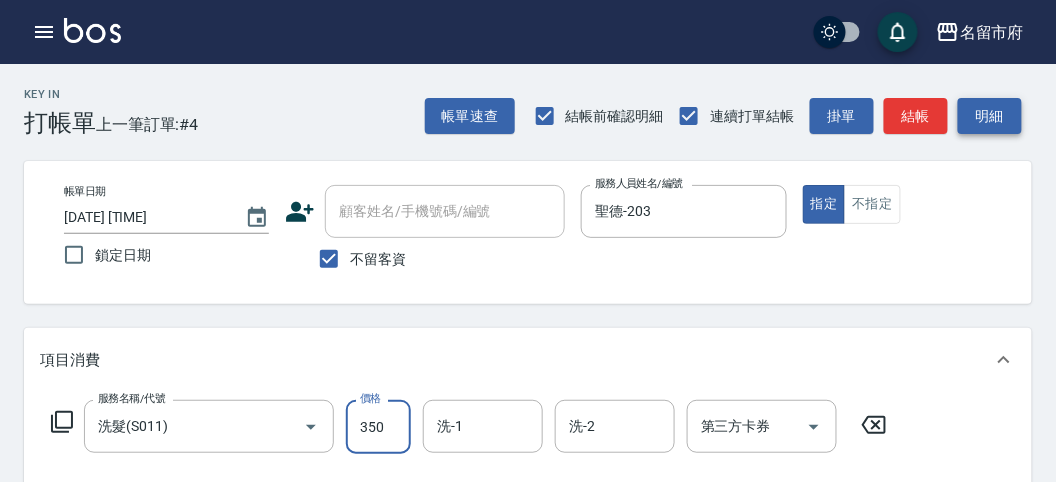 type on "350" 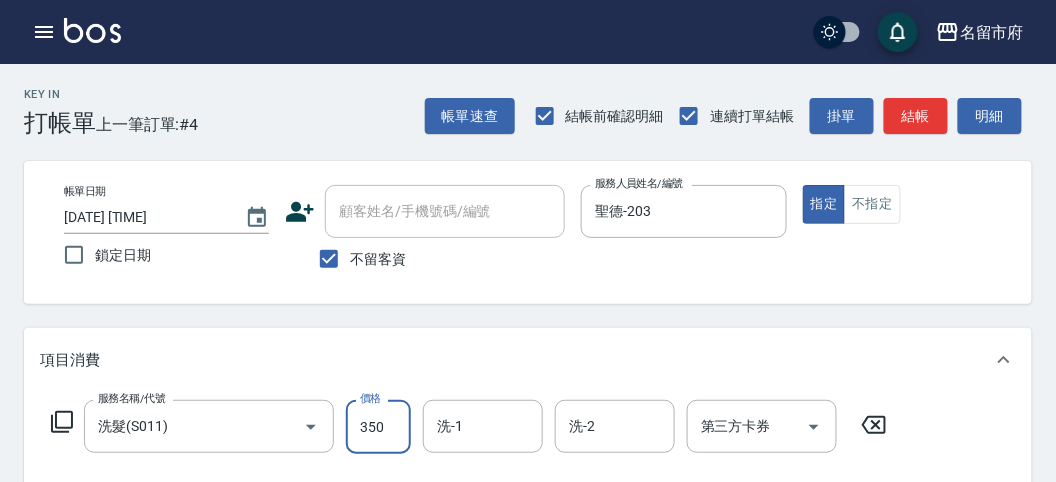 drag, startPoint x: 988, startPoint y: 107, endPoint x: 830, endPoint y: 170, distance: 170.09703 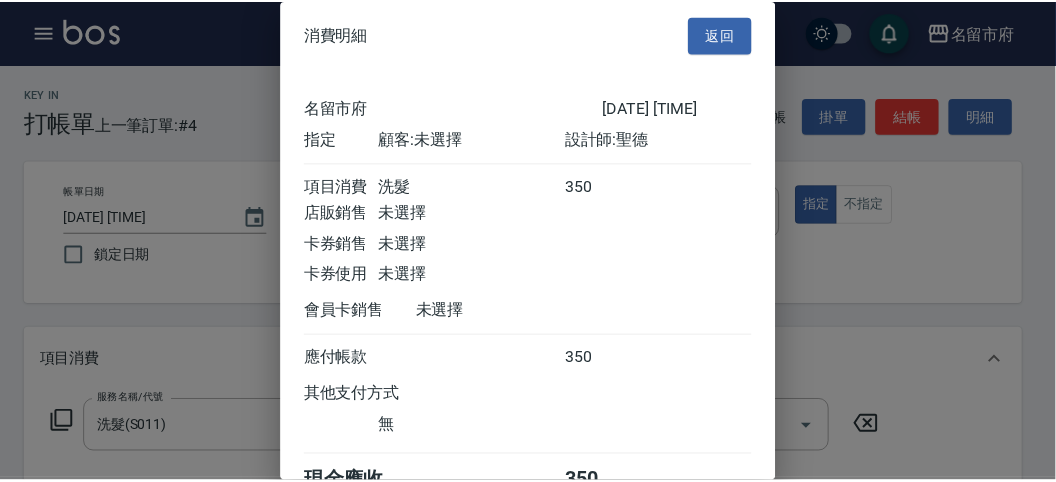 scroll, scrollTop: 111, scrollLeft: 0, axis: vertical 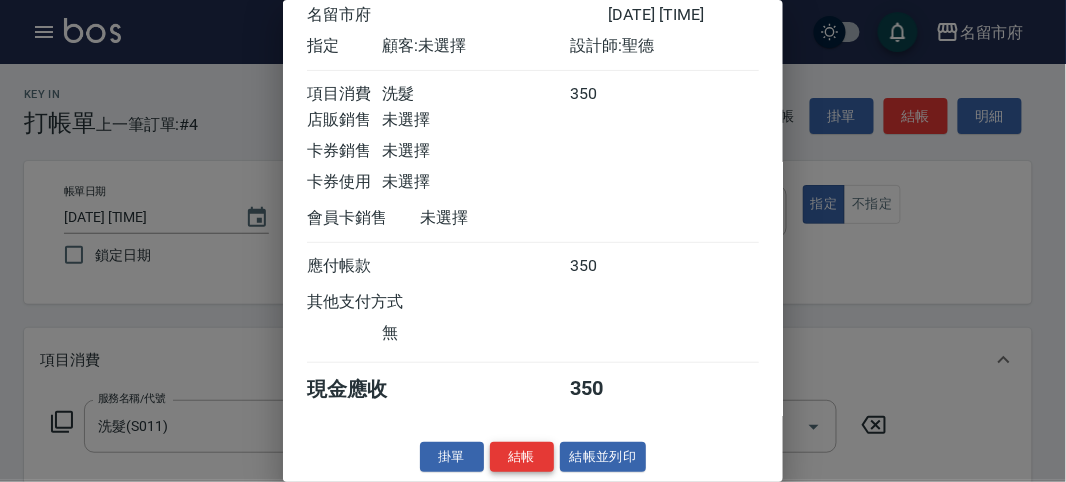 click on "結帳" at bounding box center [522, 457] 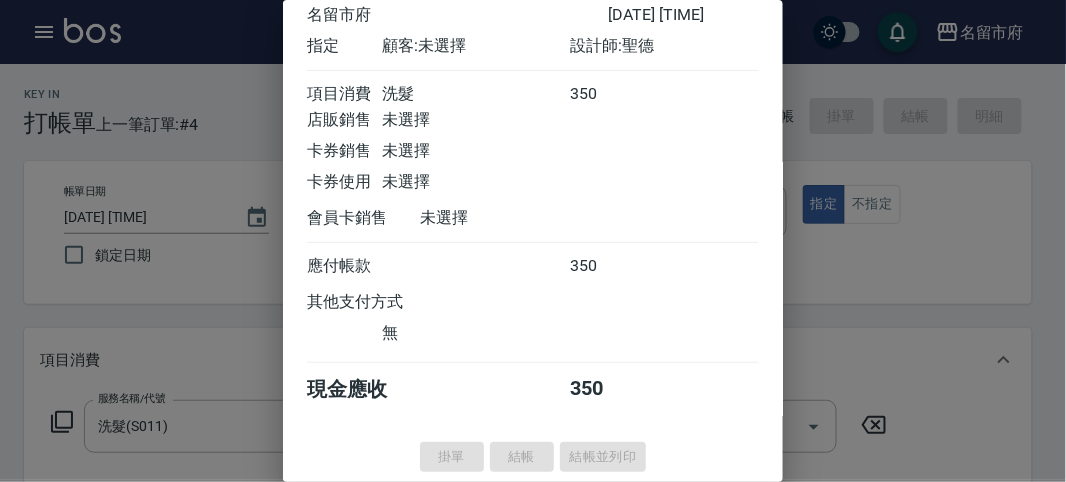 type on "2025/08/05 13:58" 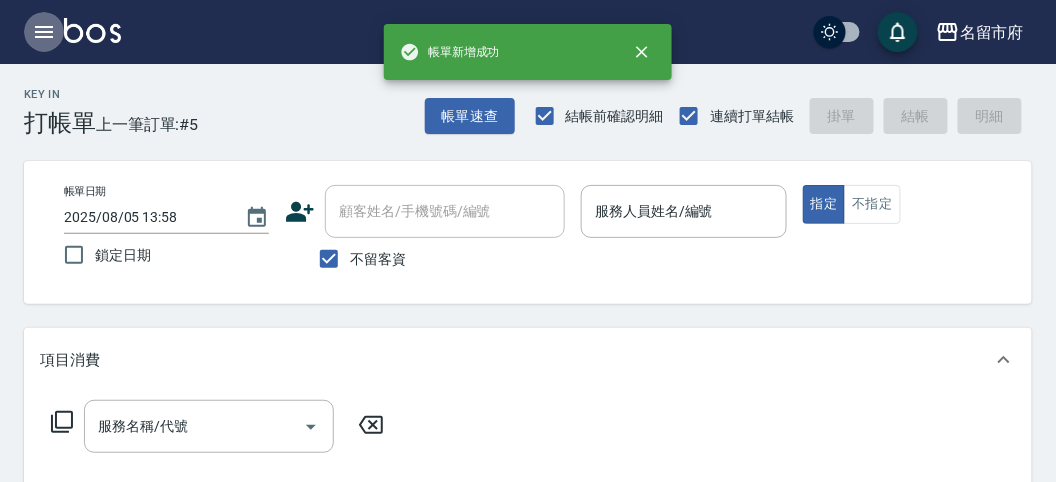 click 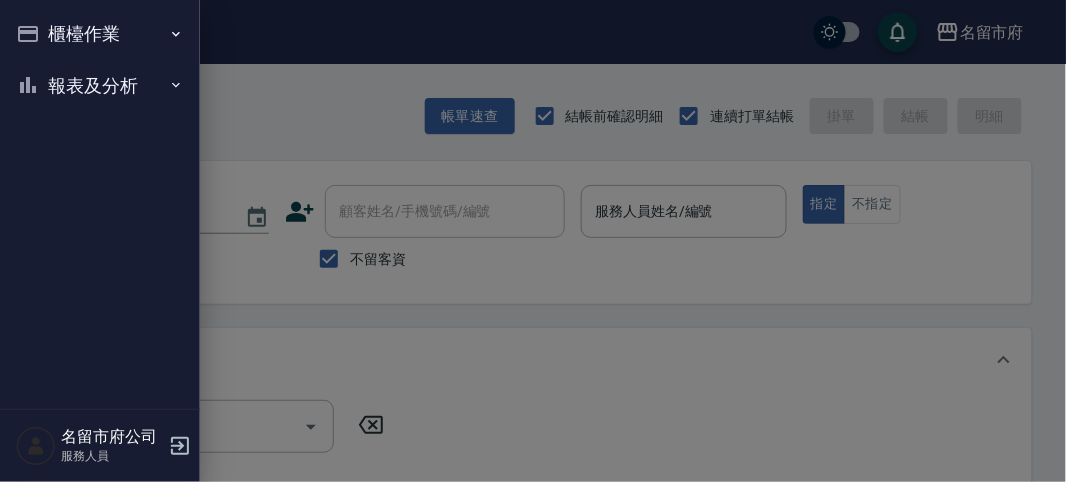 click on "櫃檯作業 打帳單 帳單列表 現金收支登錄 高階收支登錄 材料自購登錄 每日結帳 報表及分析 報表目錄 店家日報表 互助排行榜 互助點數明細 設計師日報表 設計師排行榜 收支分類明細表" at bounding box center (100, 204) 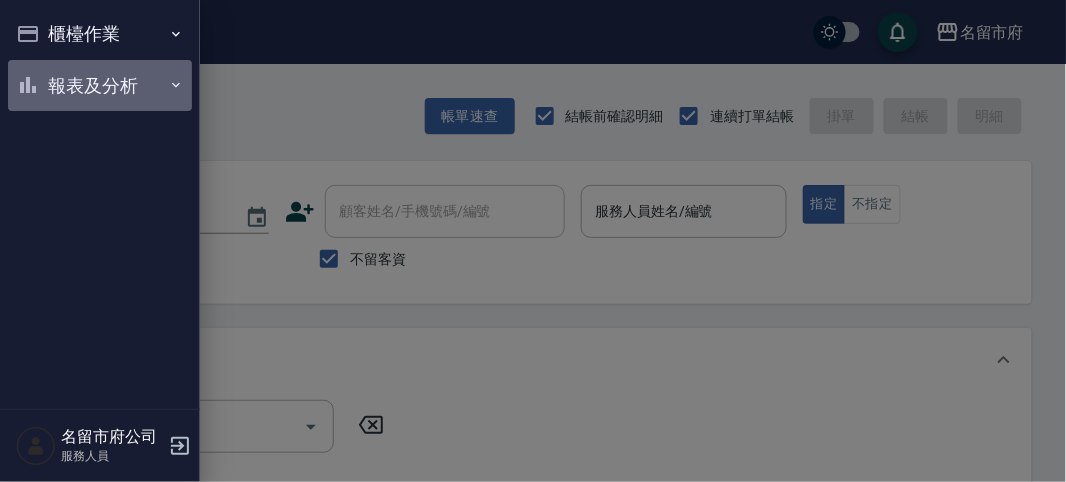 click on "報表及分析" at bounding box center (100, 86) 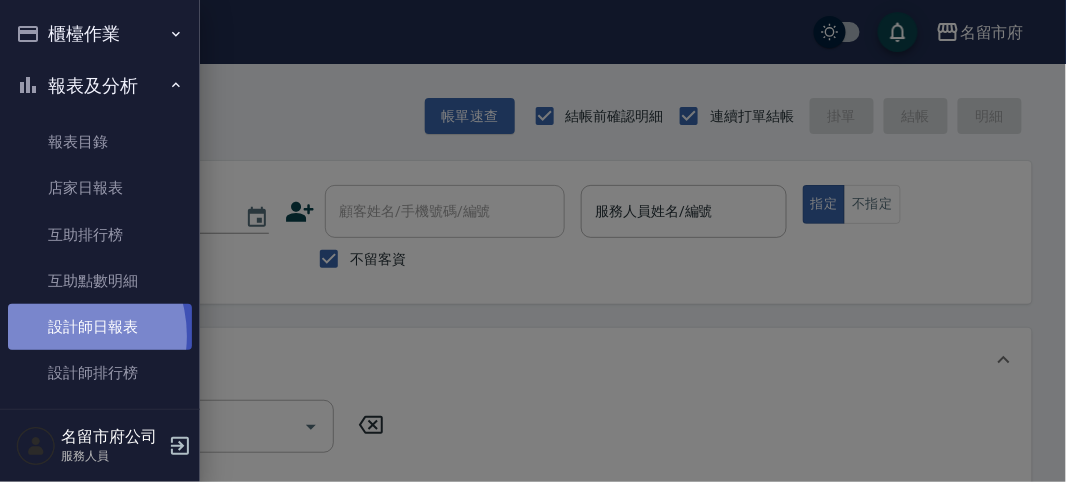 click on "設計師日報表" at bounding box center [100, 327] 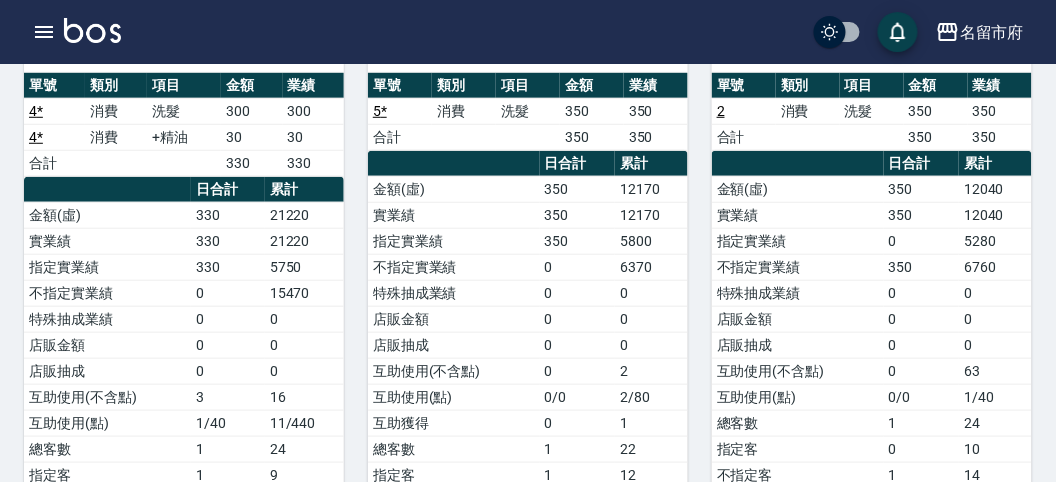 scroll, scrollTop: 666, scrollLeft: 0, axis: vertical 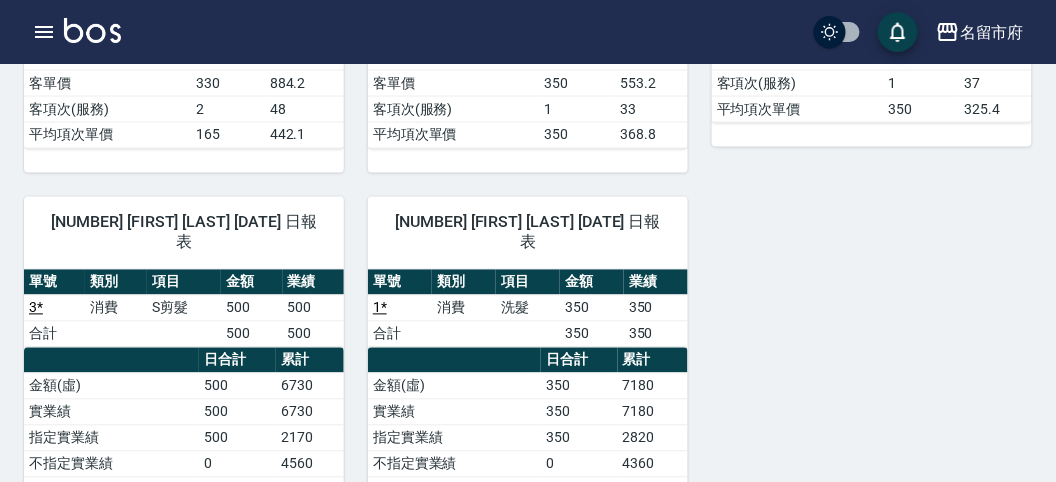 click on "6730" at bounding box center (310, 386) 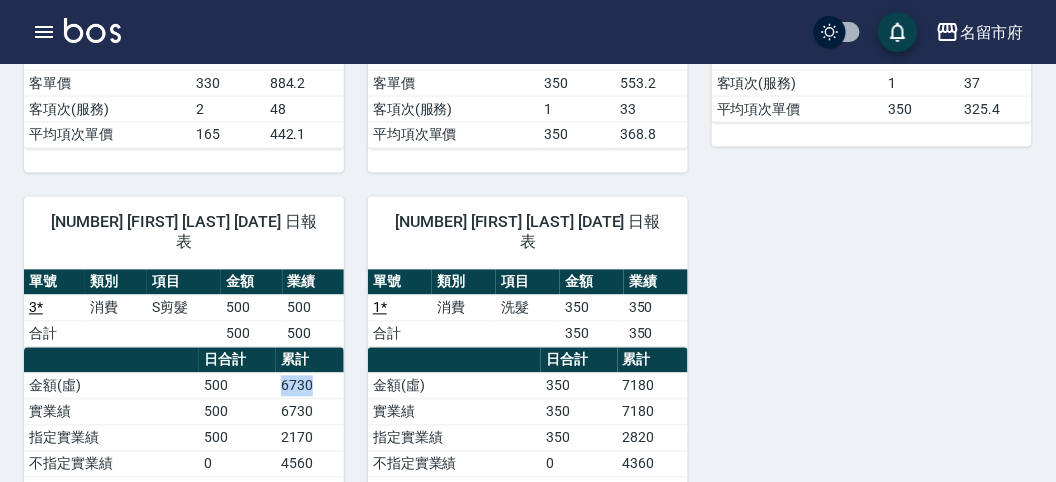 drag, startPoint x: 275, startPoint y: 330, endPoint x: 334, endPoint y: 341, distance: 60.016663 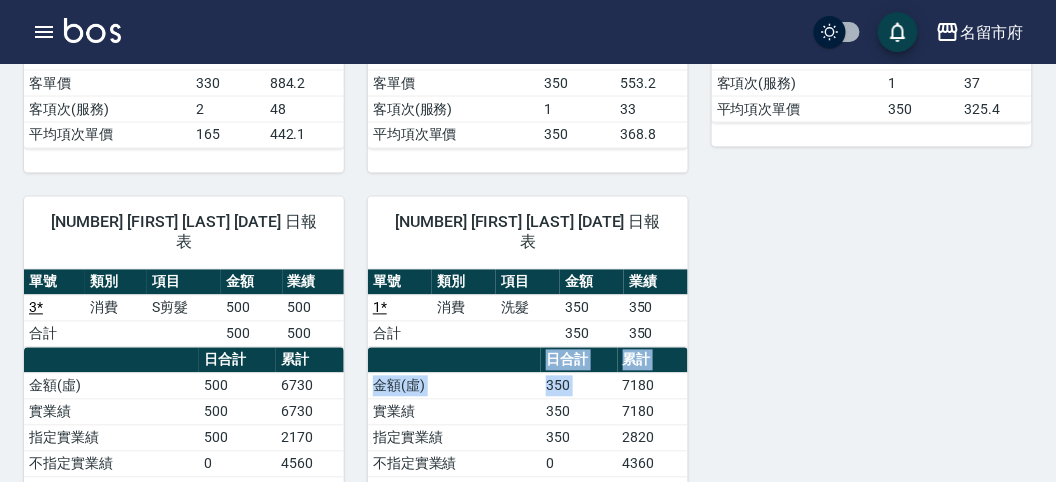 drag, startPoint x: 621, startPoint y: 358, endPoint x: 700, endPoint y: 347, distance: 79.762146 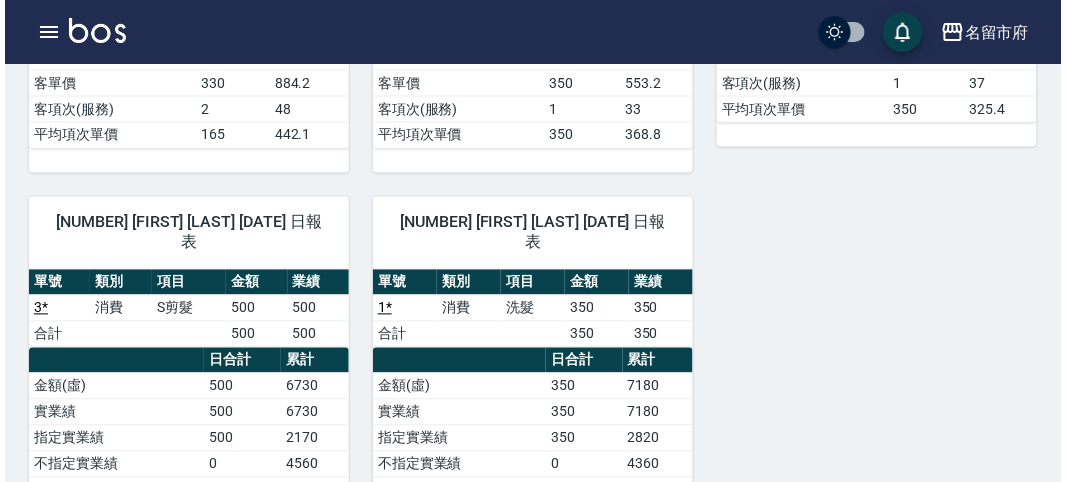 scroll, scrollTop: 956, scrollLeft: 0, axis: vertical 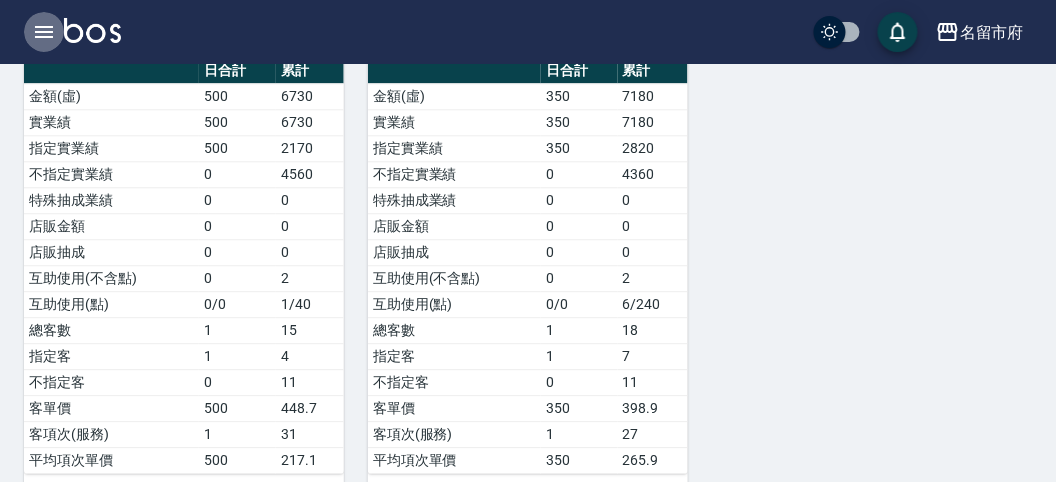 click 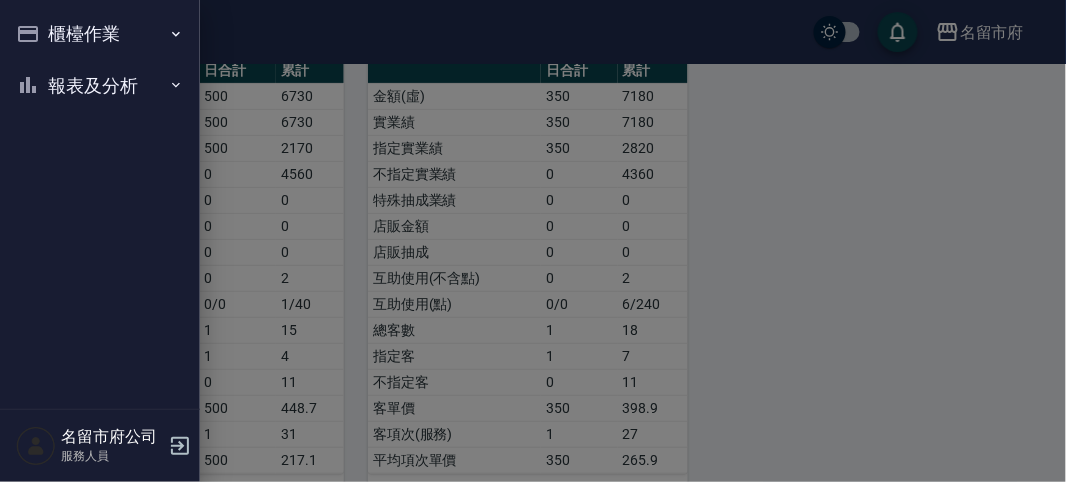 click on "報表及分析" at bounding box center [100, 86] 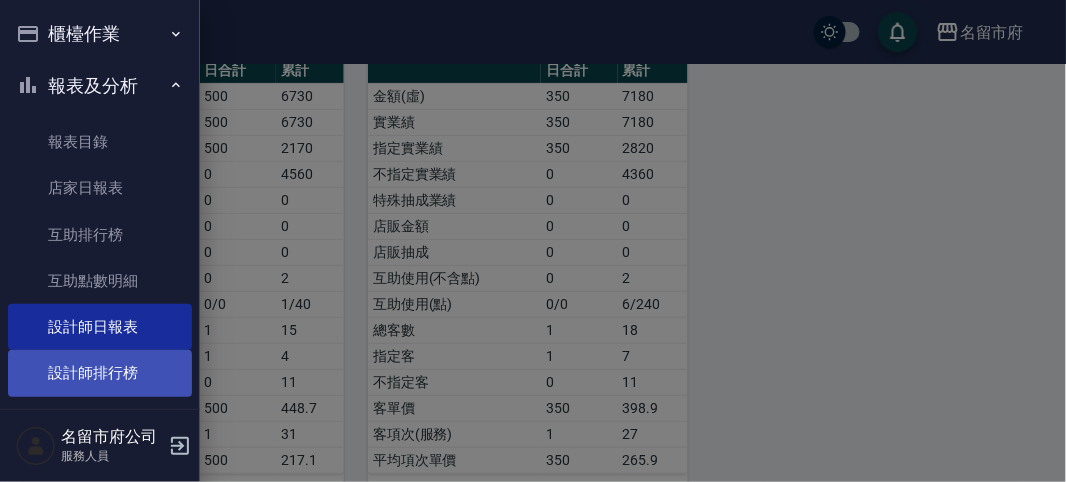click on "設計師排行榜" at bounding box center [100, 373] 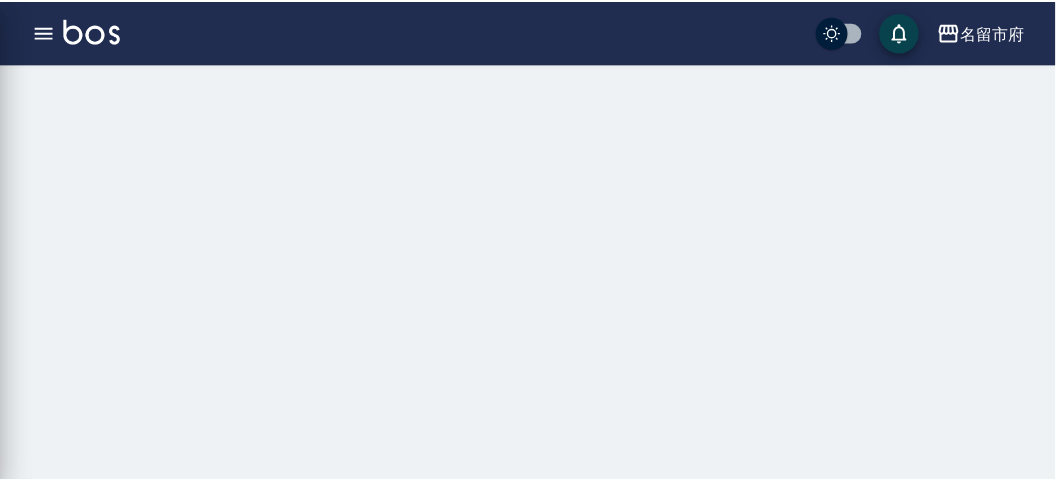 scroll, scrollTop: 0, scrollLeft: 0, axis: both 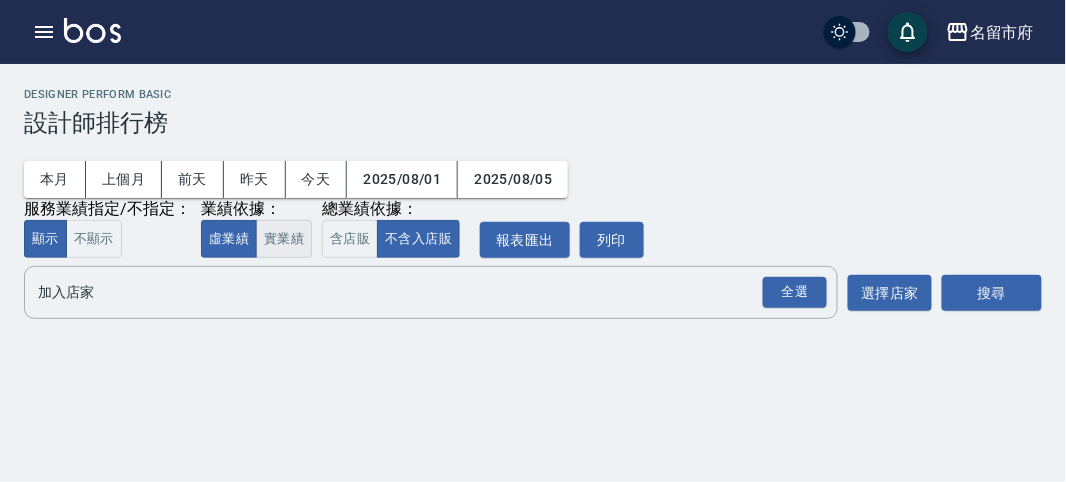 click on "實業績" at bounding box center [284, 239] 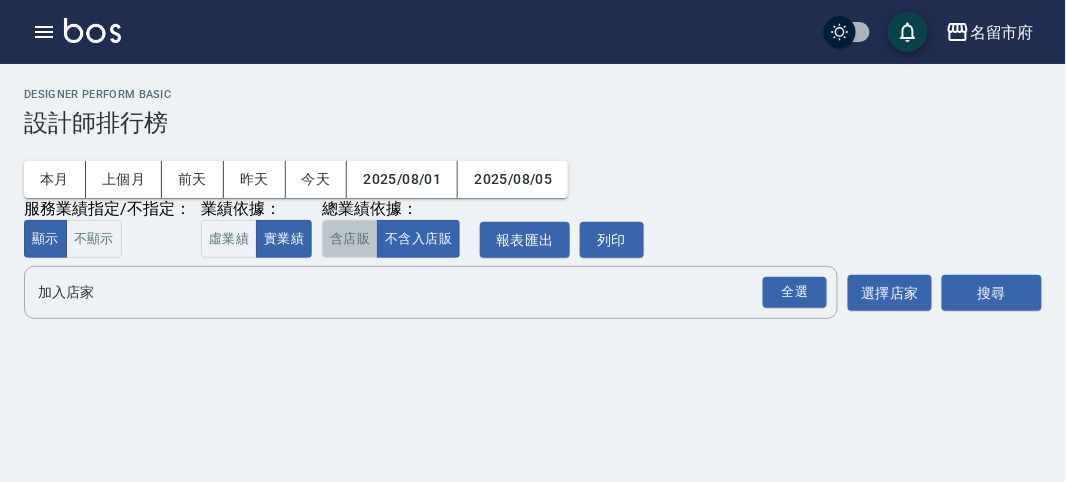 click on "含店販" at bounding box center (350, 239) 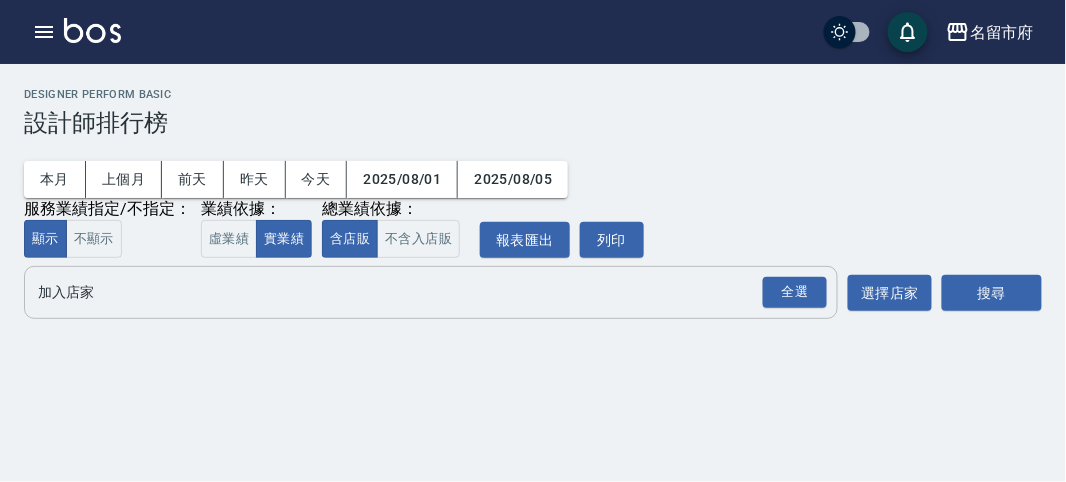 drag, startPoint x: 789, startPoint y: 296, endPoint x: 833, endPoint y: 279, distance: 47.169907 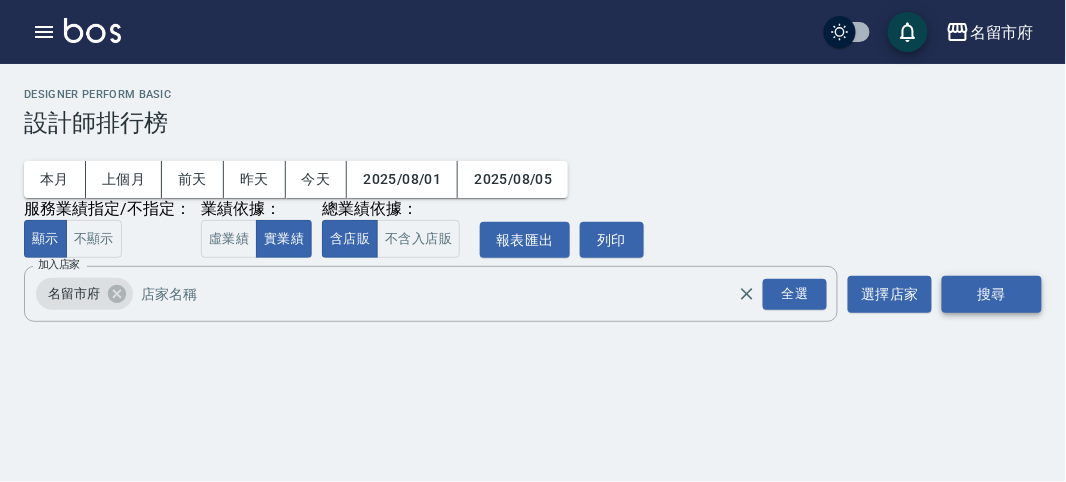 click on "搜尋" at bounding box center (992, 294) 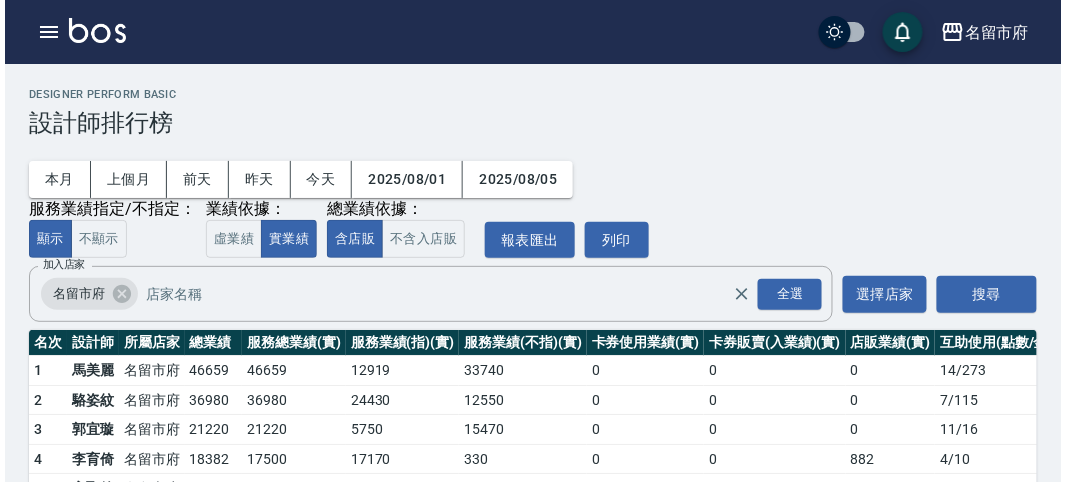 scroll, scrollTop: 111, scrollLeft: 0, axis: vertical 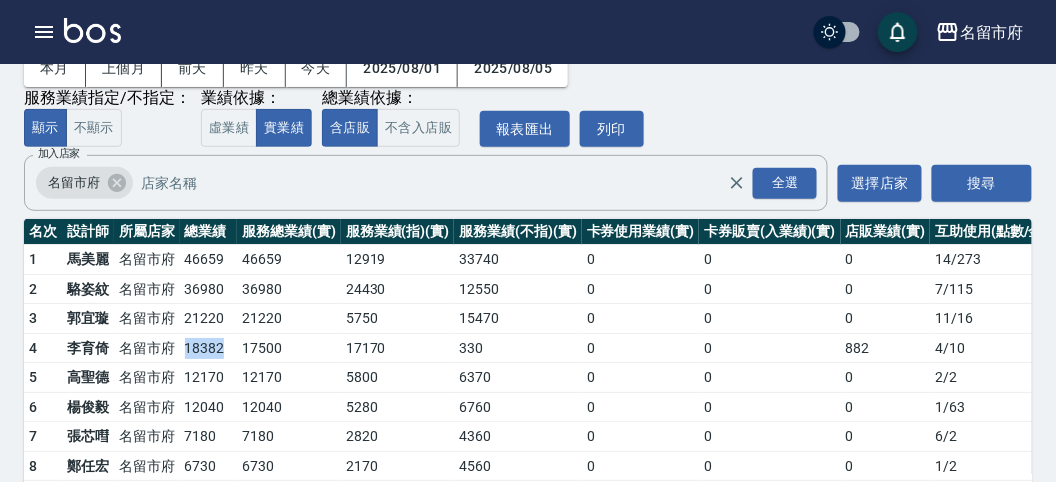 drag, startPoint x: 181, startPoint y: 344, endPoint x: 218, endPoint y: 344, distance: 37 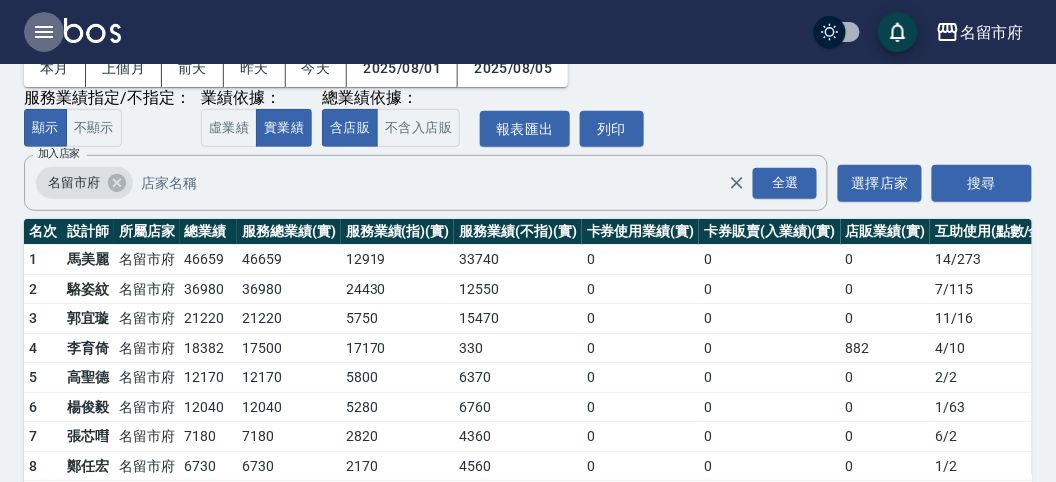 click 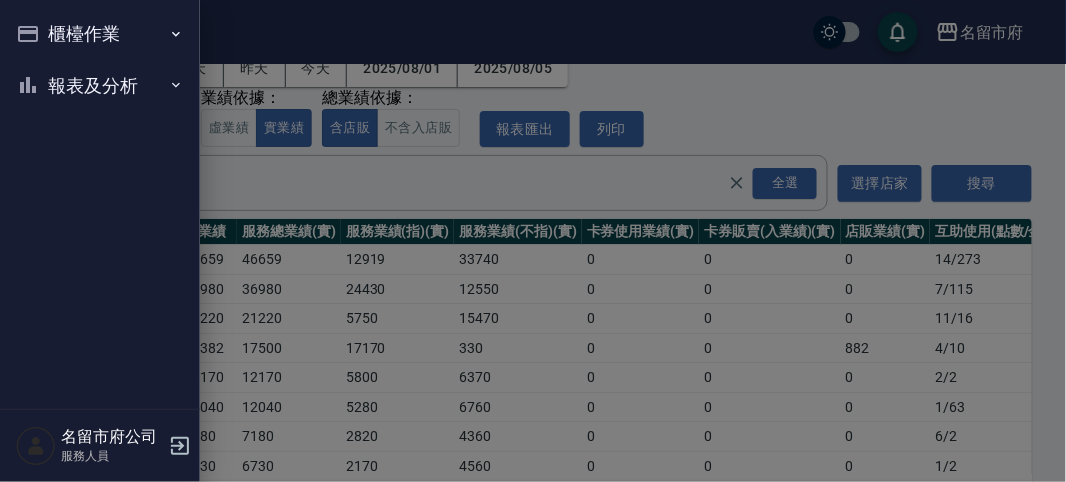 click on "報表及分析" at bounding box center [100, 86] 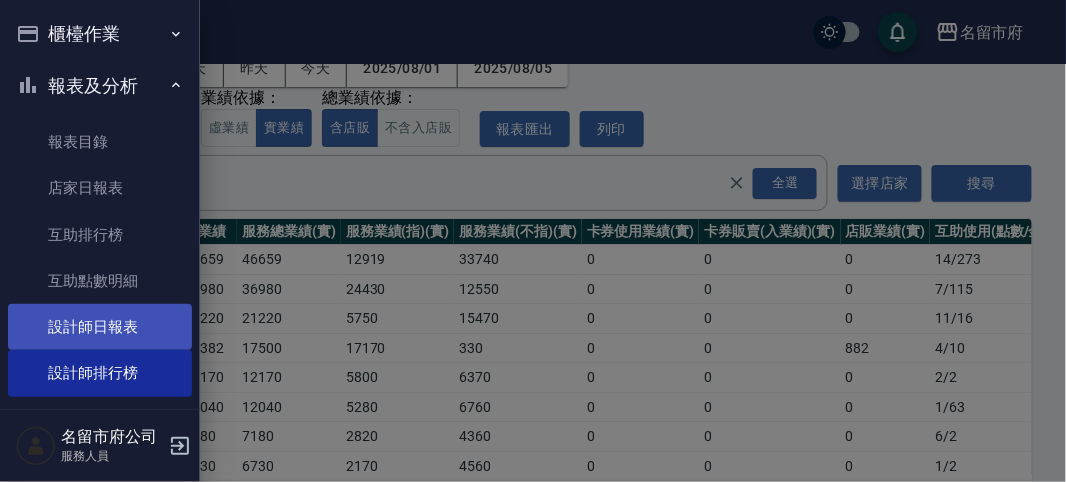 click on "設計師日報表" at bounding box center (100, 327) 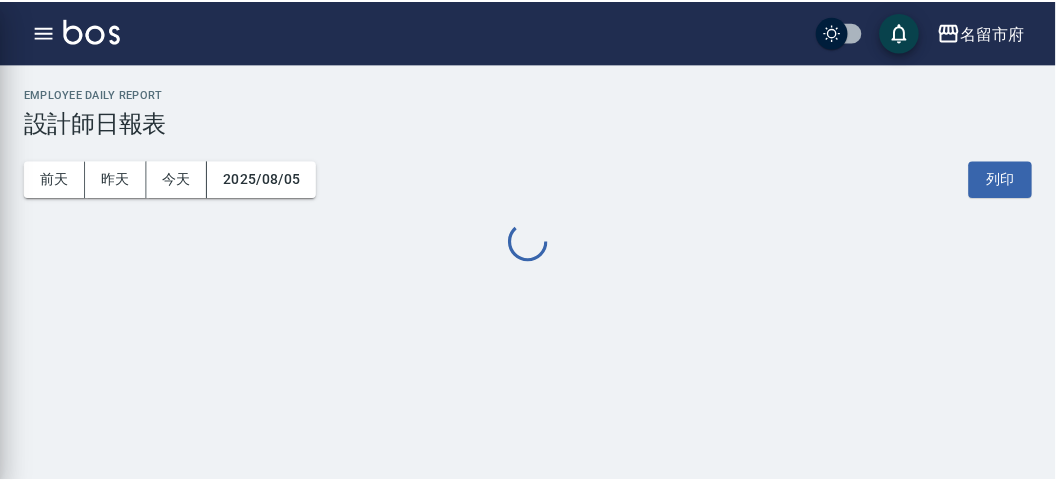 scroll, scrollTop: 0, scrollLeft: 0, axis: both 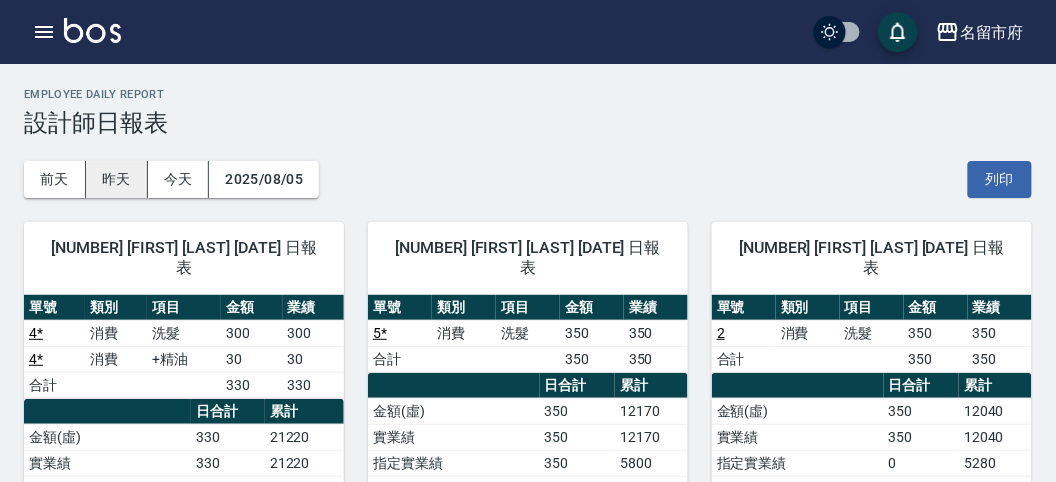 click on "昨天" at bounding box center (117, 179) 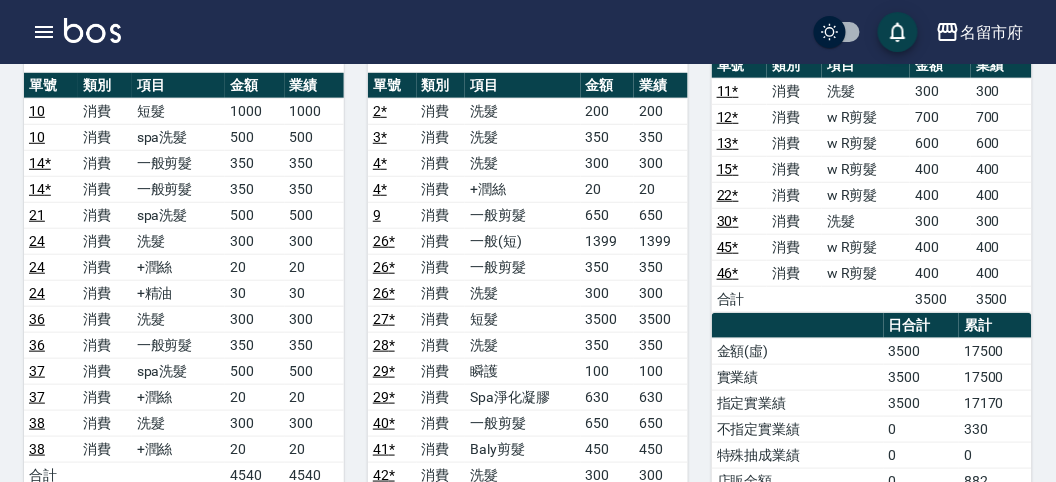 scroll, scrollTop: 111, scrollLeft: 0, axis: vertical 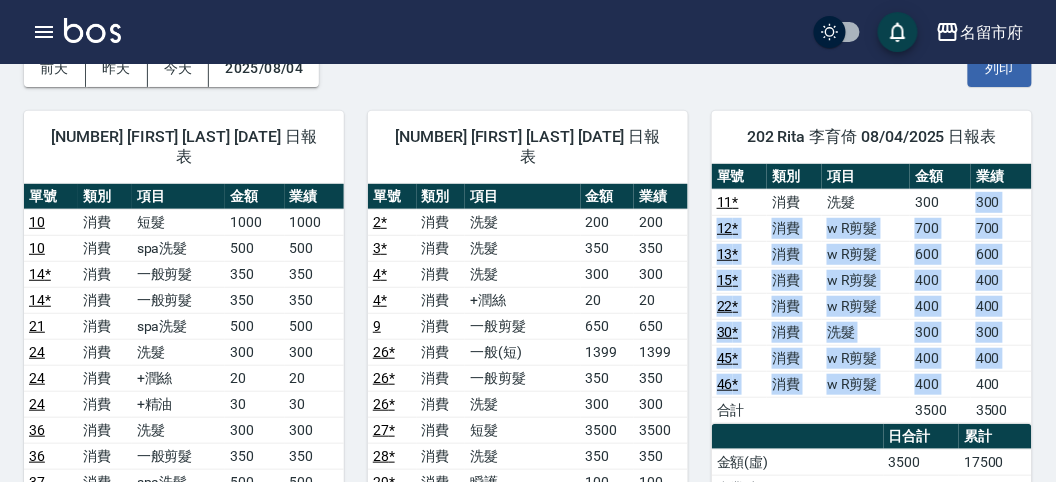 drag, startPoint x: 973, startPoint y: 200, endPoint x: 972, endPoint y: 369, distance: 169.00296 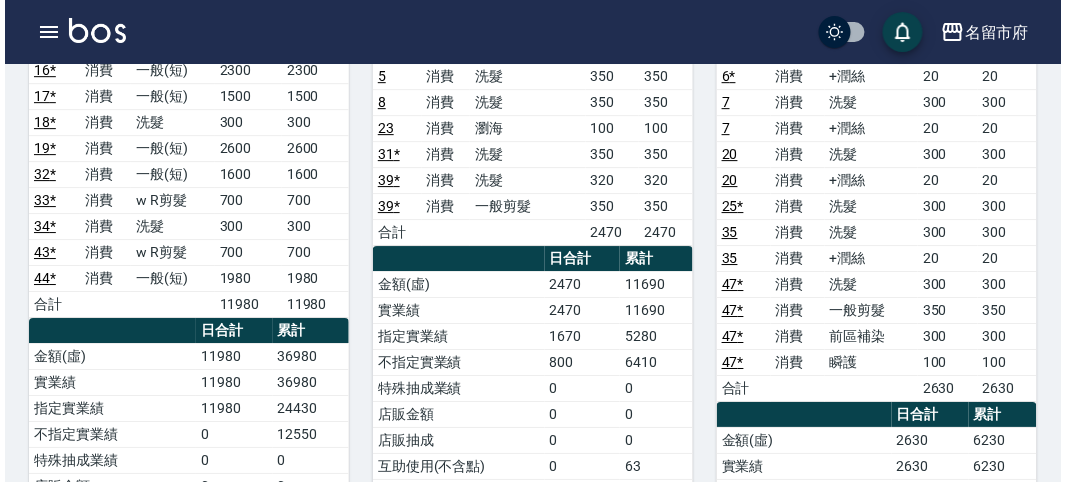 scroll, scrollTop: 1020, scrollLeft: 0, axis: vertical 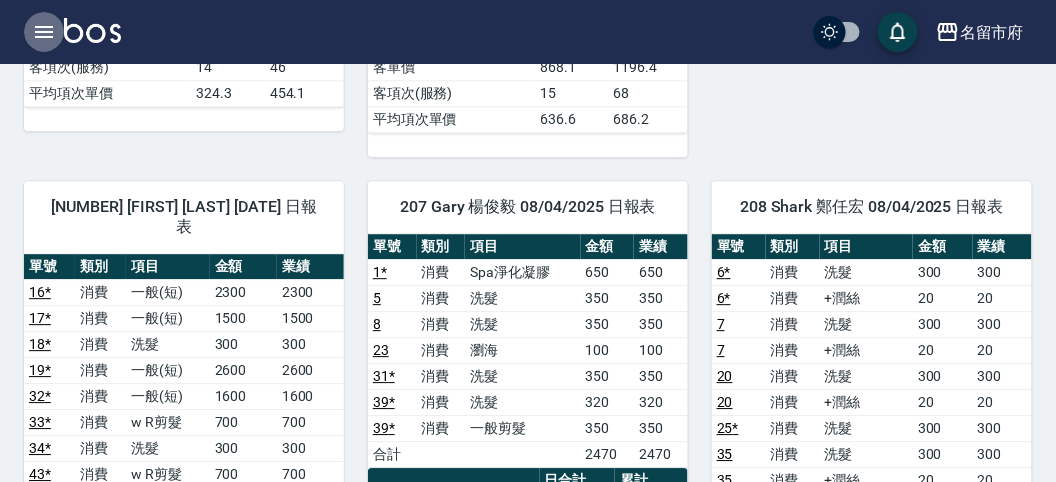 click 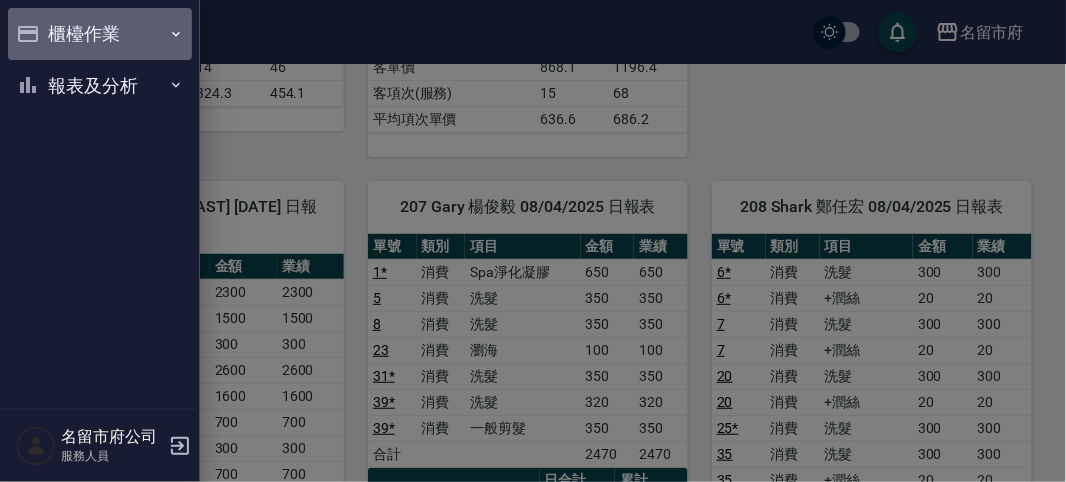 click 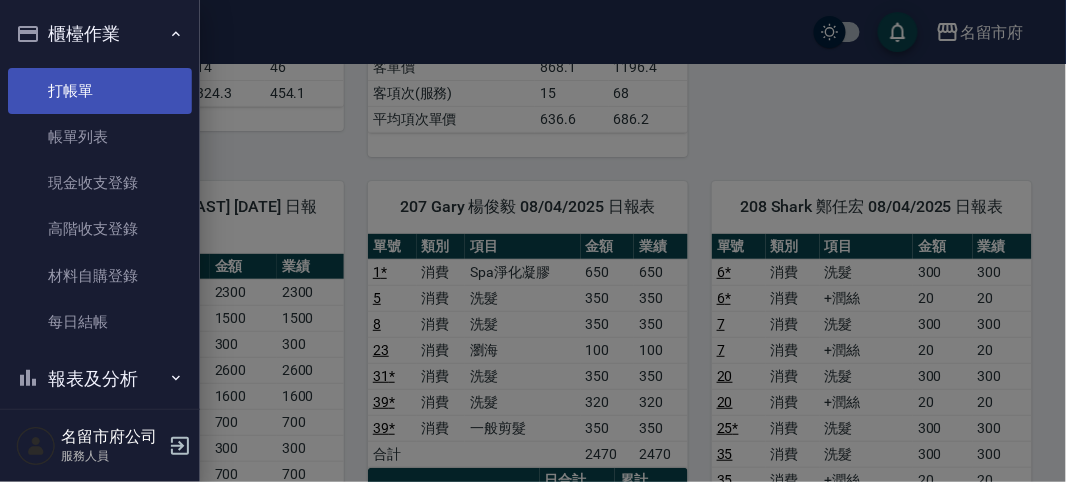 click on "打帳單" at bounding box center (100, 91) 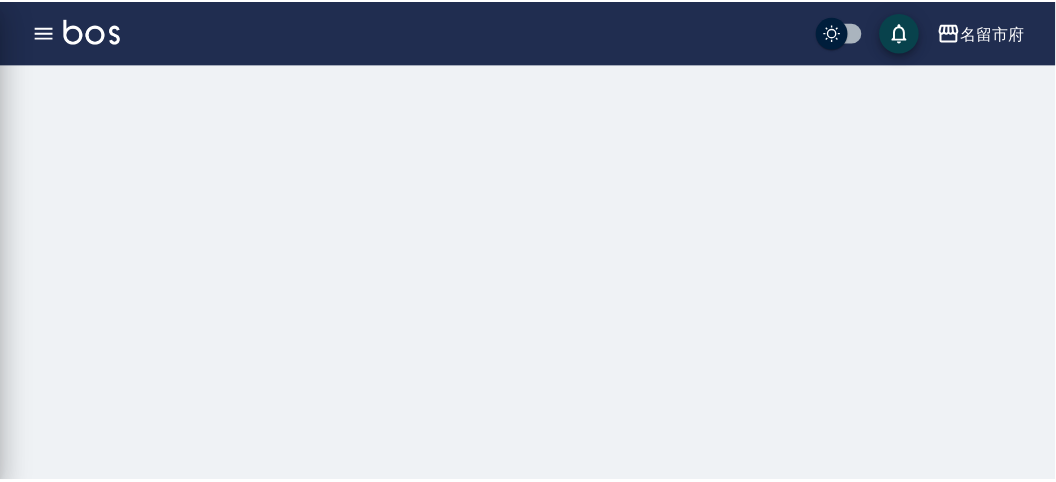 scroll, scrollTop: 0, scrollLeft: 0, axis: both 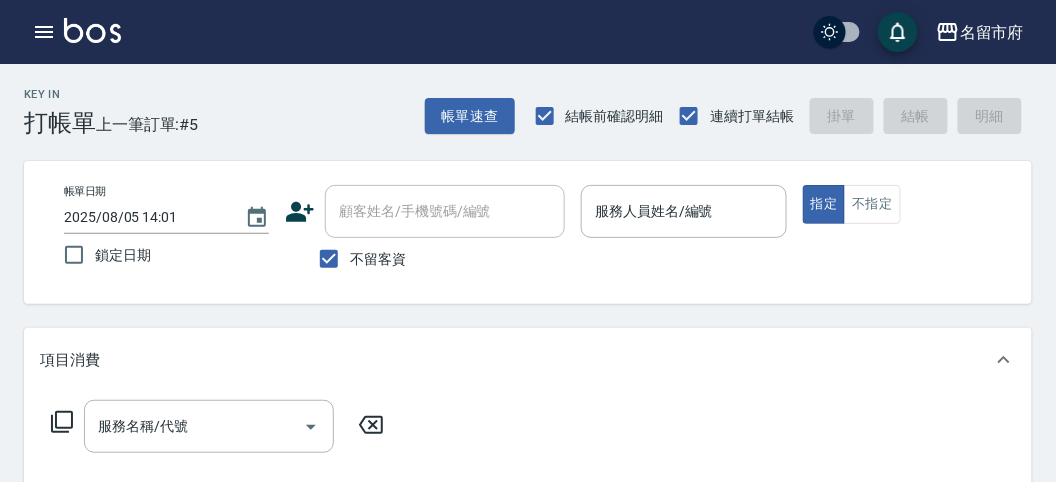 click on "Key In 打帳單 上一筆訂單:#5 帳單速查 結帳前確認明細 連續打單結帳 掛單 結帳 明細 帳單日期 [DATE] [TIME] 鎖定日期 顧客姓名/手機號碼/編號 顧客姓名/手機號碼/編號 不留客資 服務人員姓名/編號 服務人員姓名/編號 指定 不指定 項目消費 服務名稱/代號 服務名稱/代號 店販銷售 服務人員姓名/編號 服務人員姓名/編號 商品代號/名稱 商品代號/名稱 預收卡販賣 卡券名稱/代號 卡券名稱/代號 其他付款方式 其他付款方式 其他付款方式 備註及來源 備註 備註 訂單來源 ​ 訂單來源 隱藏業績明細 服務消費  0 店販消費  0 使用預收卡  0 業績合計   0 預收卡販賣  0 會員卡販賣  0 扣入金  0 現金應收   0 其他付款方式  0 紅利點數折抵  0 掛單 結帳 明細" at bounding box center (528, 563) 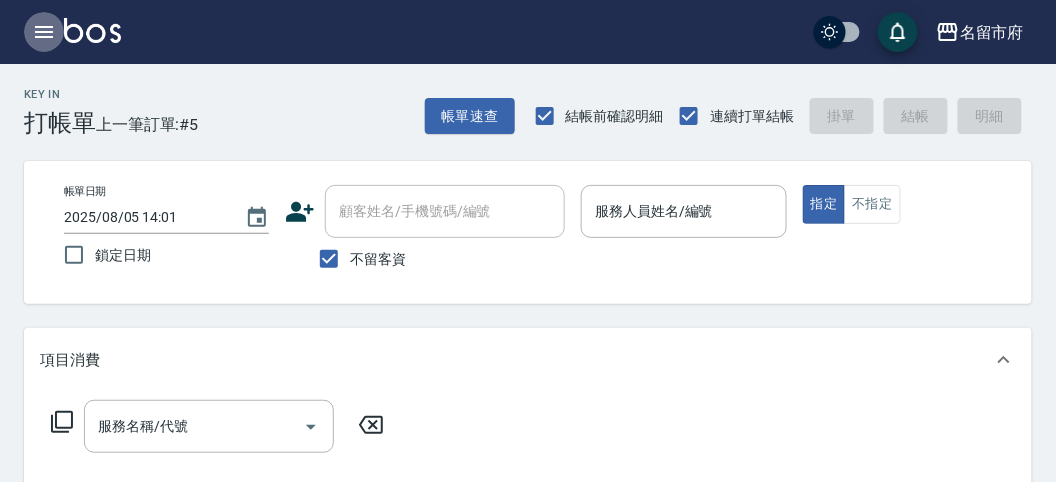 click 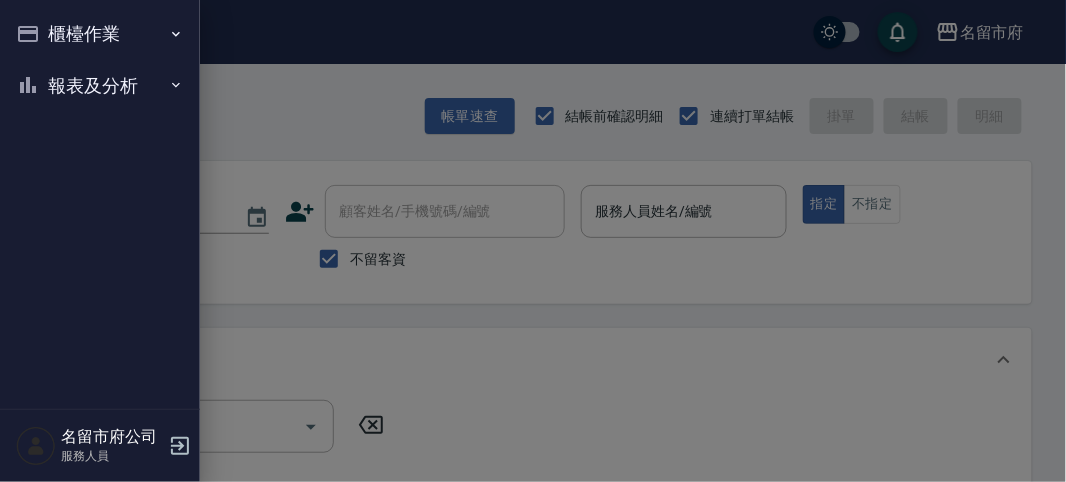 click on "報表及分析" at bounding box center (100, 86) 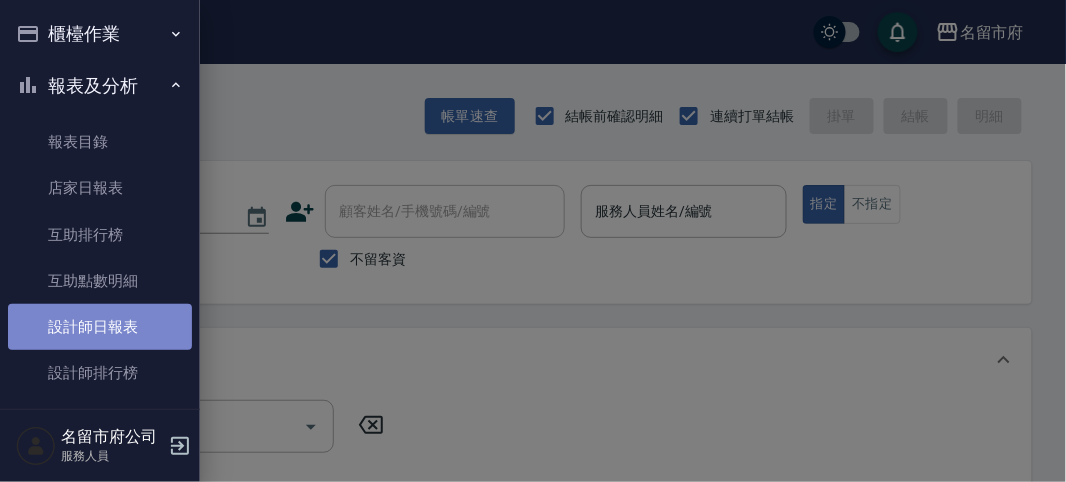 click on "設計師日報表" at bounding box center (100, 327) 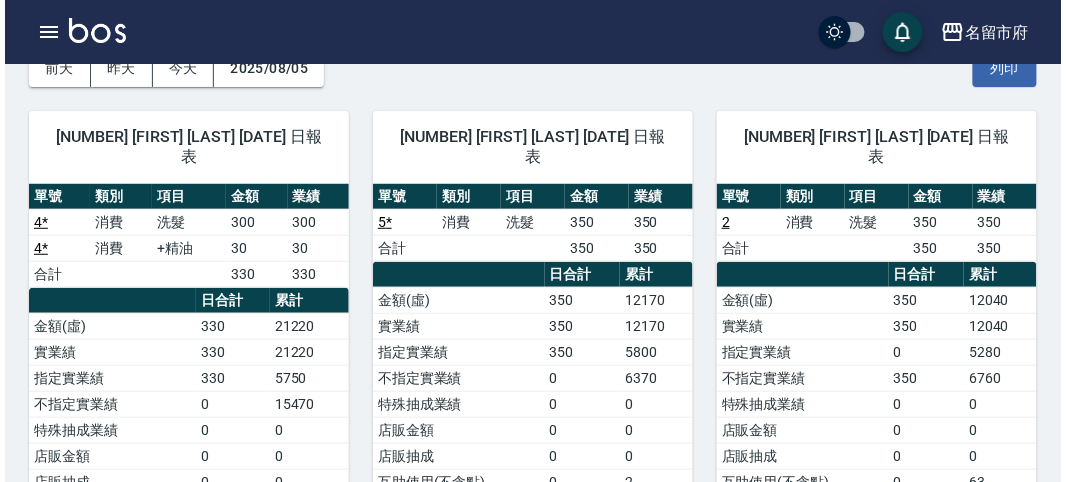 scroll, scrollTop: 222, scrollLeft: 0, axis: vertical 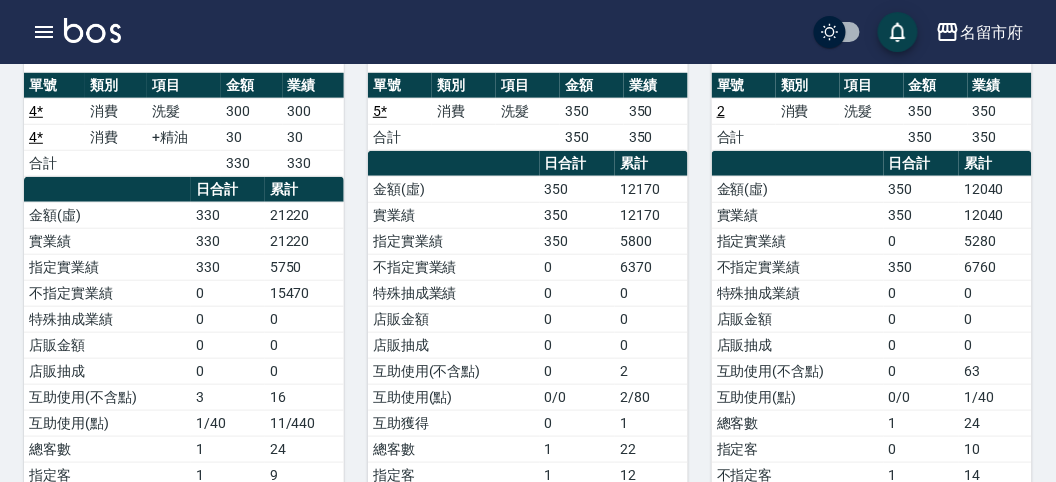 click on "名留市府 登出" at bounding box center (528, 32) 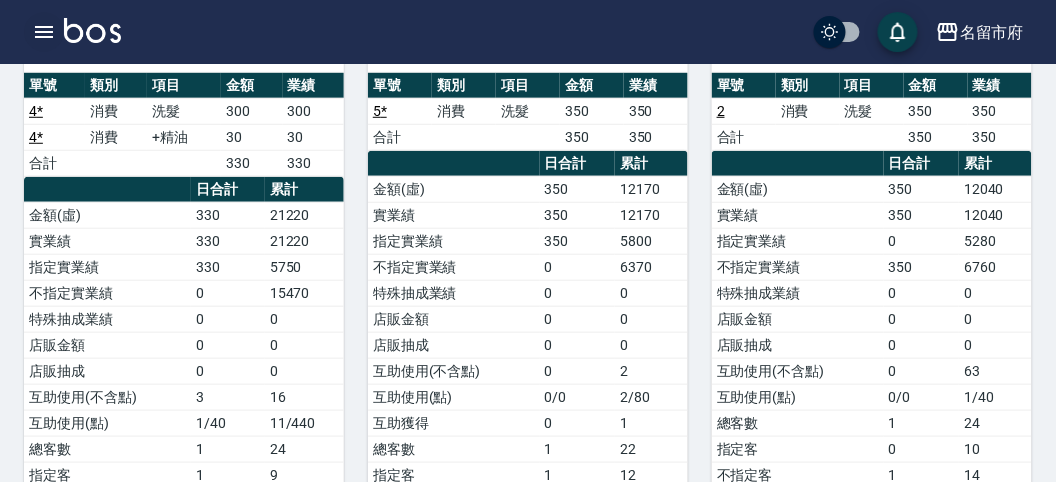 click 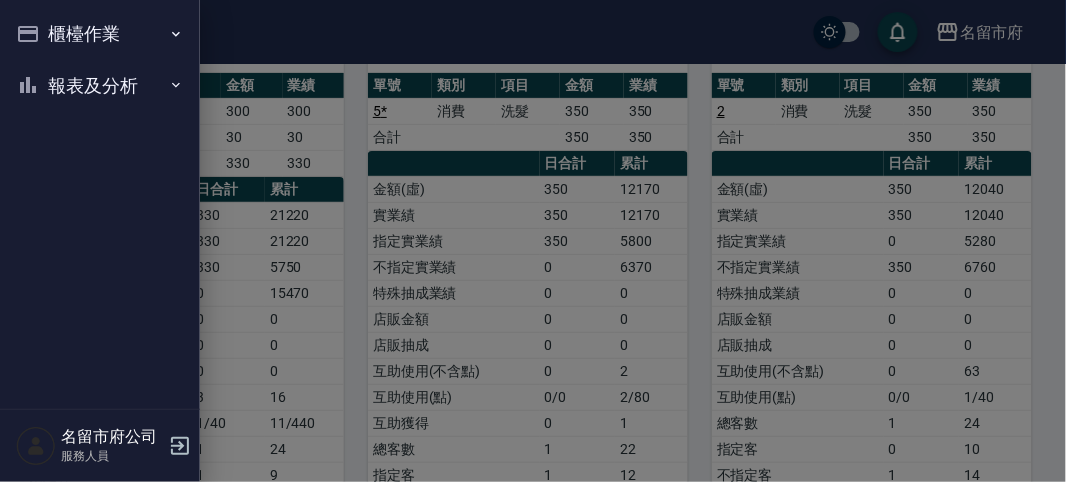 click on "櫃檯作業" at bounding box center (100, 34) 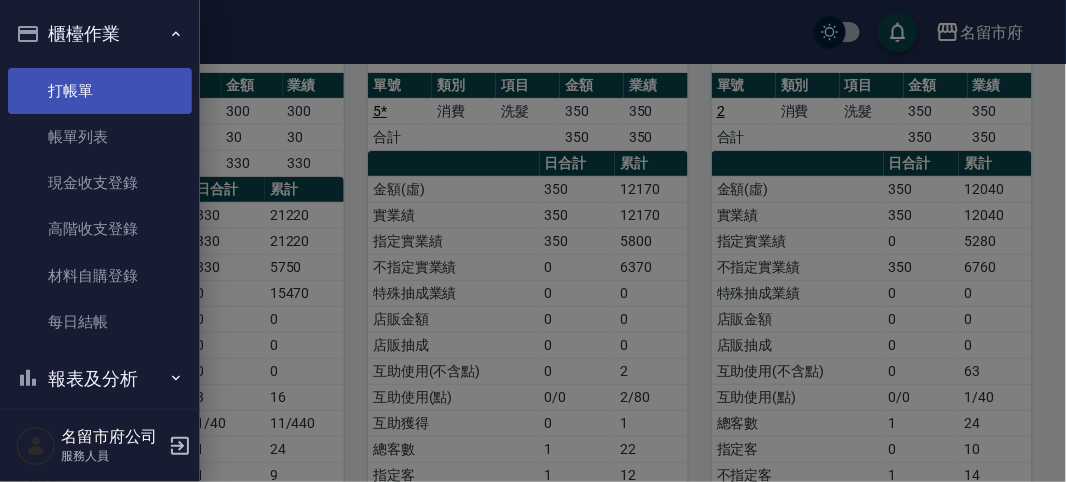 click on "打帳單" at bounding box center (100, 91) 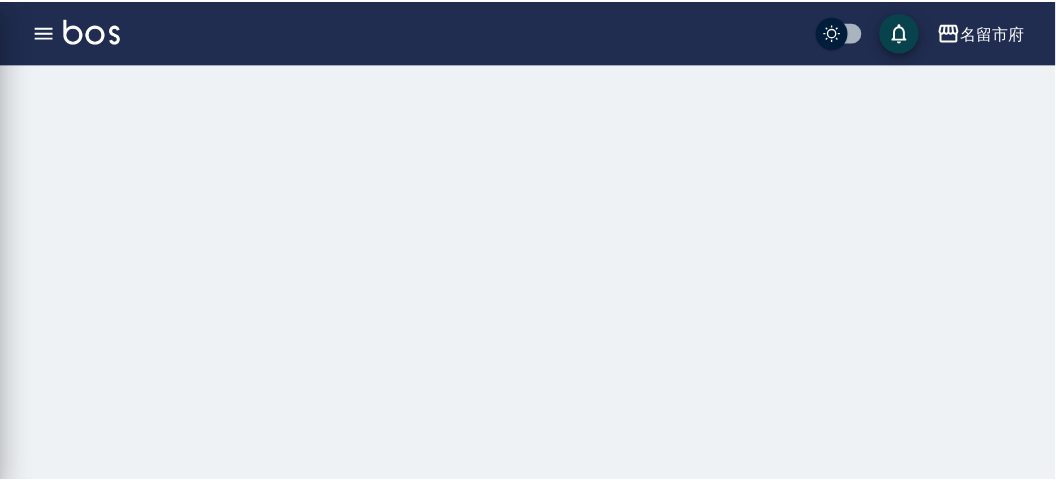 scroll, scrollTop: 0, scrollLeft: 0, axis: both 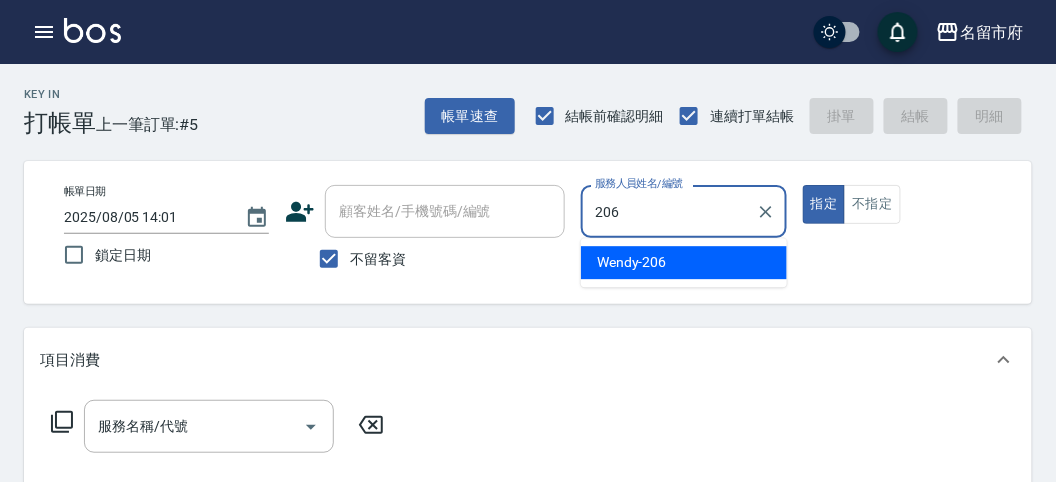 type on "[FIRST]-[NUMBER]" 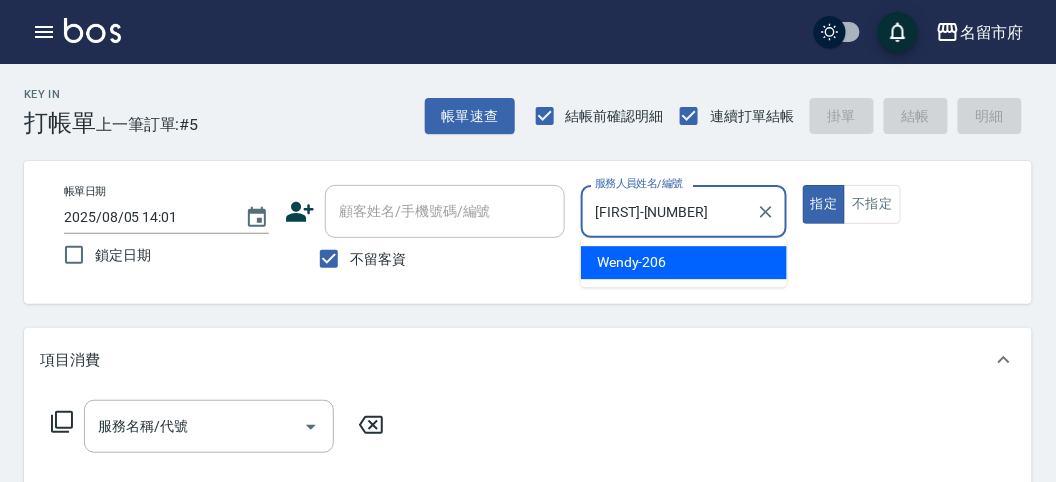 type on "true" 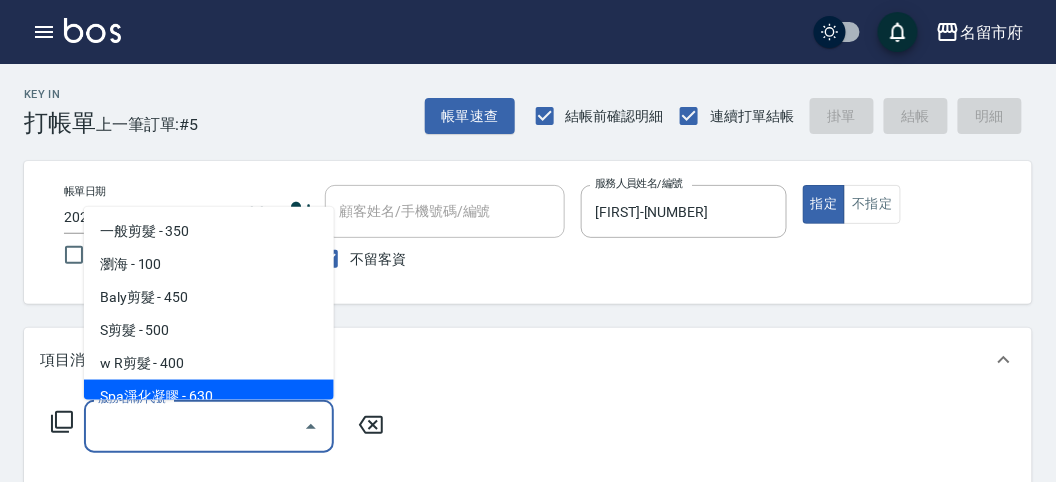 scroll, scrollTop: 45, scrollLeft: 0, axis: vertical 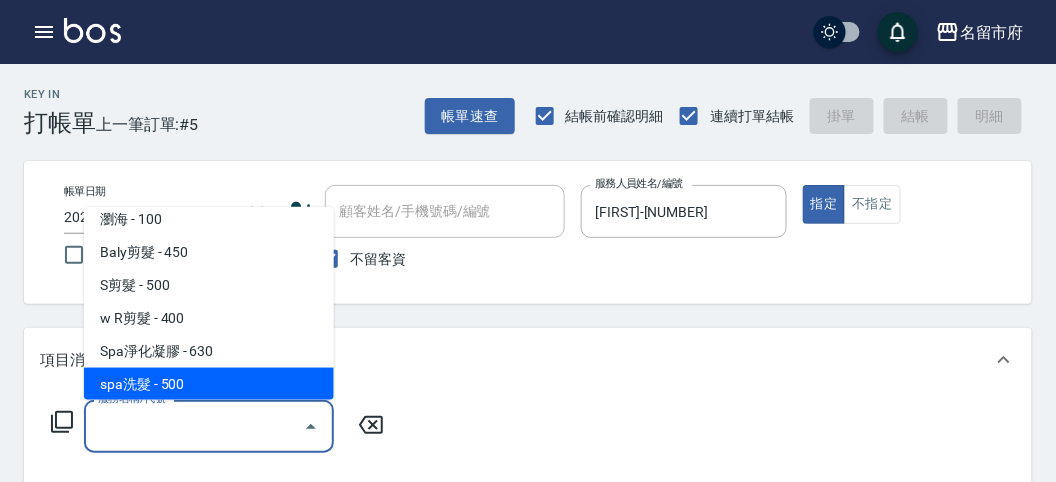 type on "spa洗髮(k003)" 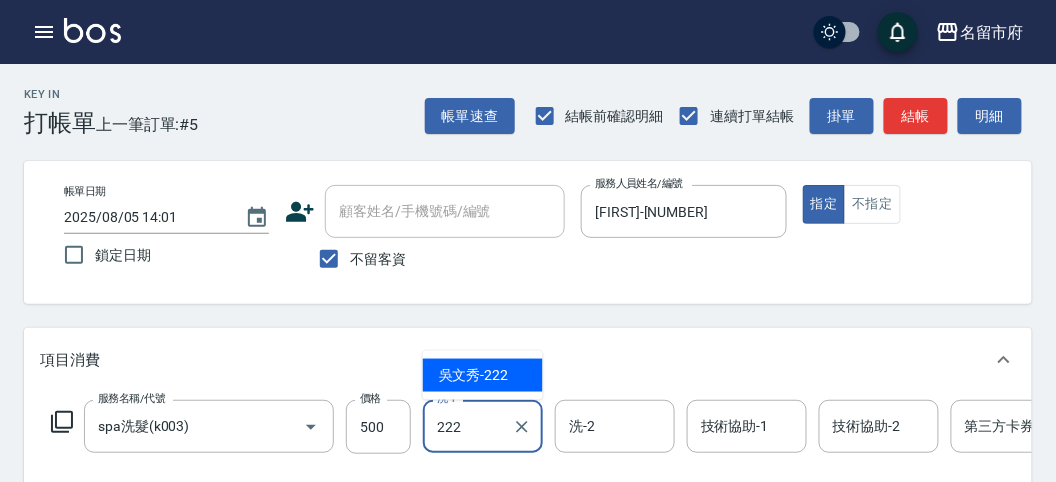 type on "吳文秀-222" 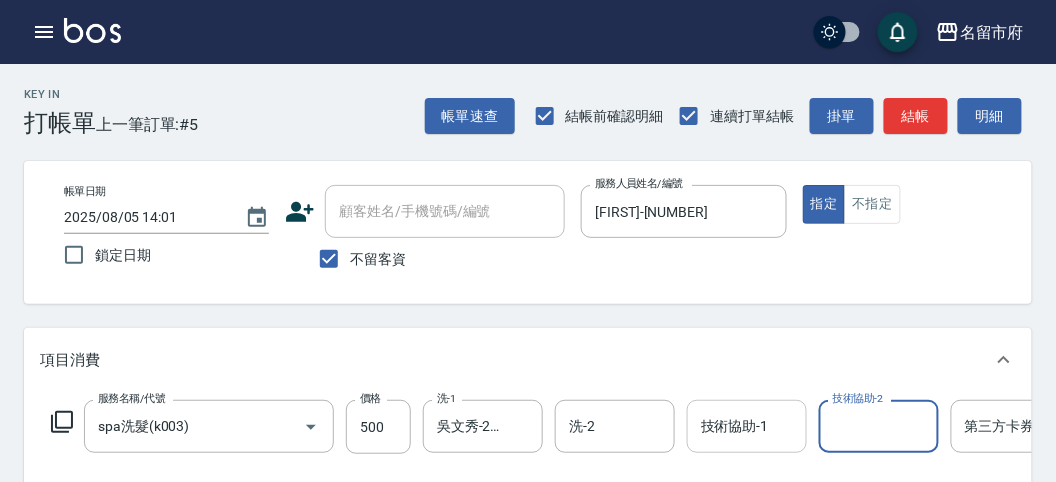drag, startPoint x: 693, startPoint y: 446, endPoint x: 760, endPoint y: 405, distance: 78.54935 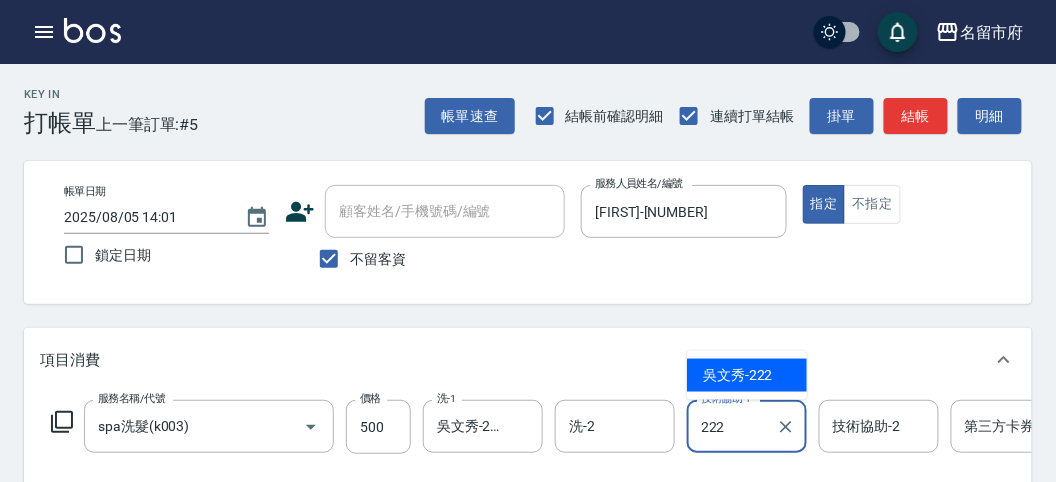type on "吳文秀-222" 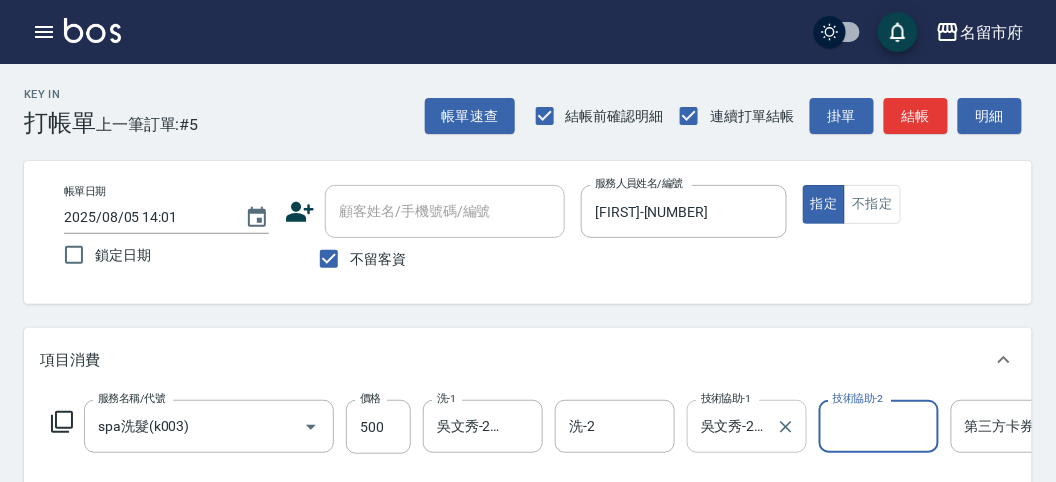 scroll, scrollTop: 0, scrollLeft: 29, axis: horizontal 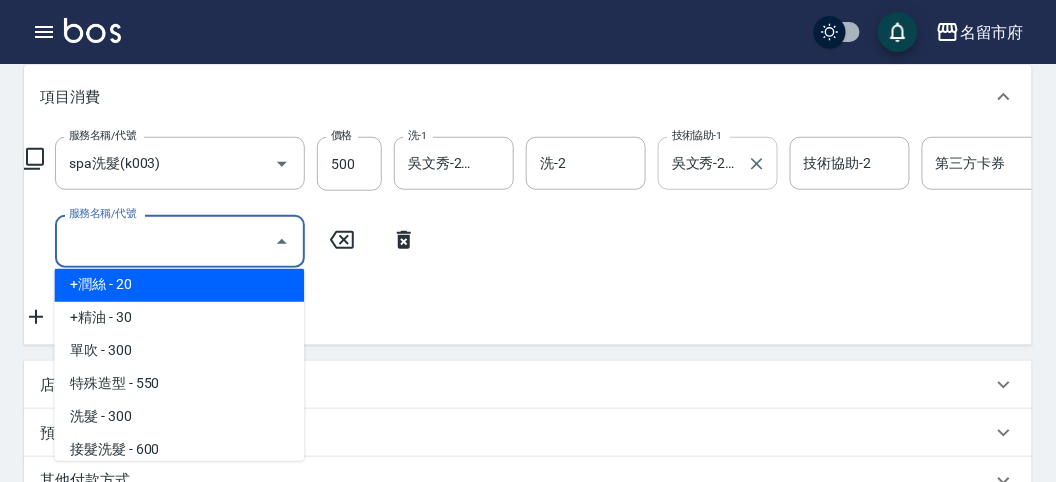 type on "+潤絲(S002)" 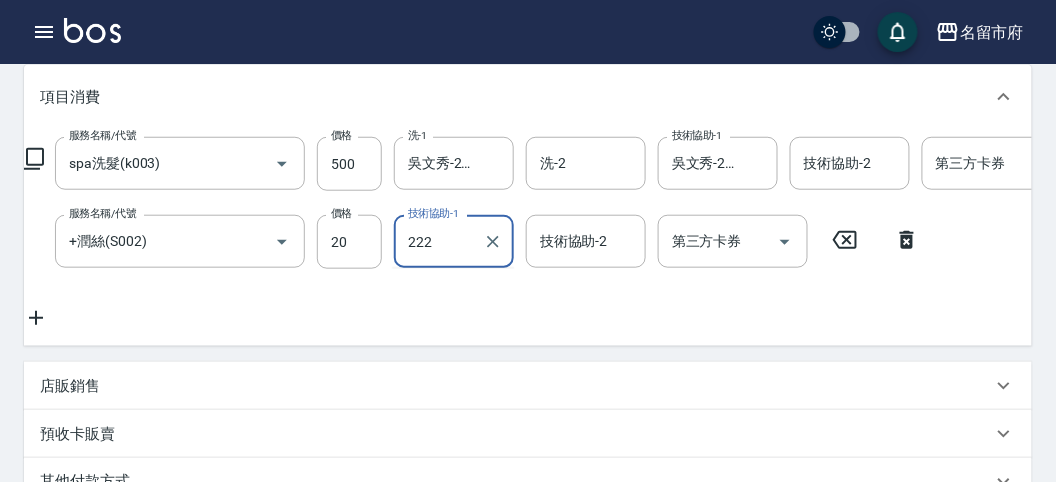 type on "吳文秀-222" 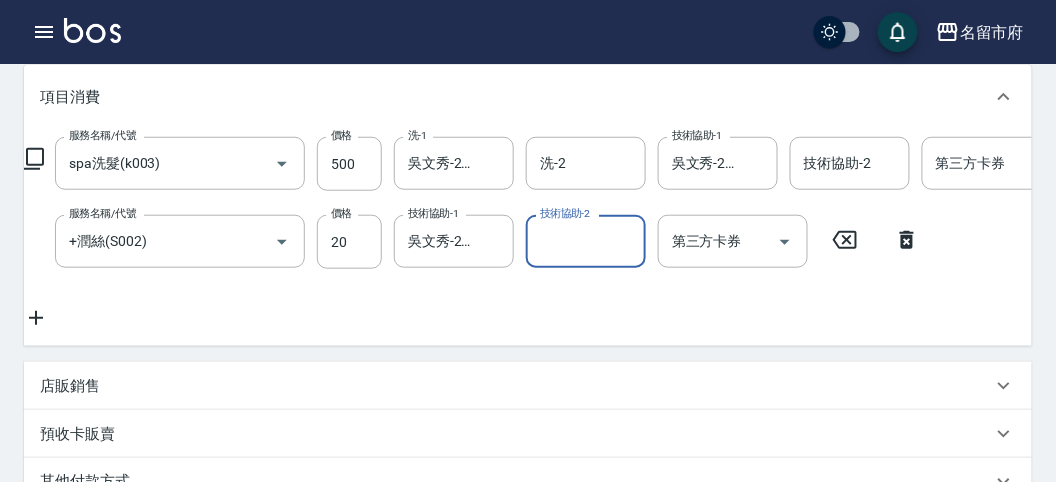 type on "[DATE] [TIME]" 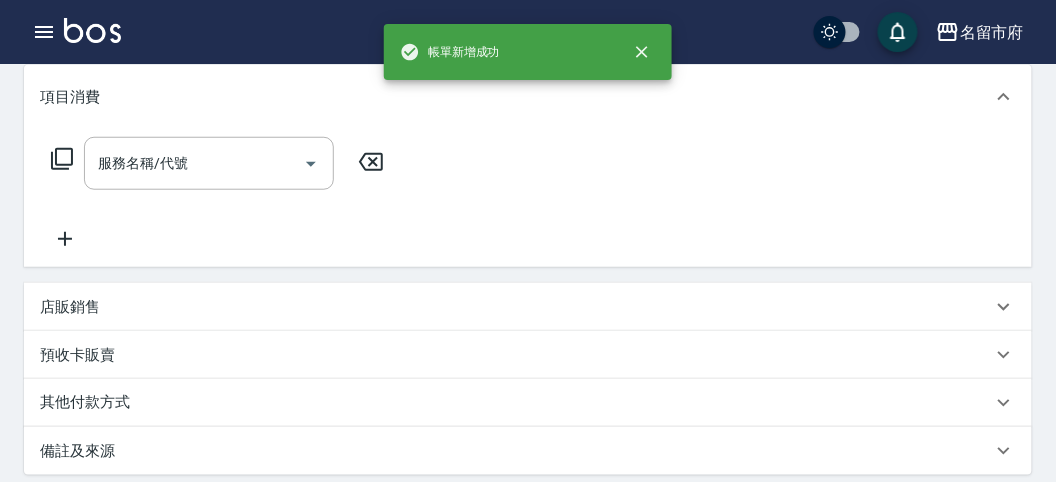scroll, scrollTop: 0, scrollLeft: 0, axis: both 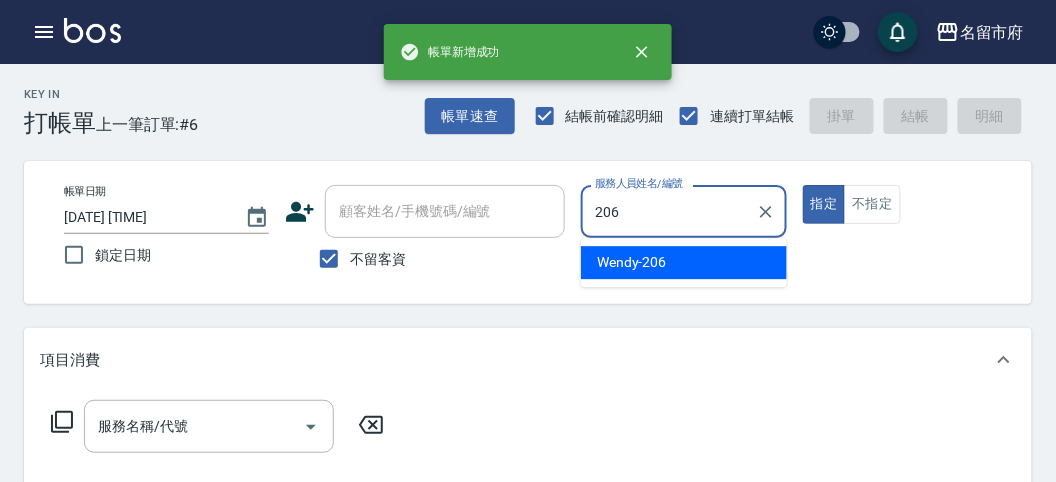 type on "[FIRST]-[NUMBER]" 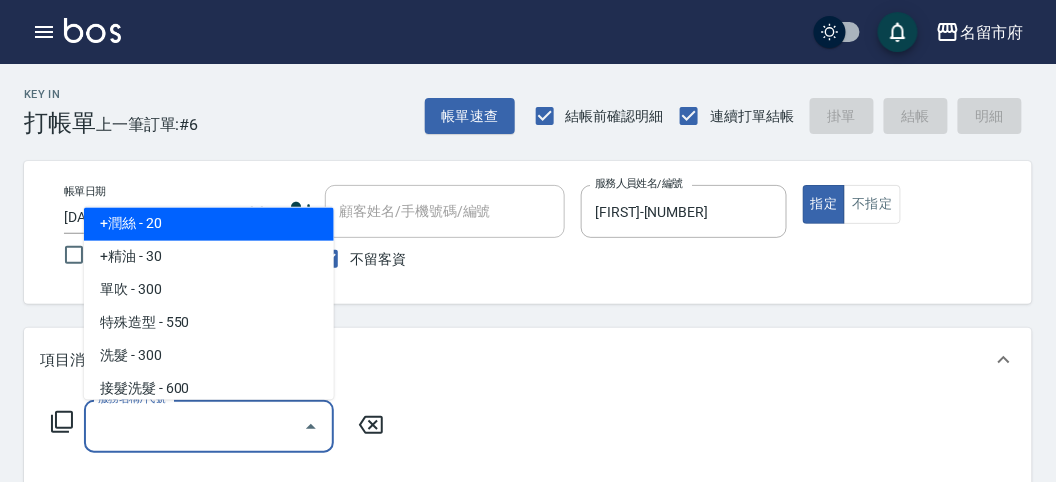 scroll, scrollTop: 1063, scrollLeft: 0, axis: vertical 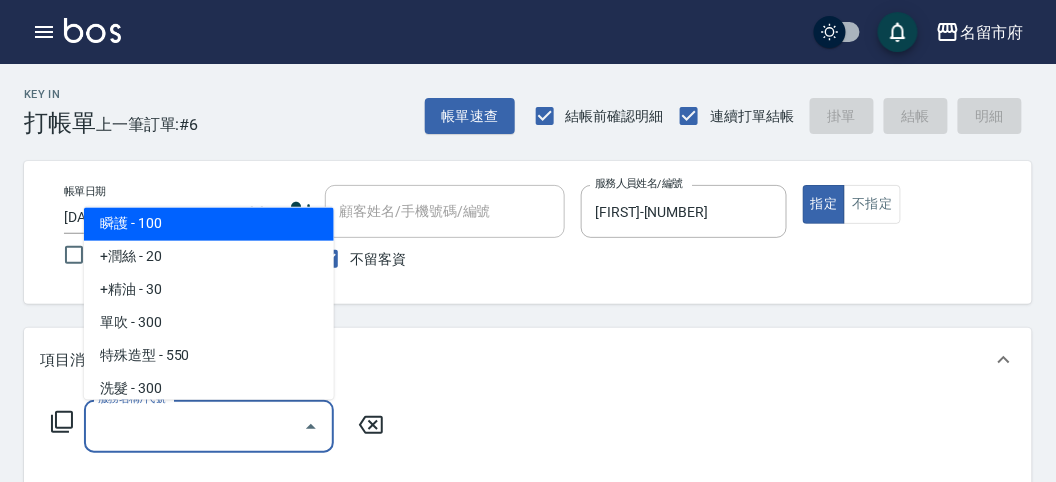 type on "瞬護(S0010)" 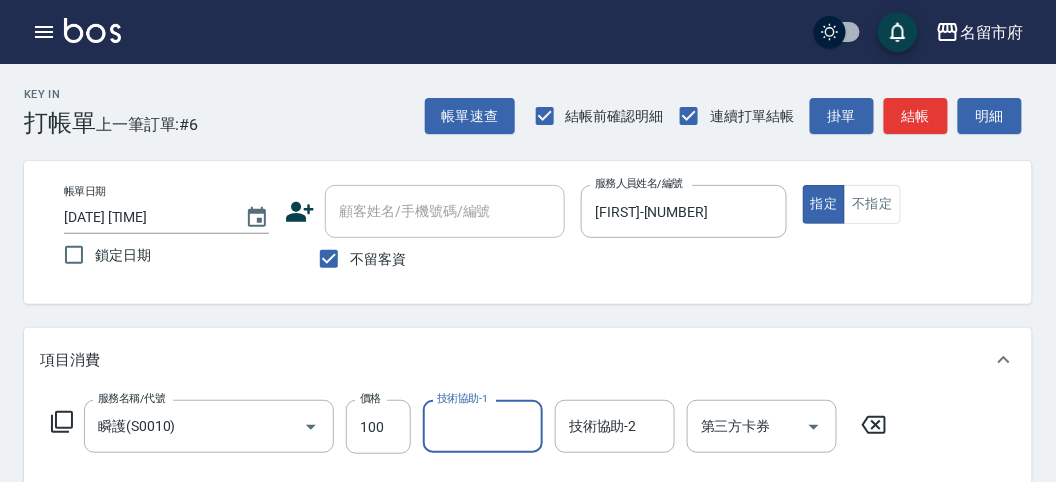 type on "3" 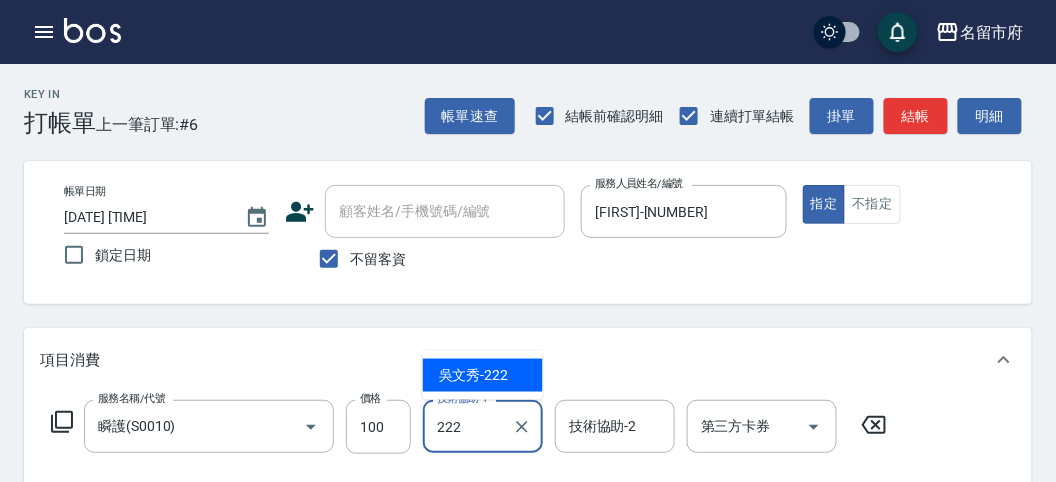 type on "吳文秀-222" 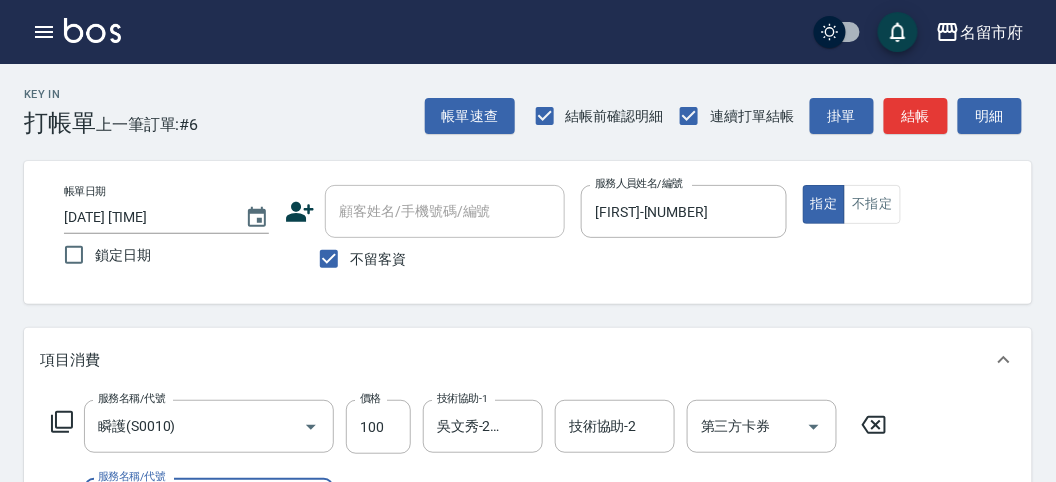 scroll, scrollTop: 263, scrollLeft: 0, axis: vertical 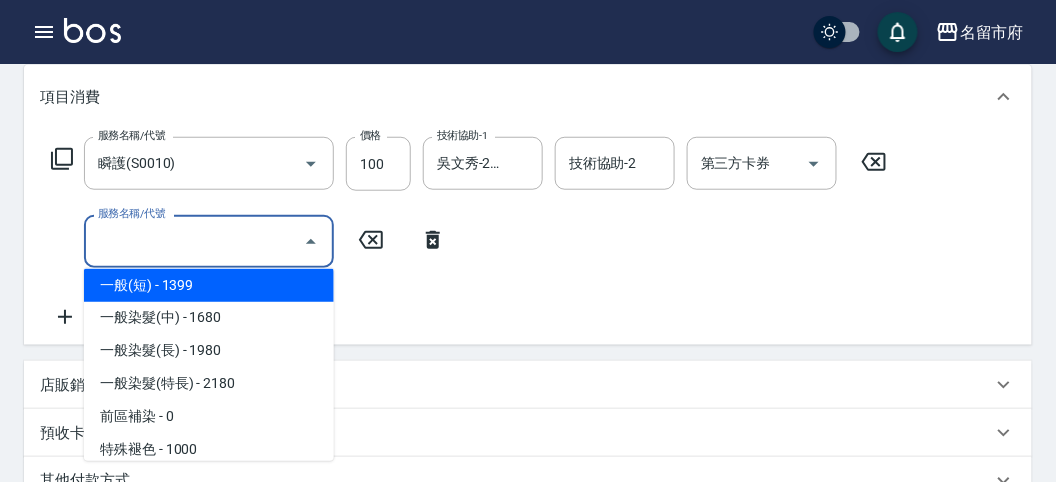 type on "一般(短)(R000)" 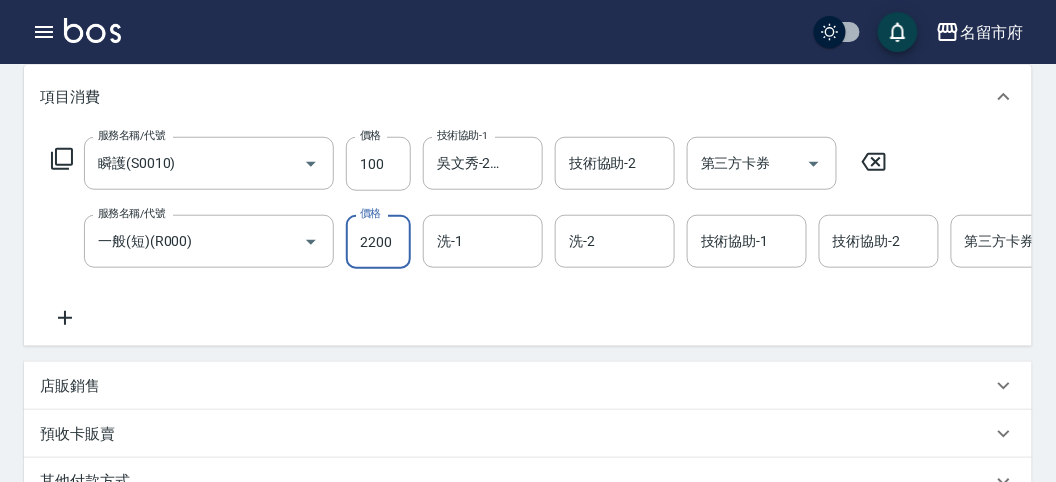 type on "2200" 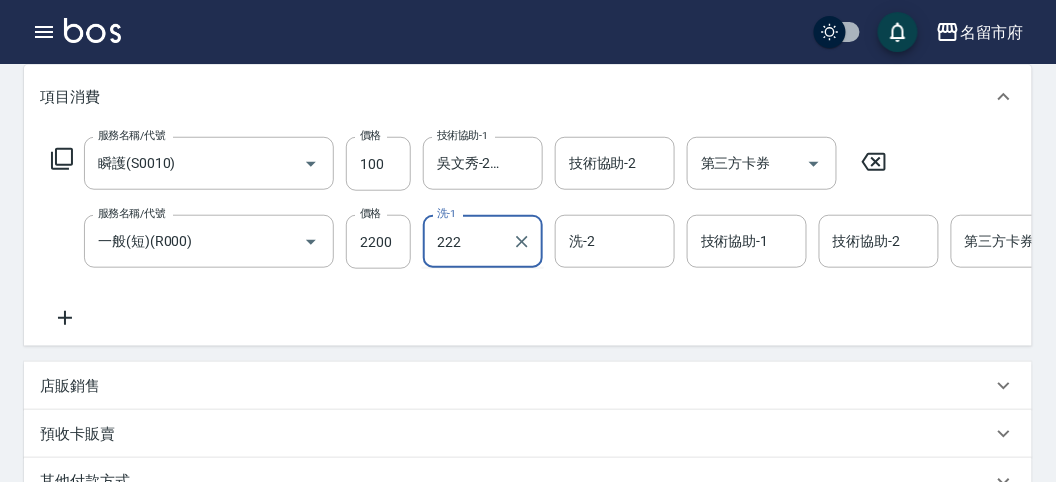 type on "吳文秀-222" 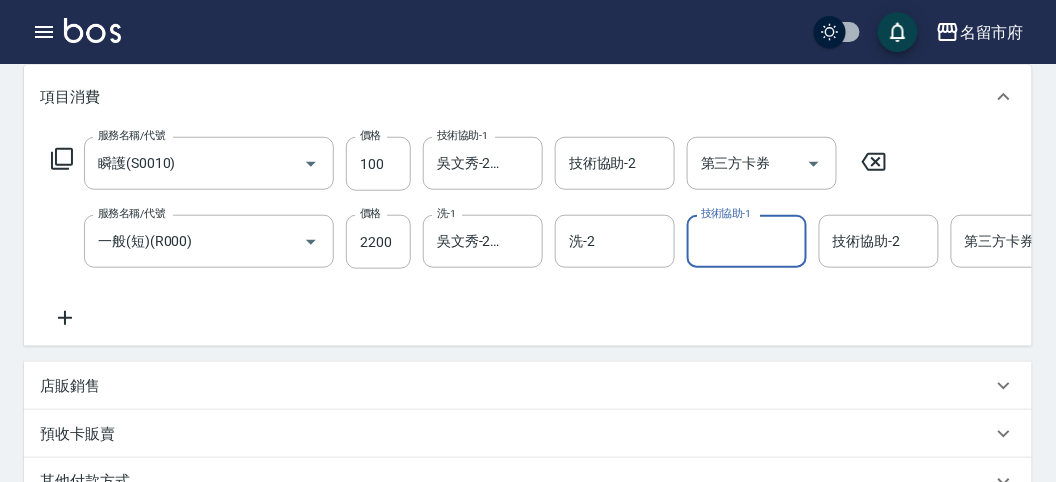 type 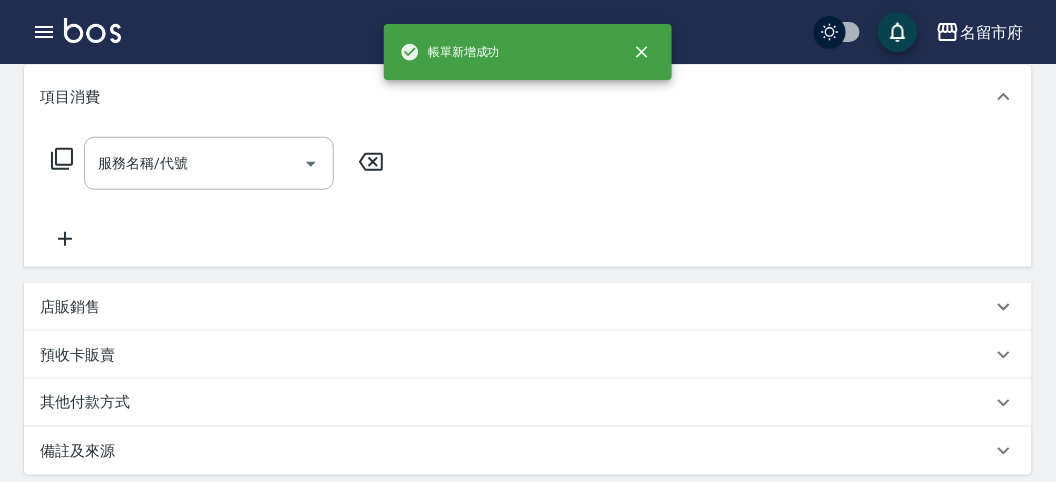scroll, scrollTop: 0, scrollLeft: 0, axis: both 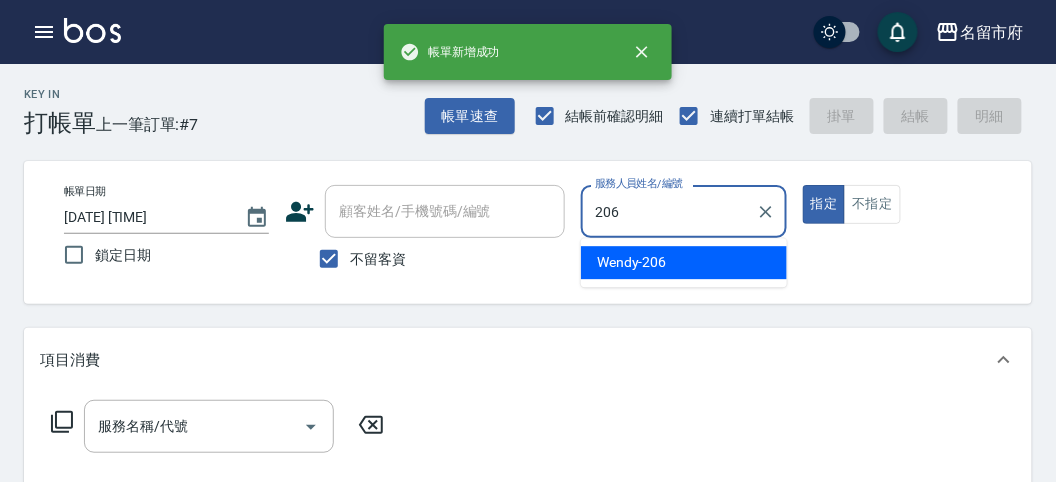 type on "[FIRST]-[NUMBER]" 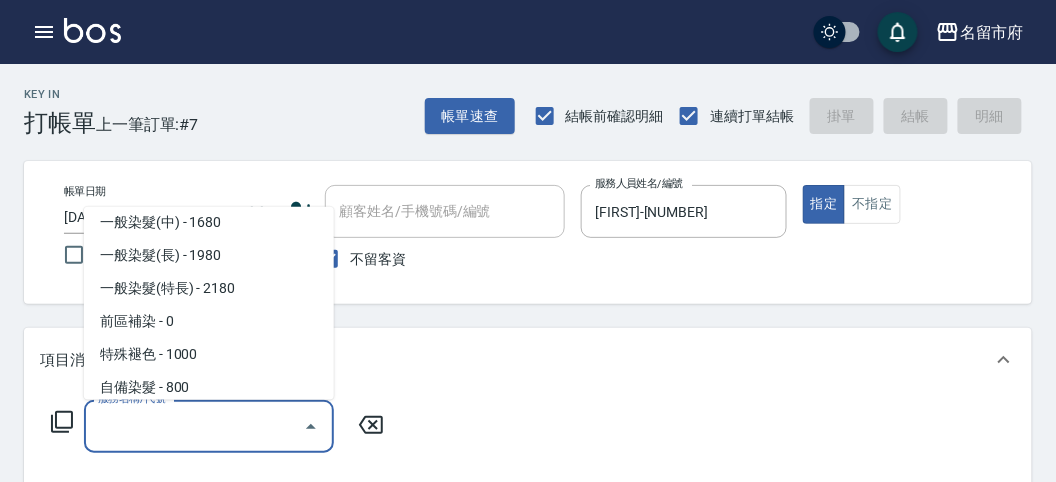 scroll, scrollTop: 766, scrollLeft: 0, axis: vertical 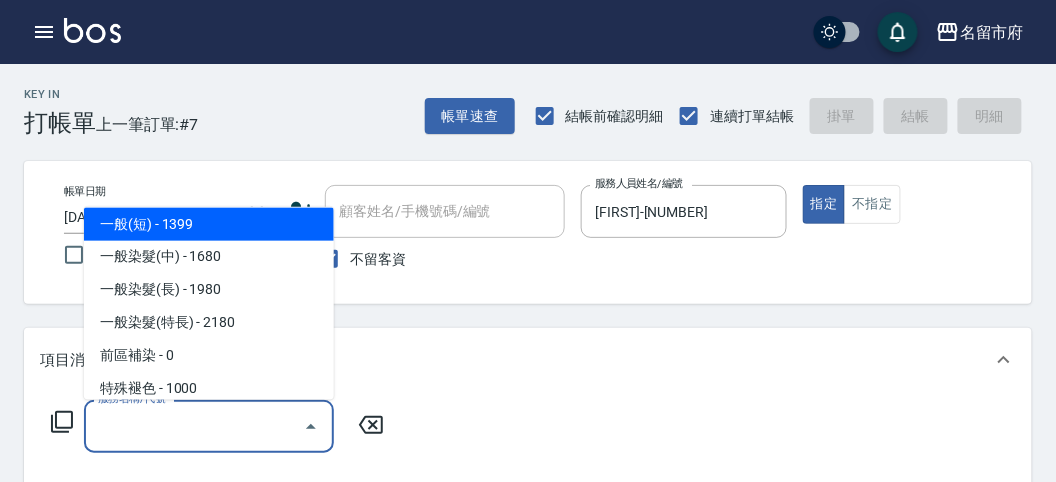 type on "一般(短)(R000)" 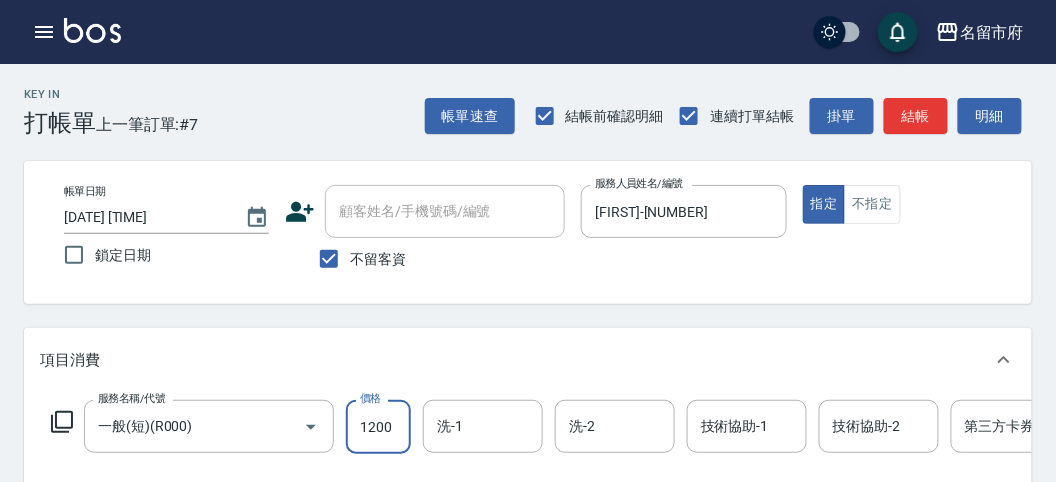 type on "1200" 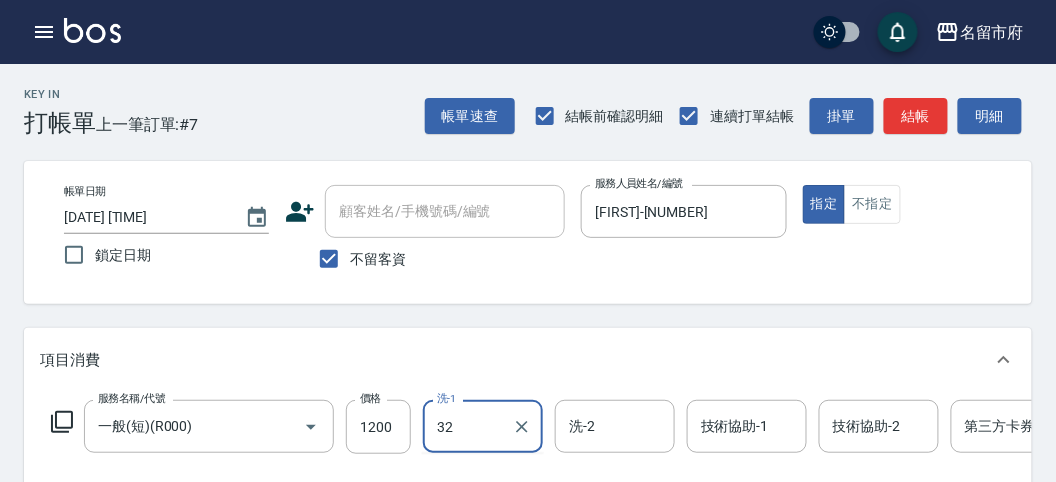 type on "3" 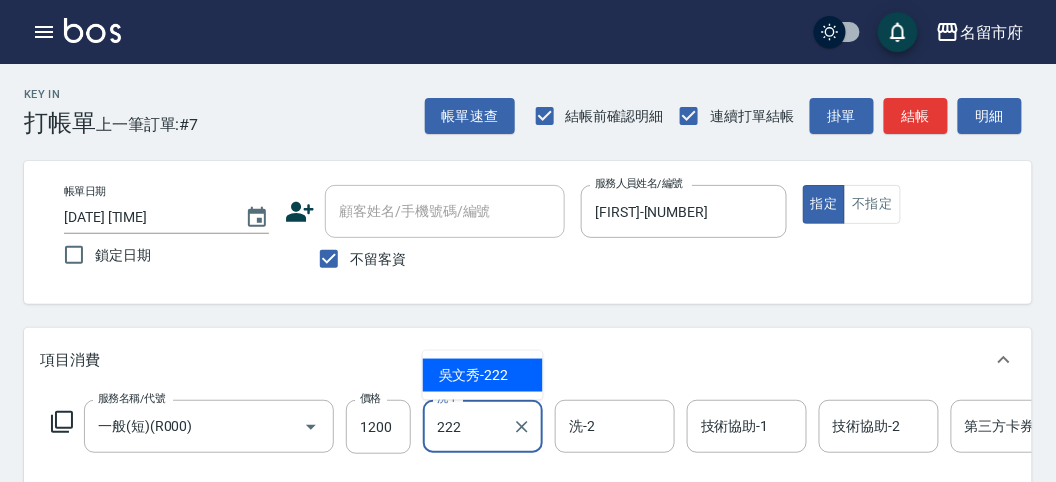 type on "吳文秀-222" 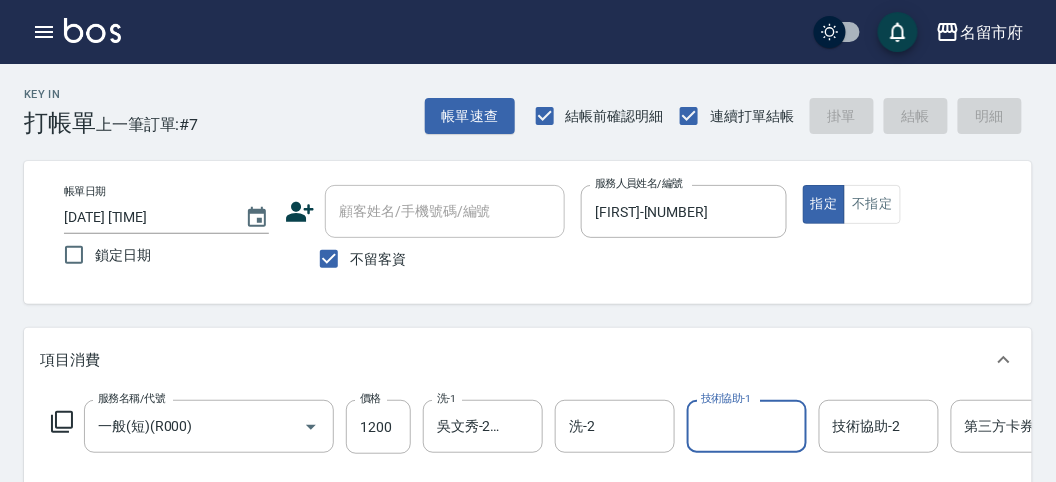type 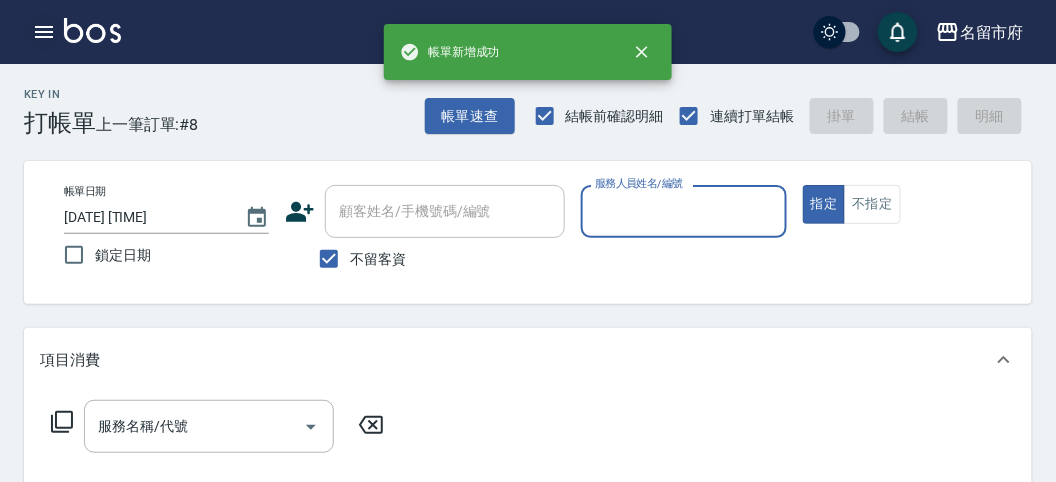 click at bounding box center (44, 32) 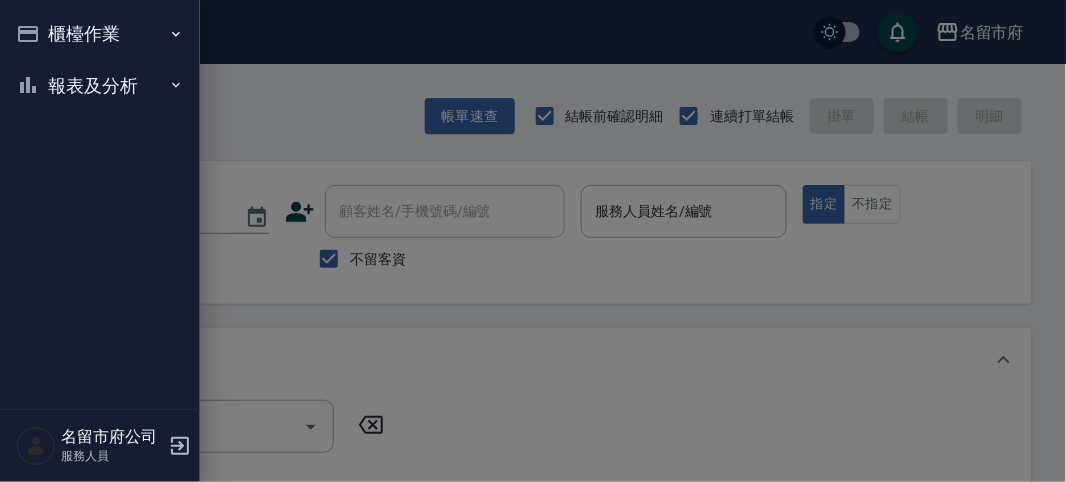 click on "櫃檯作業" at bounding box center (100, 34) 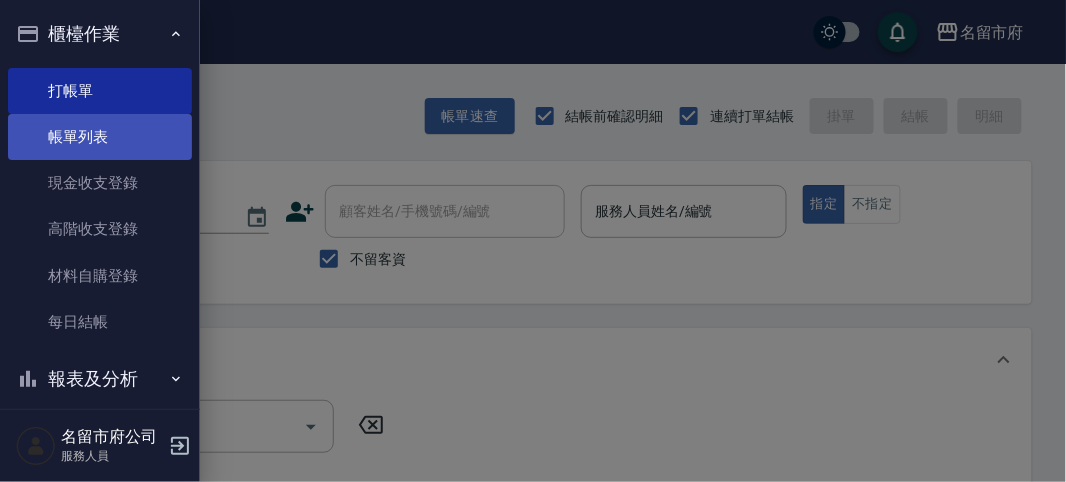 click on "帳單列表" at bounding box center [100, 137] 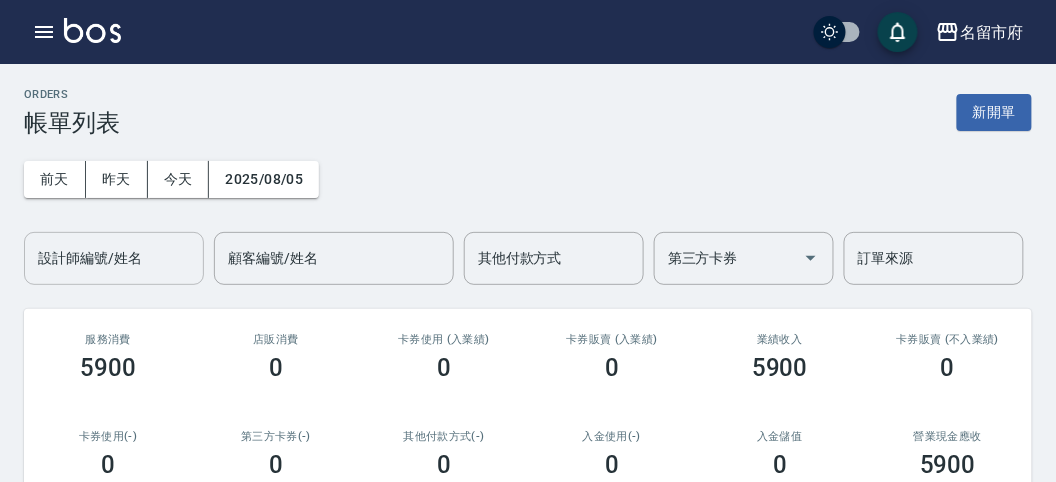 click on "設計師編號/姓名 設計師編號/姓名" at bounding box center [114, 258] 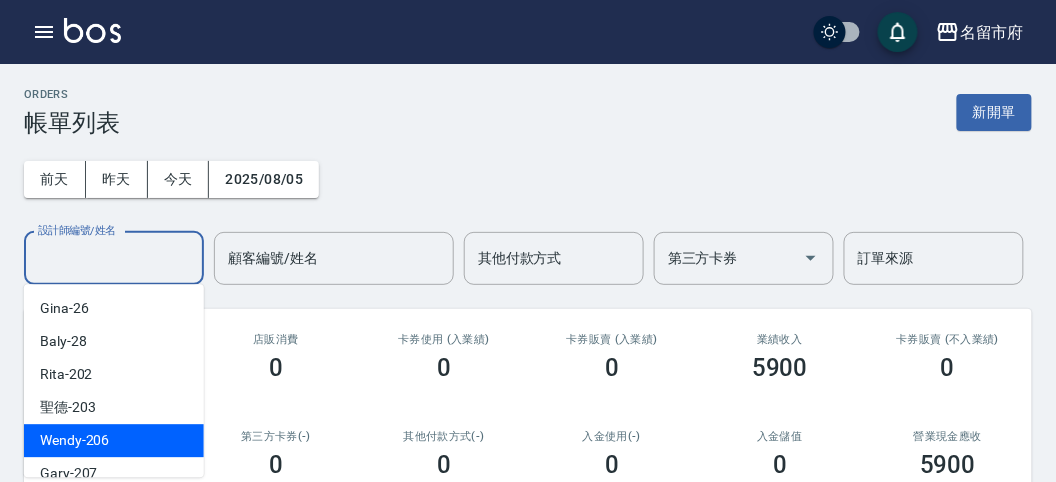 click on "[FIRST] -[NUMBER]" at bounding box center [114, 440] 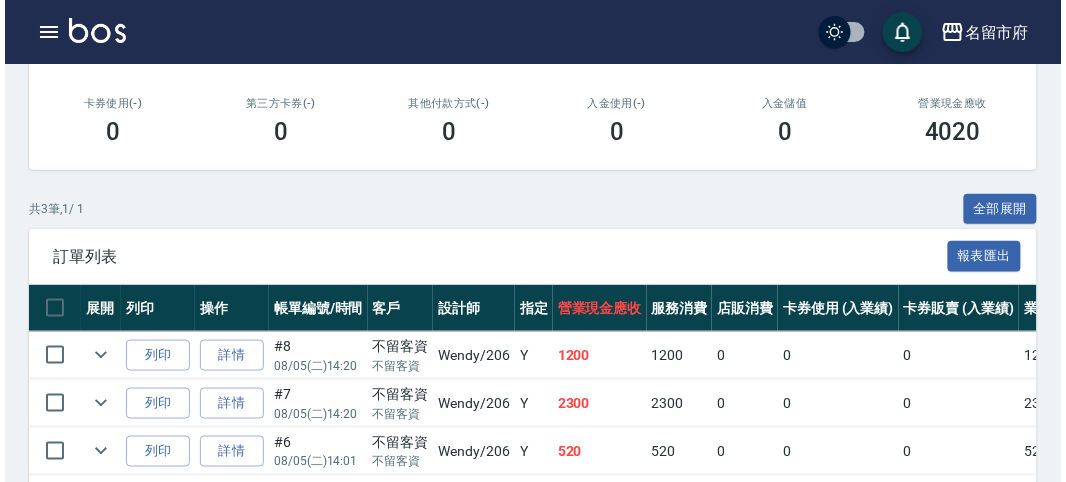 scroll, scrollTop: 420, scrollLeft: 0, axis: vertical 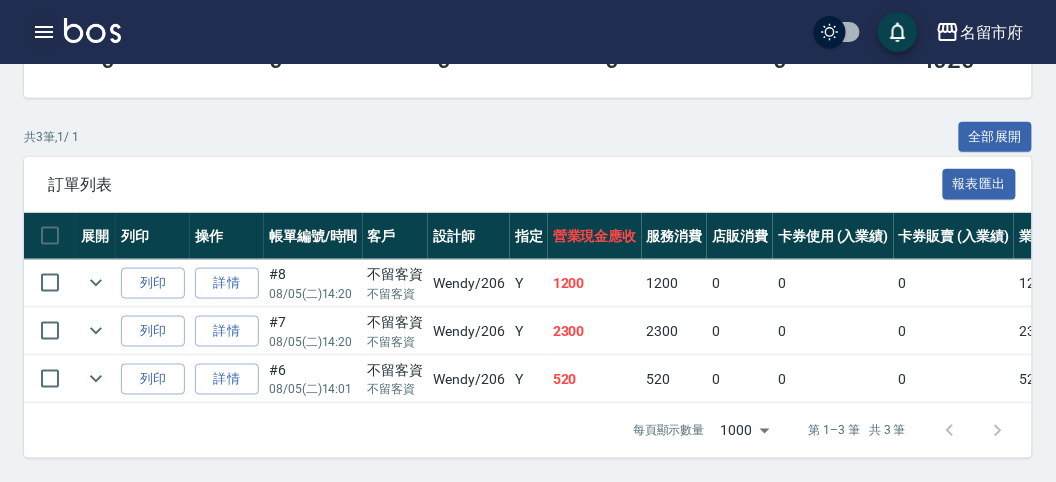 click 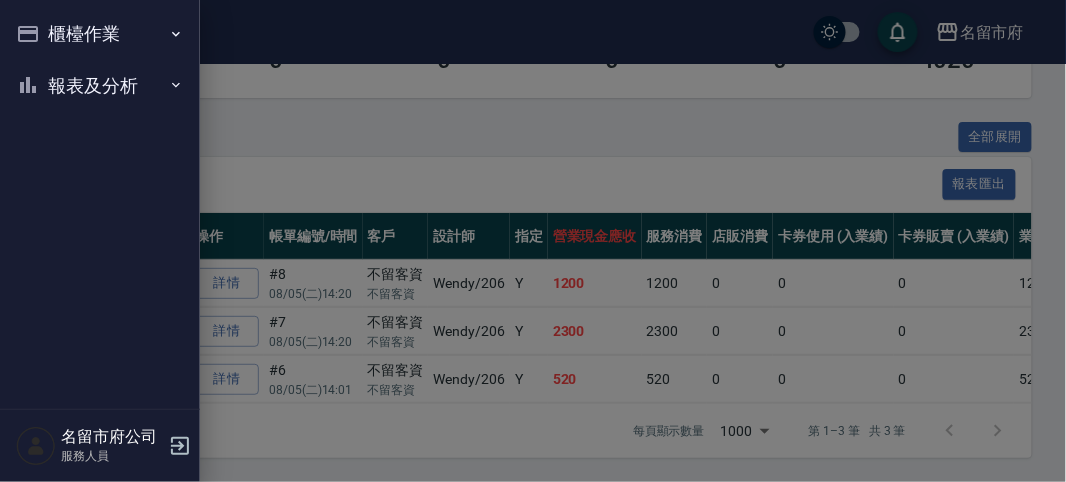 click on "櫃檯作業" at bounding box center [100, 34] 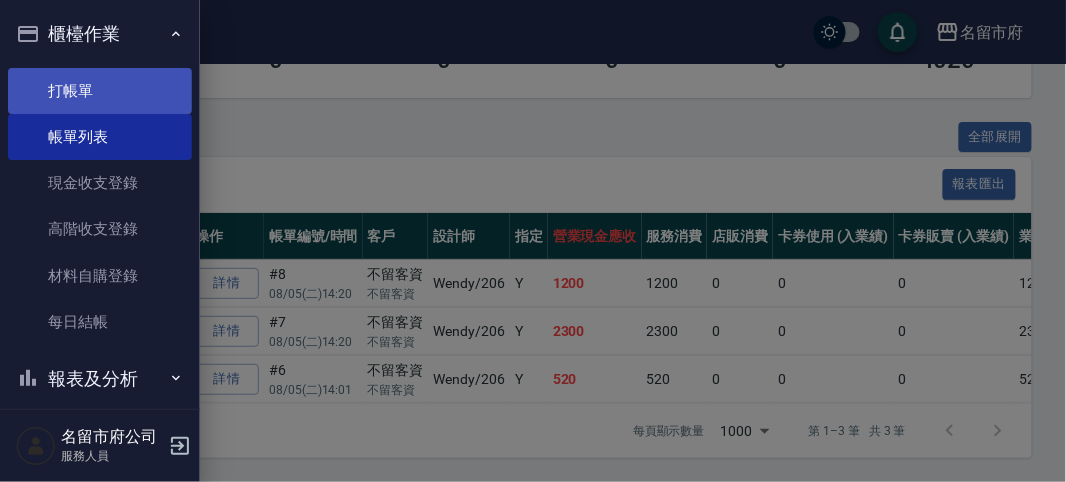 click on "打帳單" at bounding box center [100, 91] 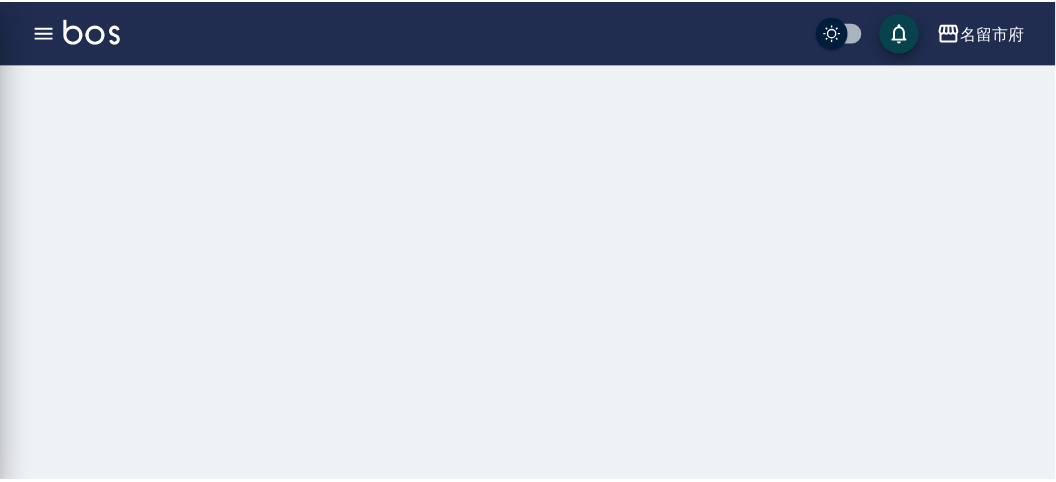 scroll, scrollTop: 0, scrollLeft: 0, axis: both 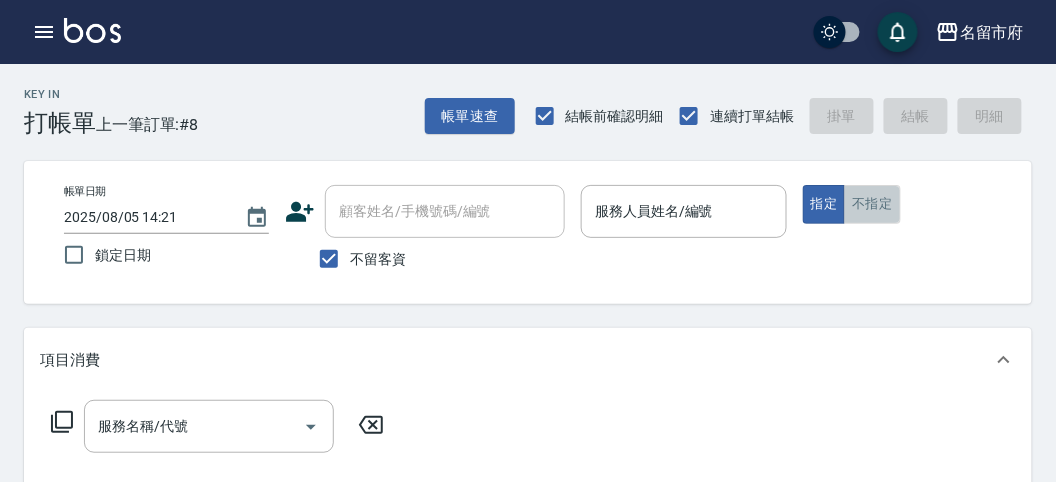 click on "不指定" at bounding box center [872, 204] 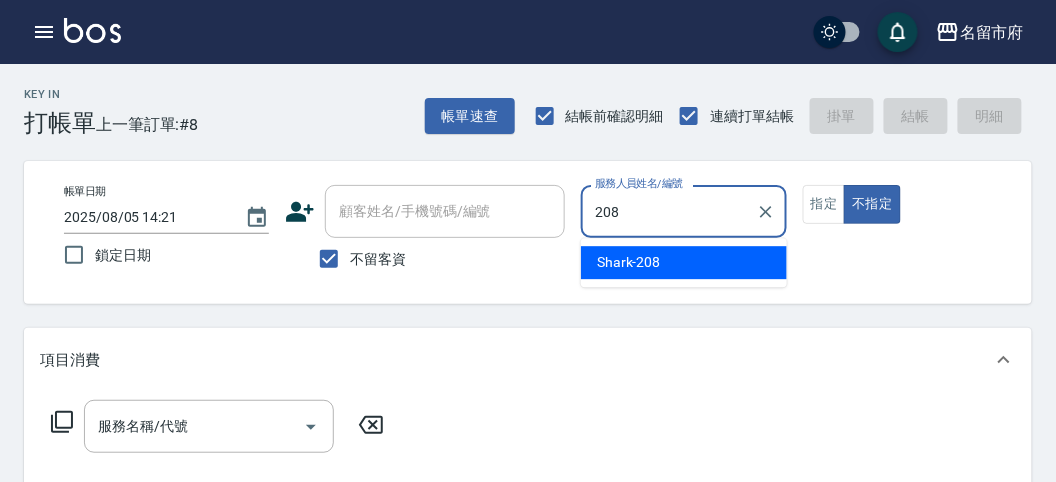 type on "208" 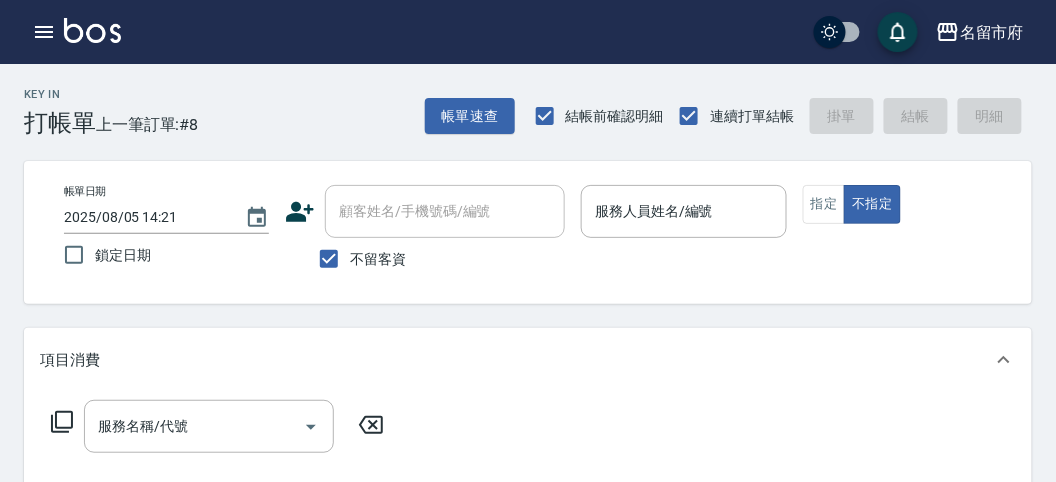click 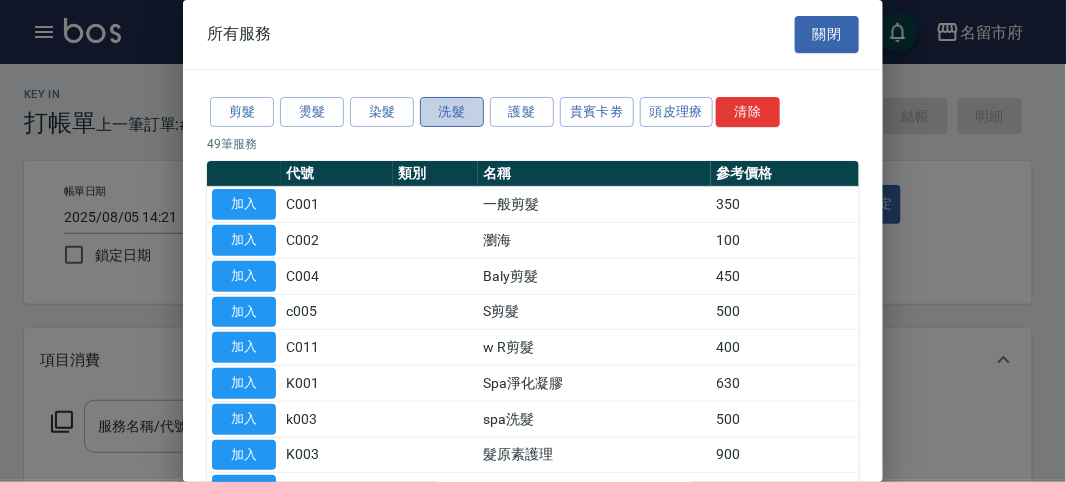 click on "洗髮" at bounding box center (452, 112) 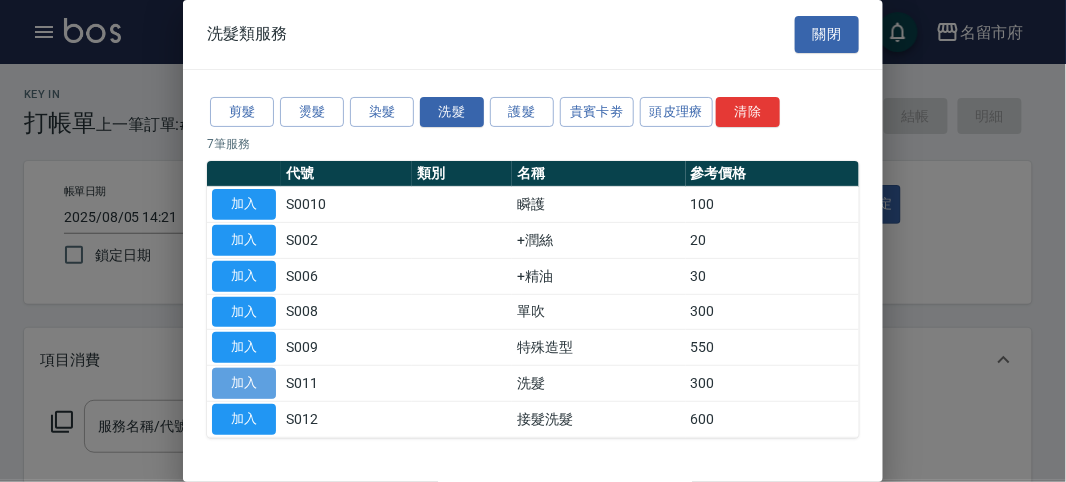 click on "加入" at bounding box center (244, 383) 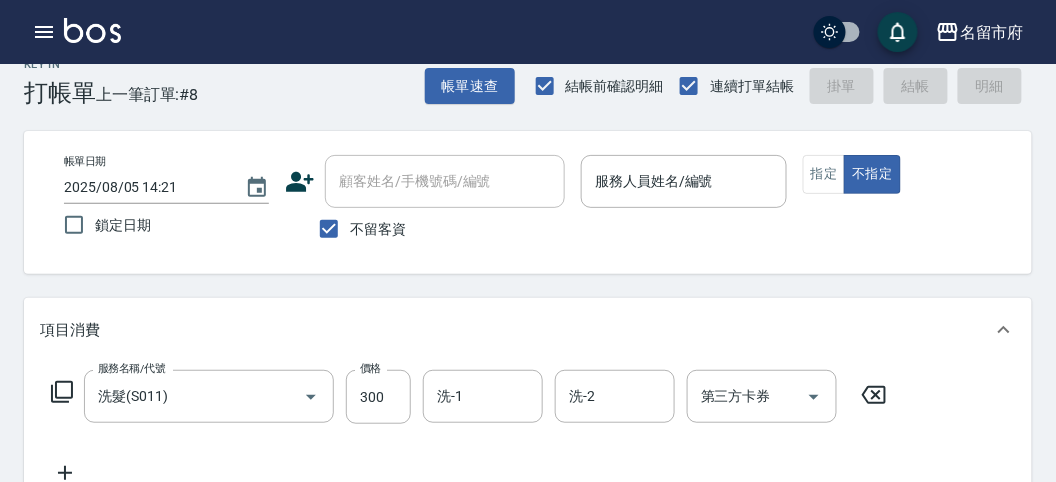 scroll, scrollTop: 0, scrollLeft: 0, axis: both 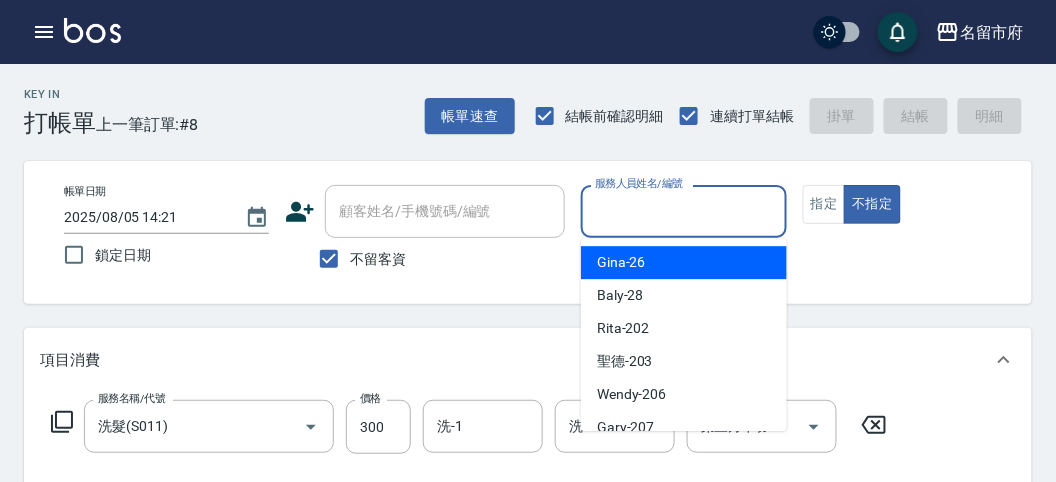 click on "服務人員姓名/編號" at bounding box center [683, 211] 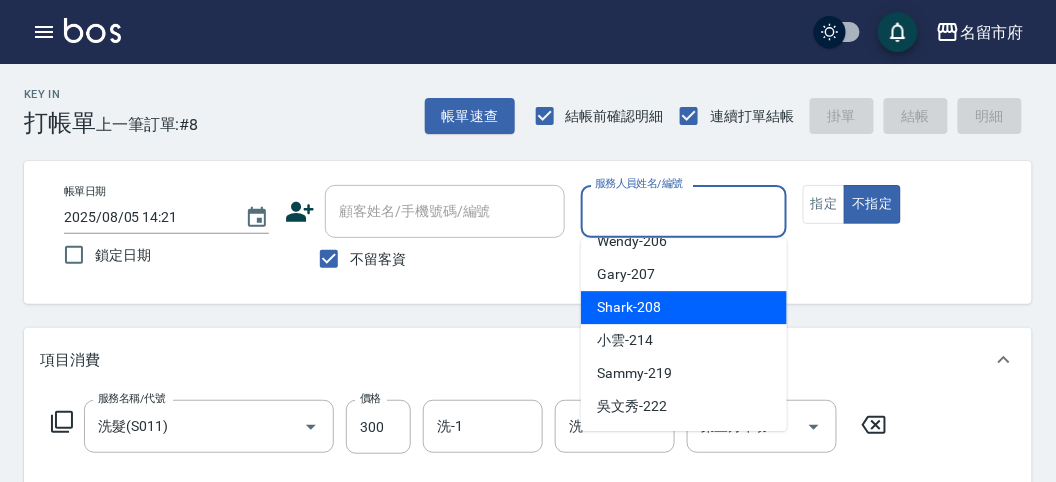 click on "Shark -208" at bounding box center (684, 307) 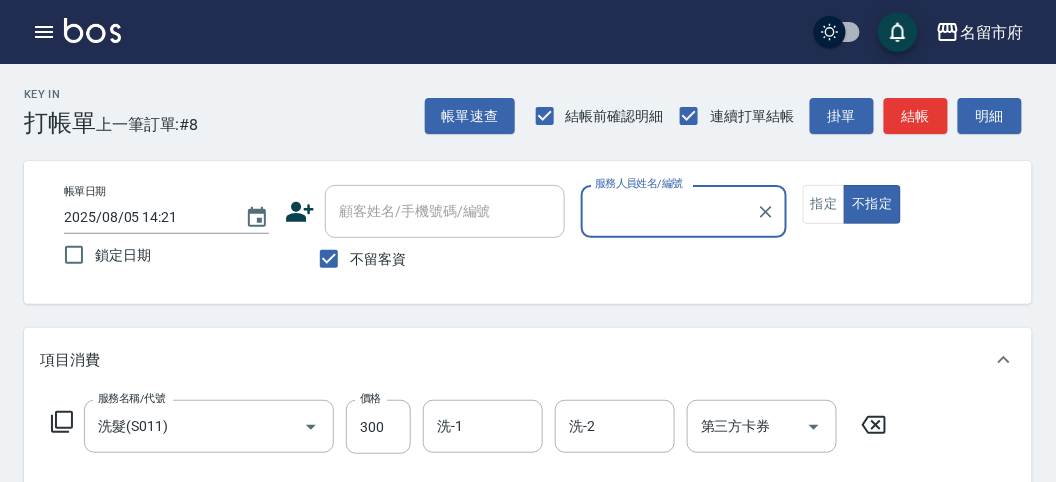 type on "Shark-208" 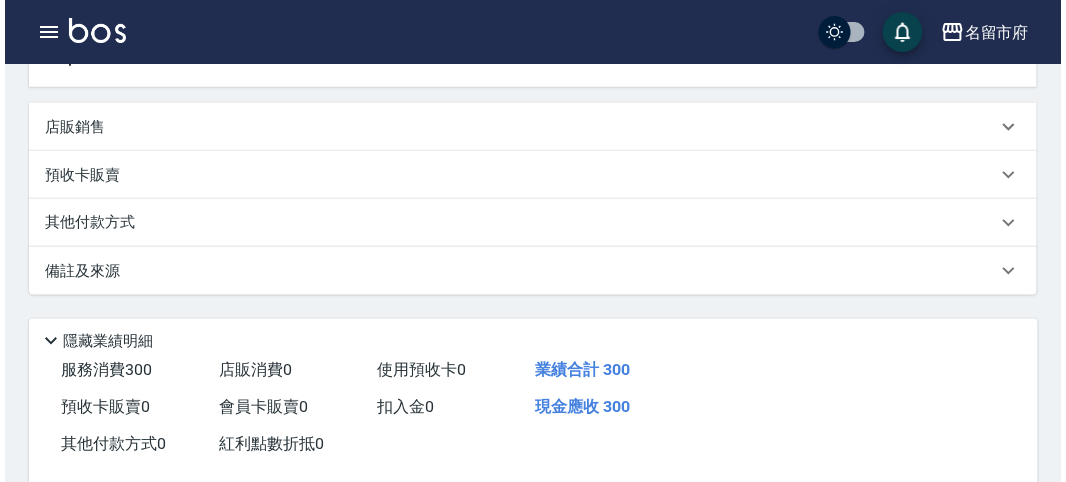 scroll, scrollTop: 585, scrollLeft: 0, axis: vertical 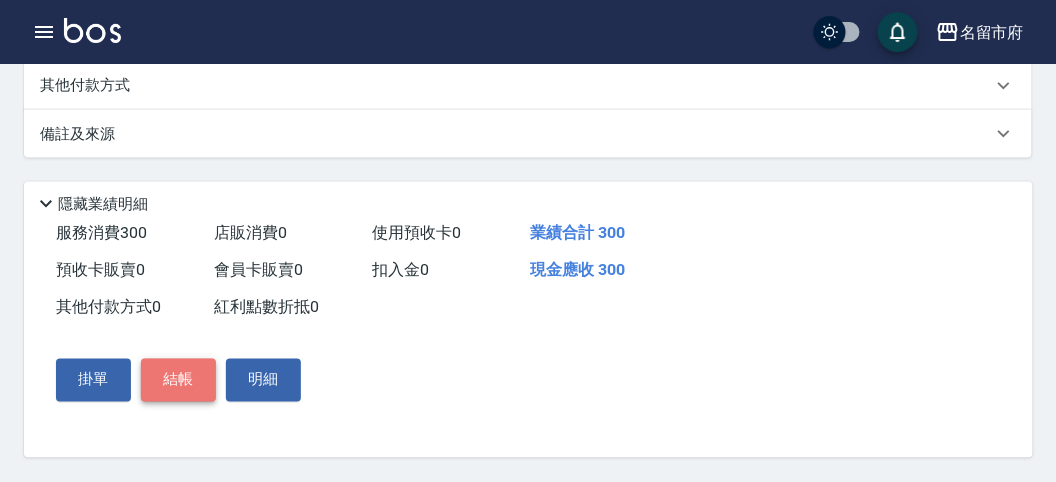 click on "結帳" at bounding box center [178, 380] 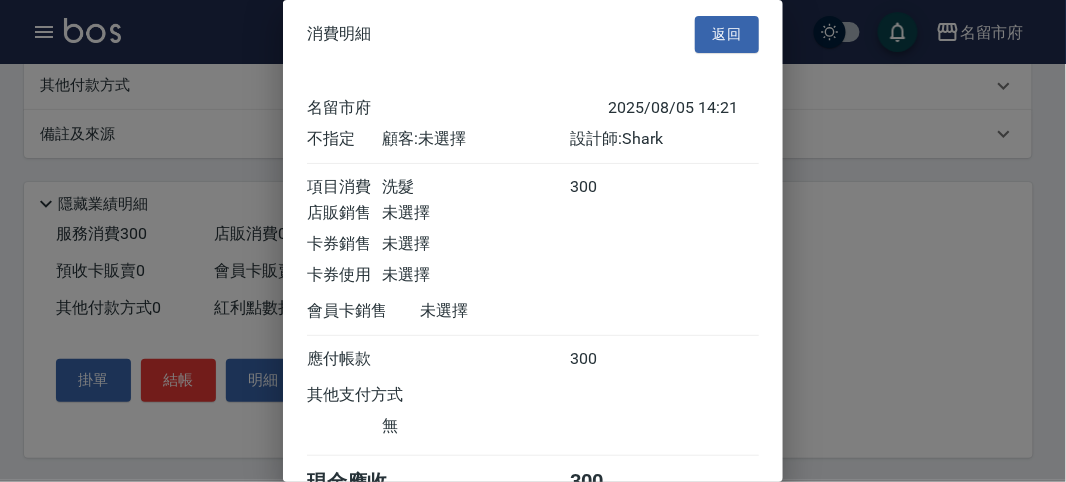 scroll, scrollTop: 111, scrollLeft: 0, axis: vertical 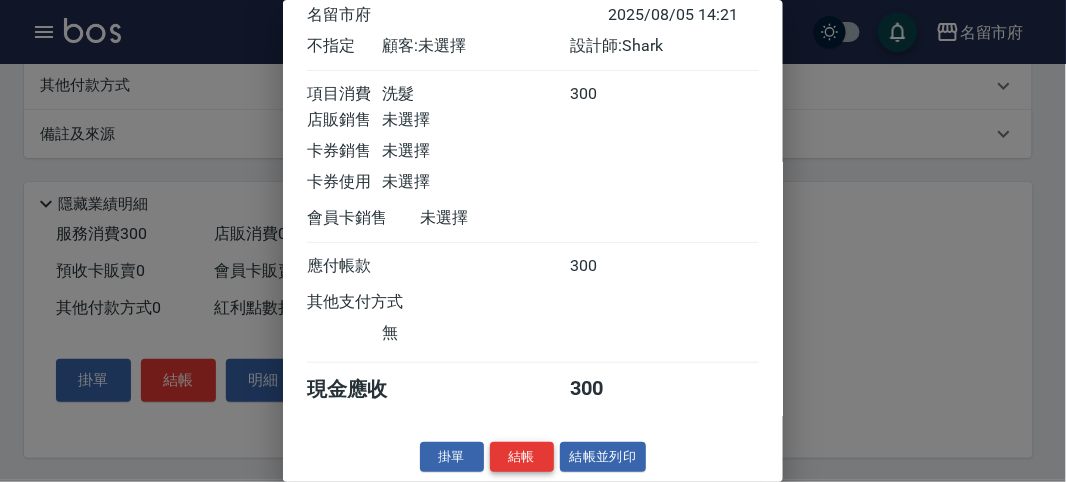 click on "結帳" at bounding box center [522, 457] 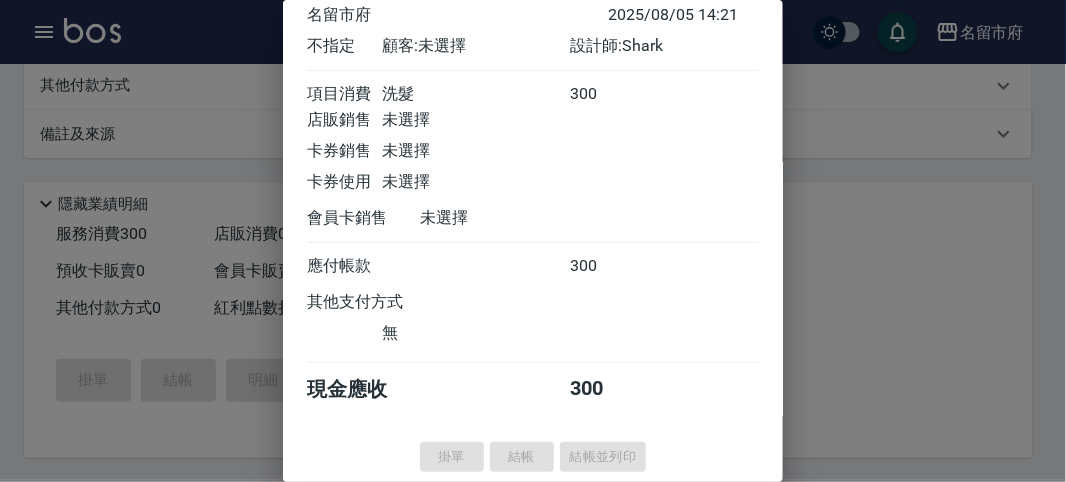 type on "[DATE] [TIME]" 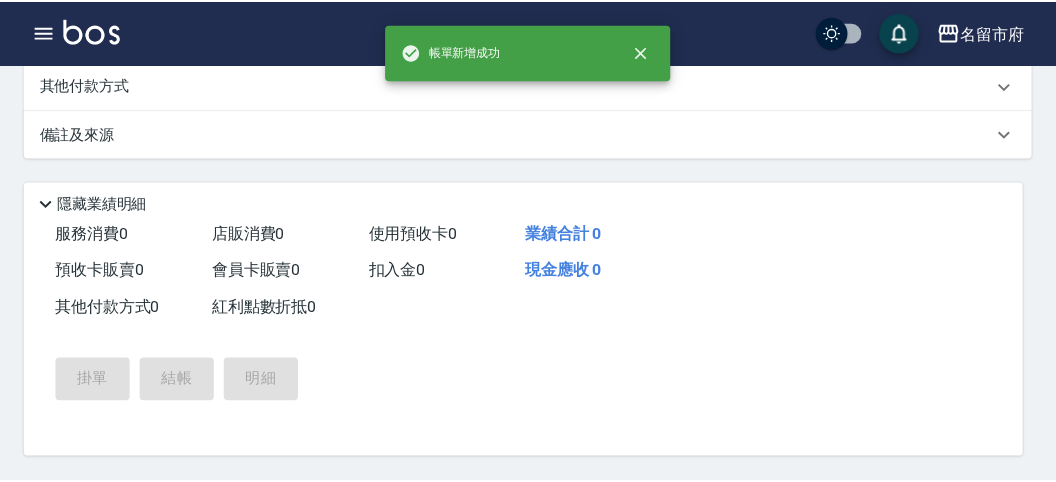 scroll, scrollTop: 0, scrollLeft: 0, axis: both 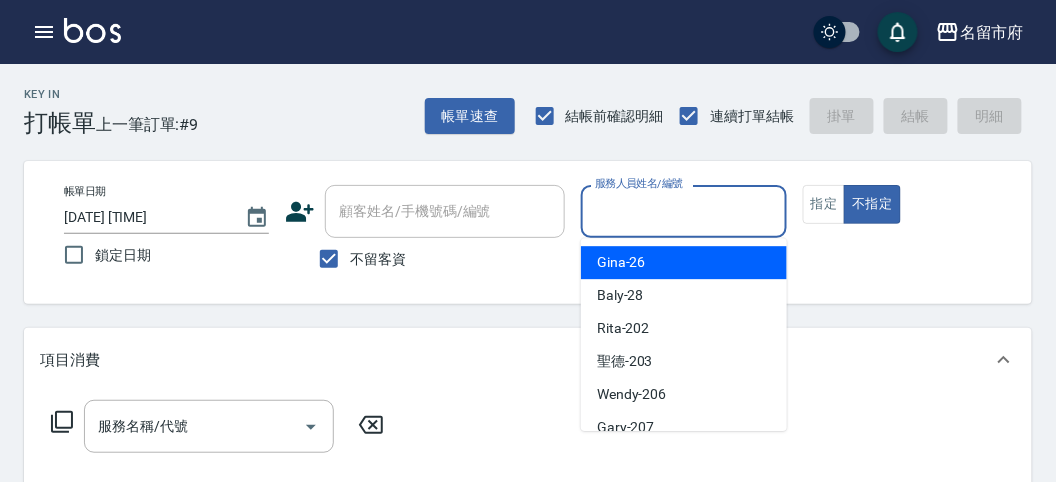 click on "服務人員姓名/編號" at bounding box center [683, 211] 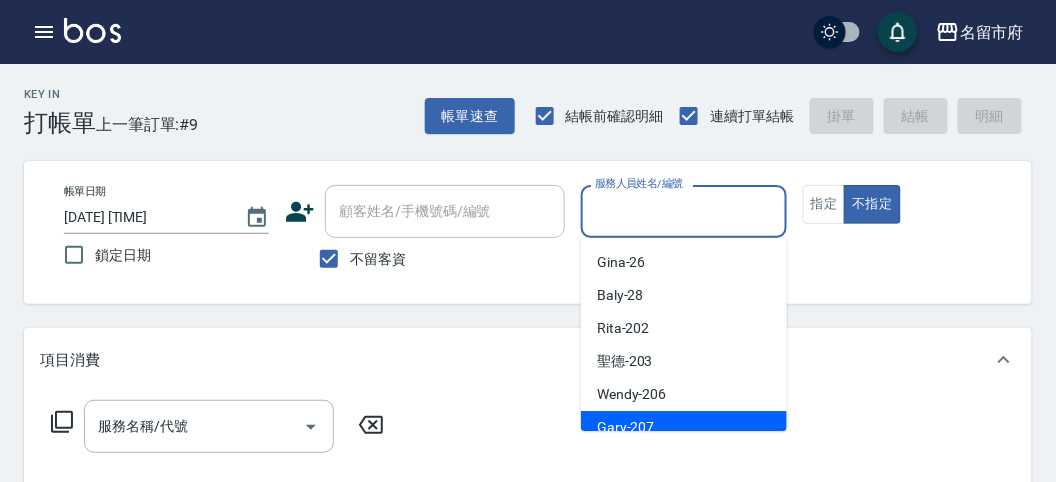 click on "Gary -207" at bounding box center [626, 427] 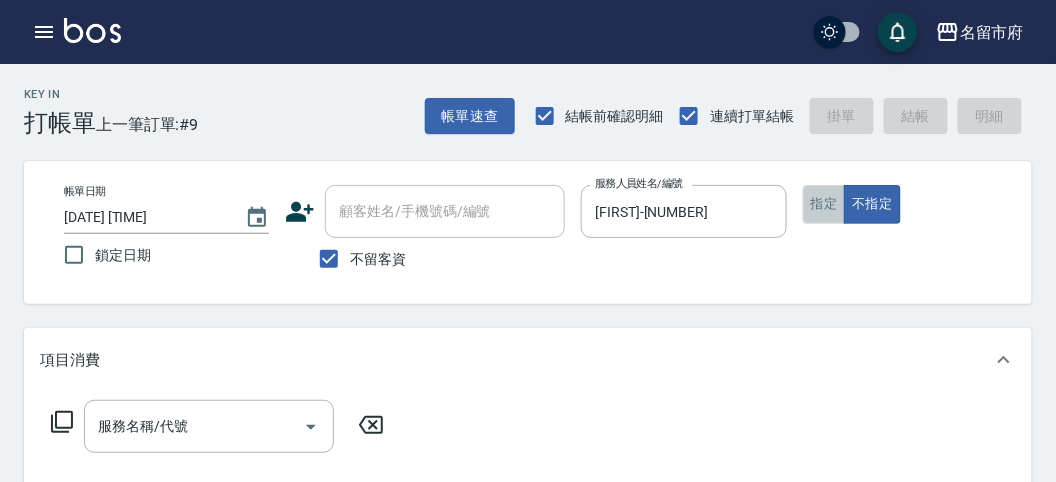 click on "指定" at bounding box center (824, 204) 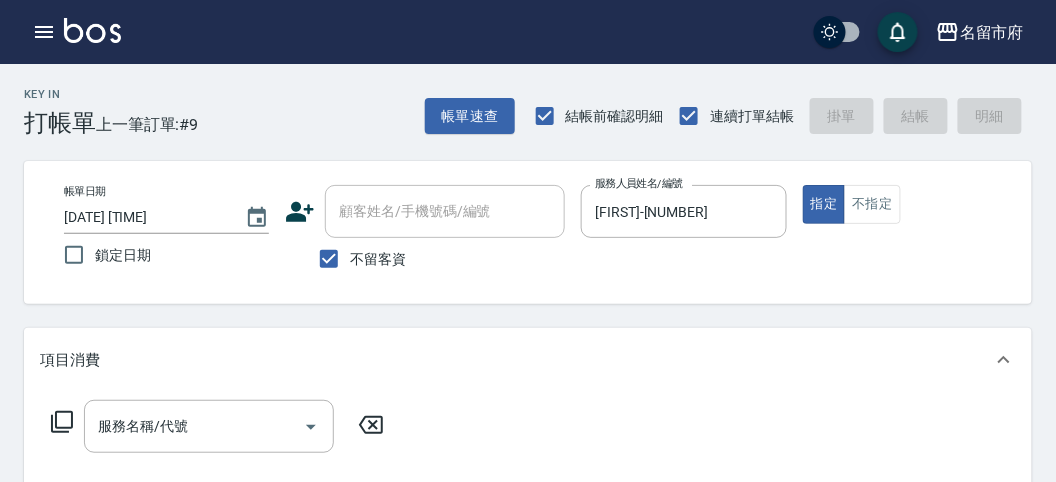 click 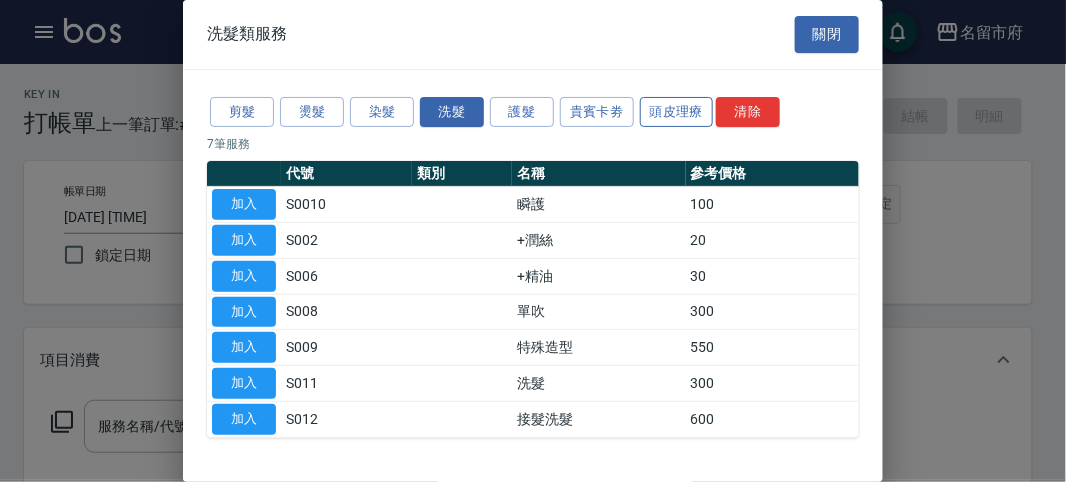 click on "頭皮理療" at bounding box center (677, 112) 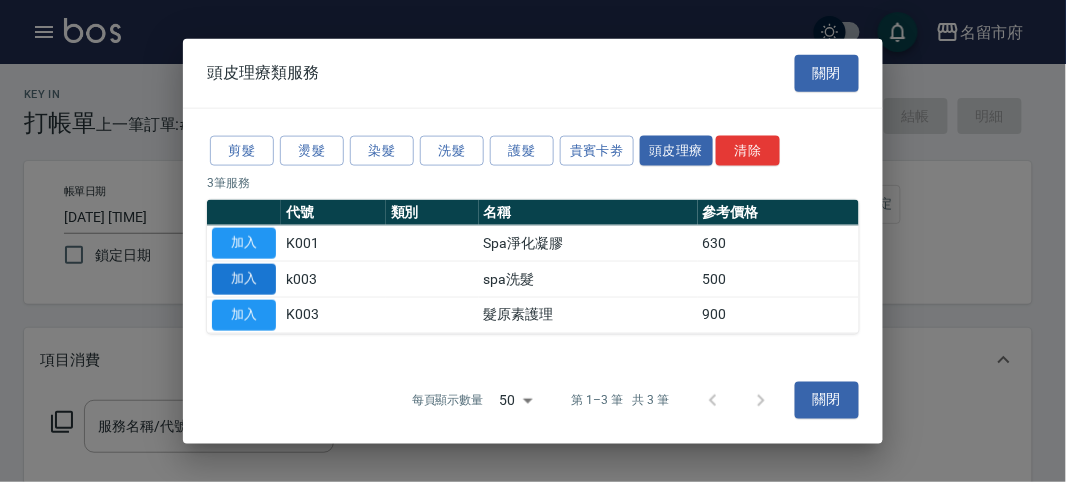 click on "加入" at bounding box center [244, 279] 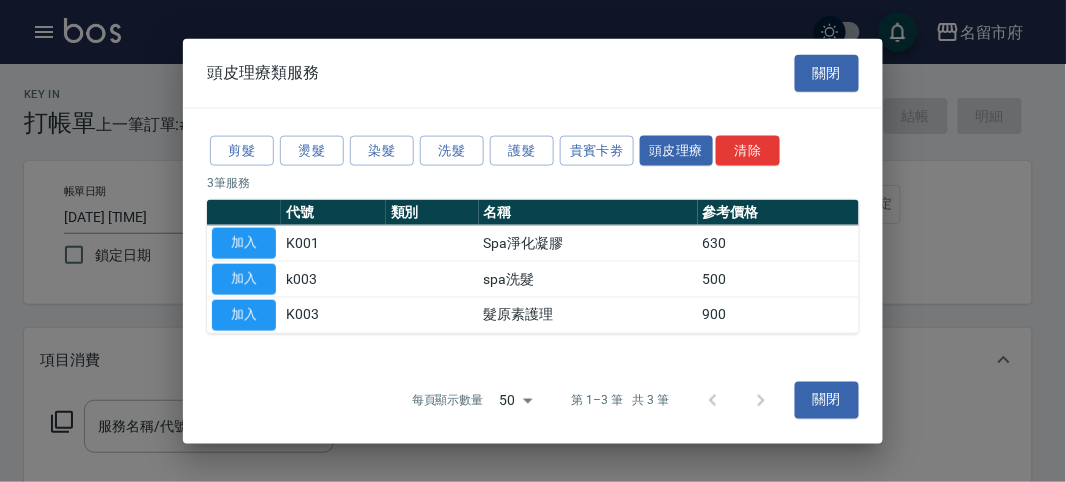 type on "spa洗髮(k003)" 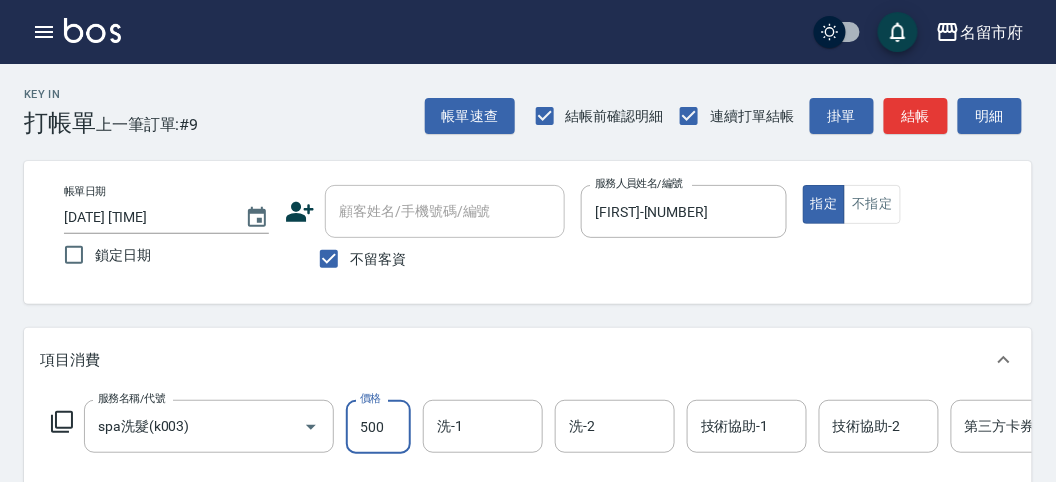 click on "500" at bounding box center (378, 427) 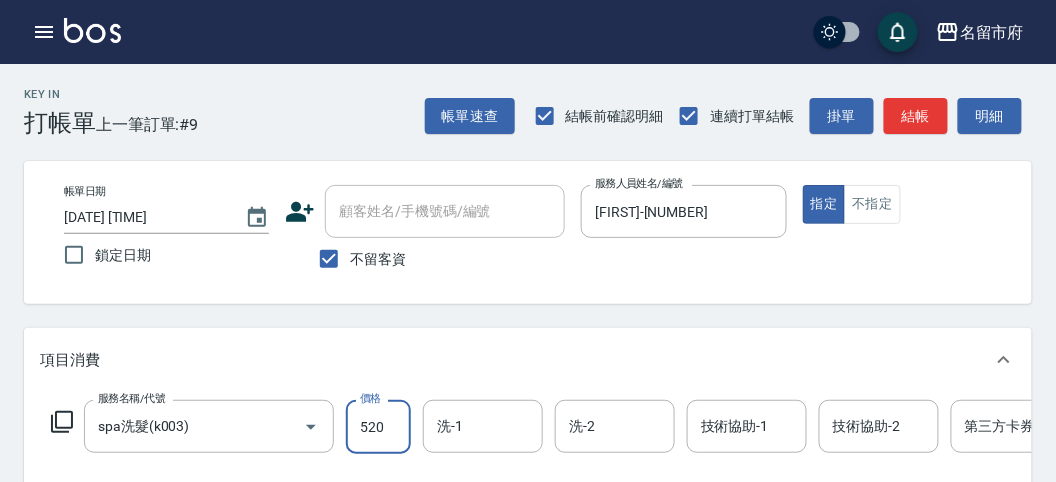 type on "520" 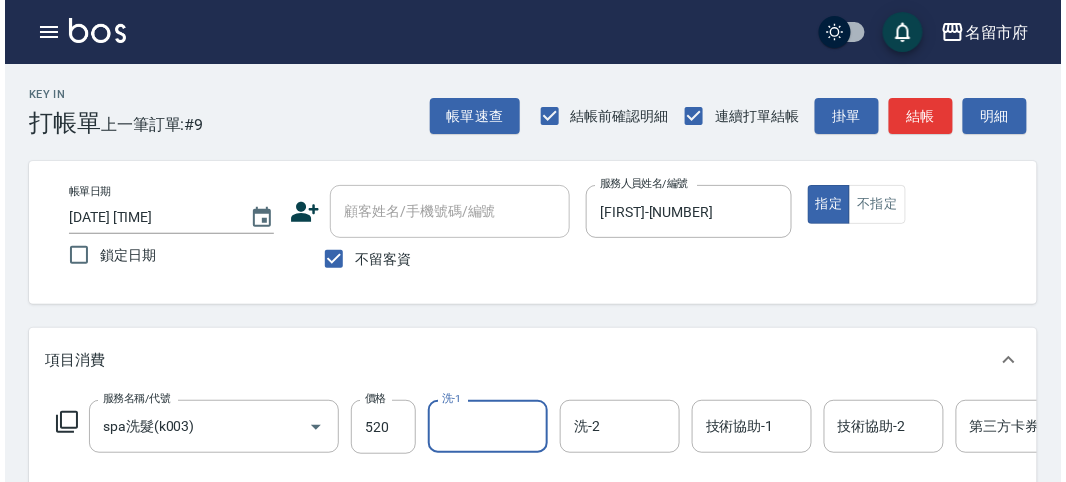 scroll, scrollTop: 604, scrollLeft: 0, axis: vertical 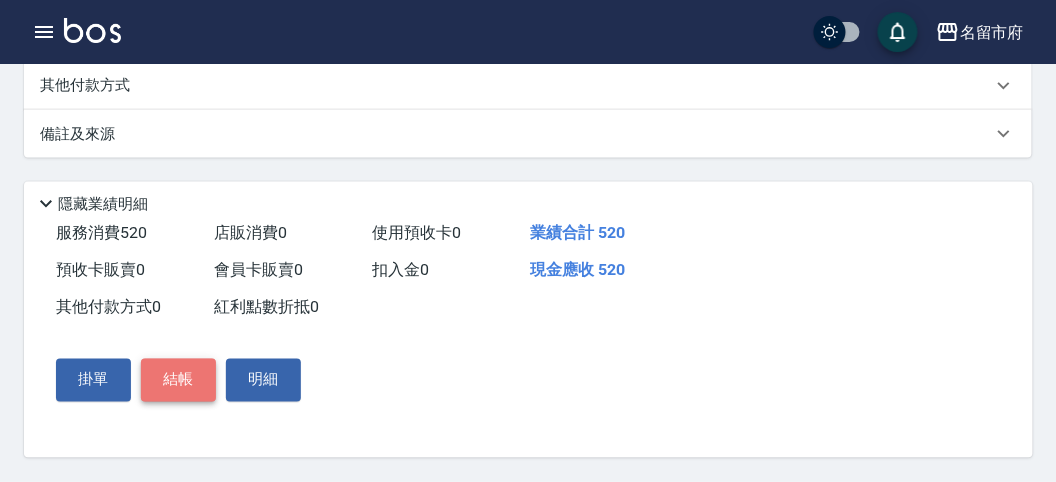 click on "結帳" at bounding box center (178, 380) 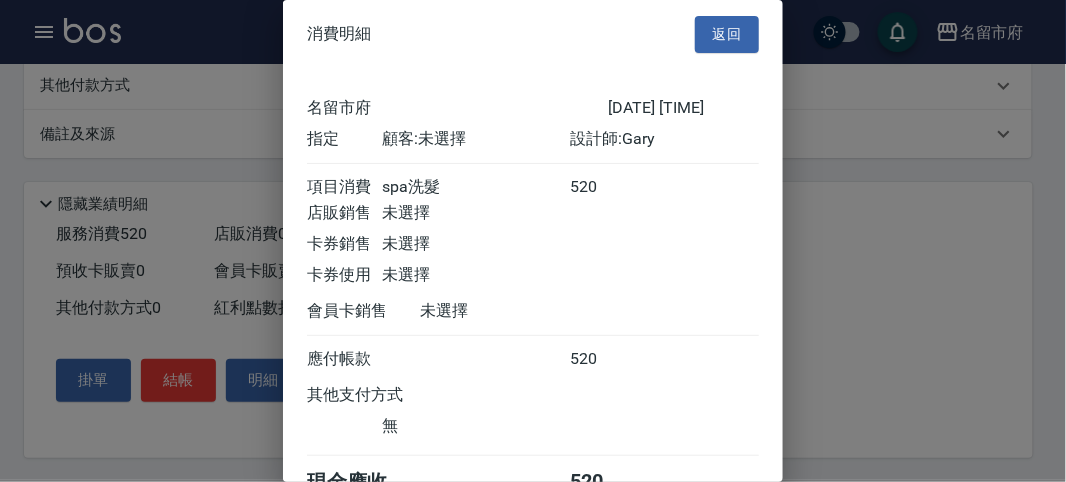 scroll, scrollTop: 111, scrollLeft: 0, axis: vertical 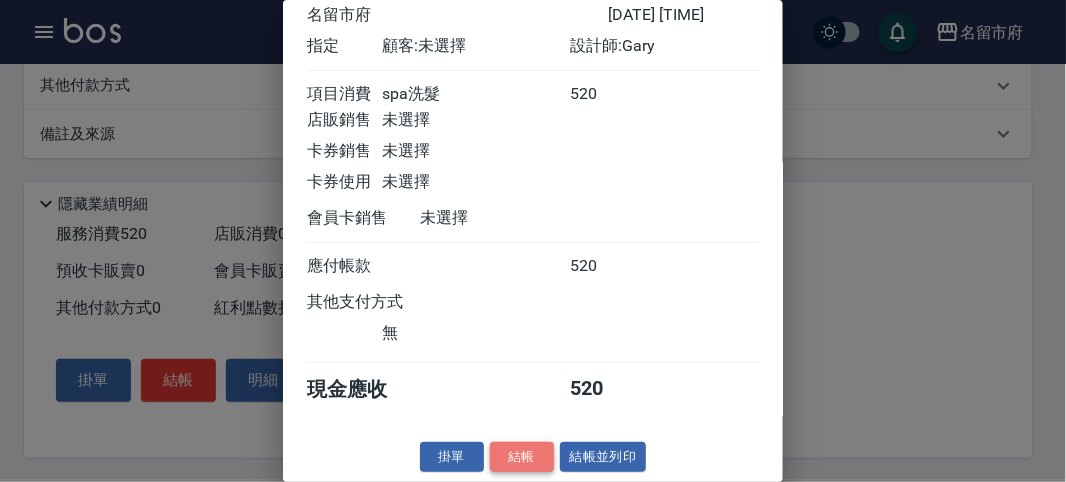 click on "結帳" at bounding box center (522, 457) 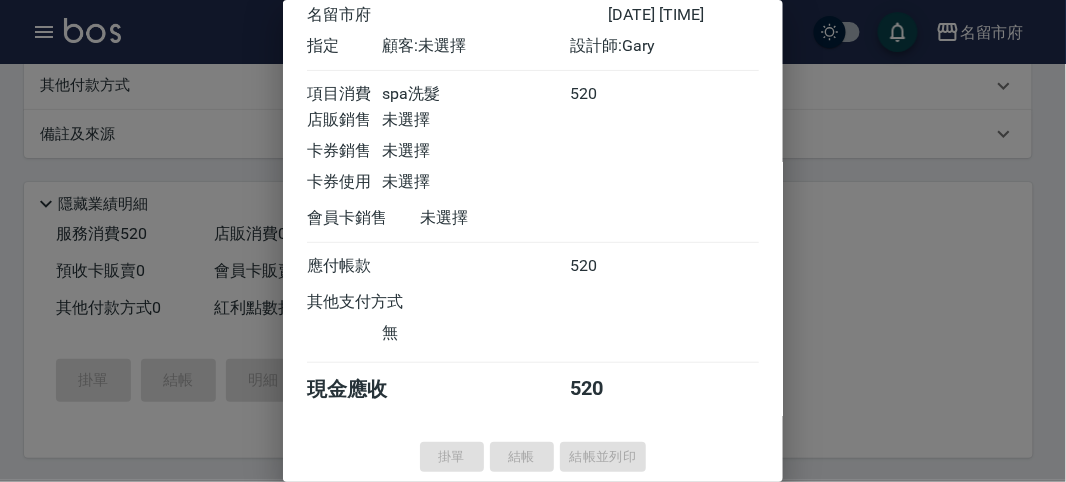 type on "2025/08/05 14:32" 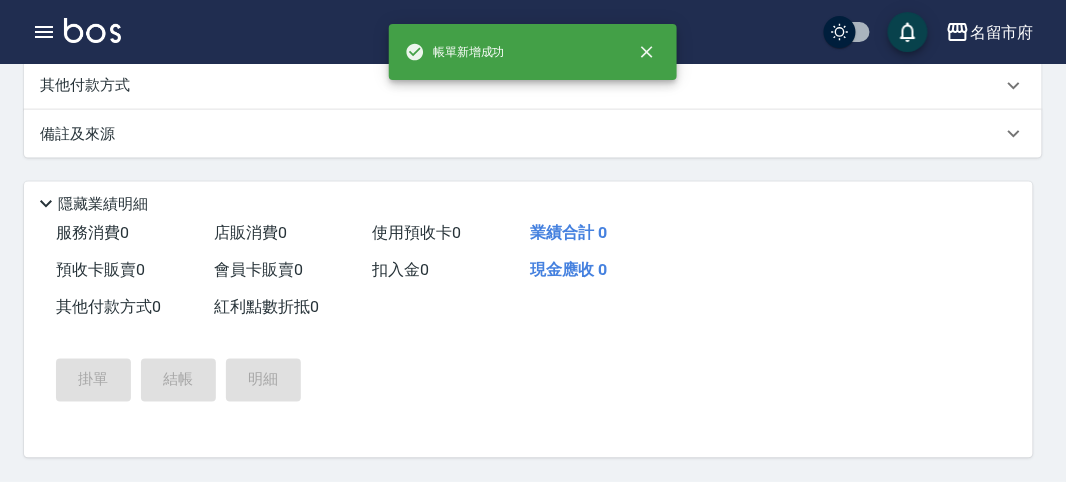 scroll, scrollTop: 0, scrollLeft: 0, axis: both 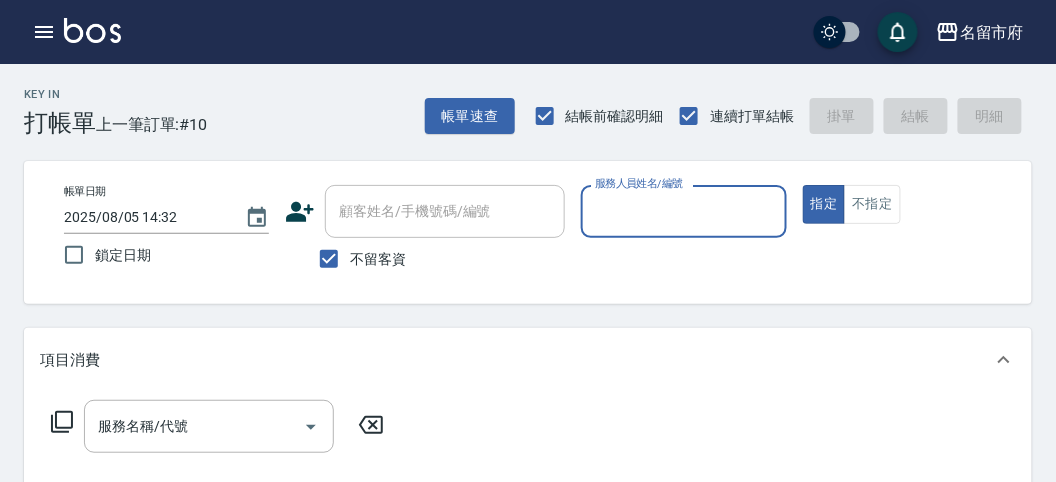 click on "服務人員姓名/編號" at bounding box center (683, 211) 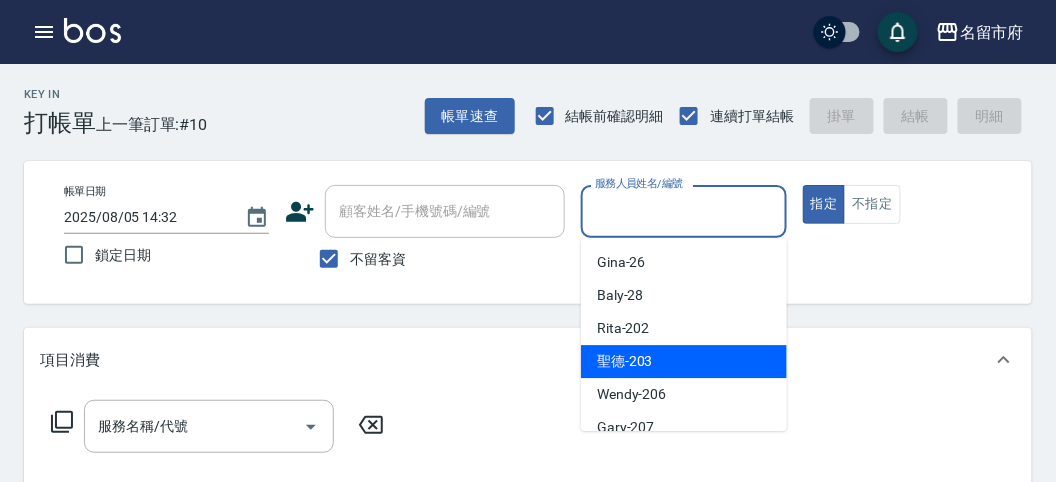 click on "聖德 -203" at bounding box center (625, 361) 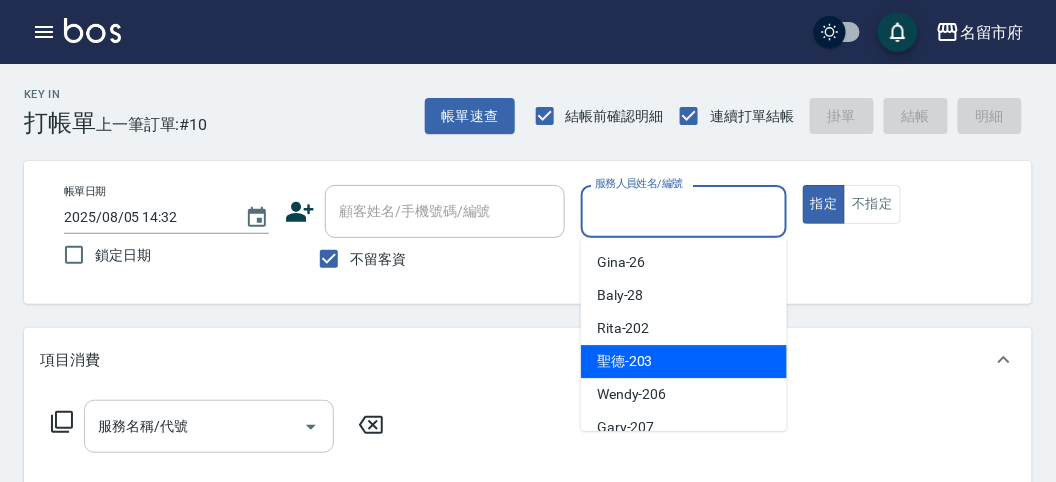 type on "聖德-203" 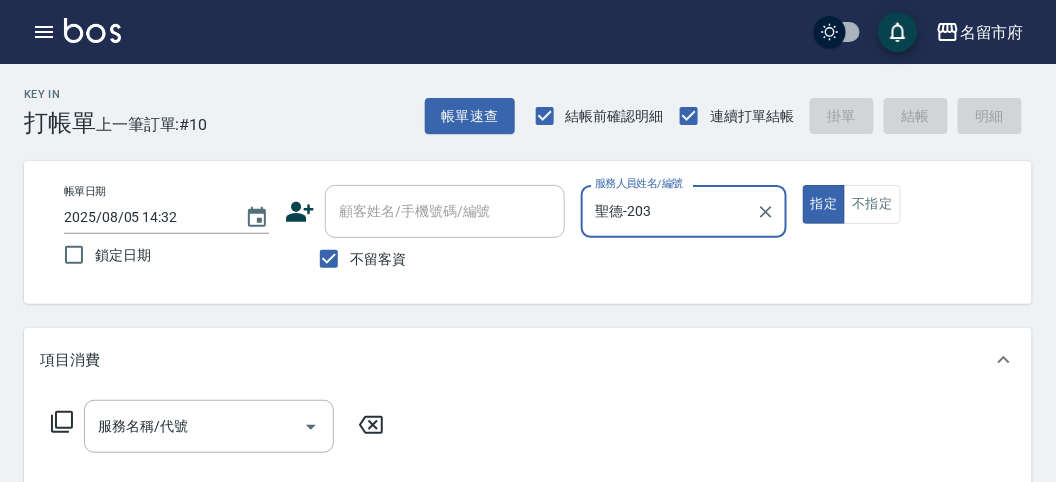 click 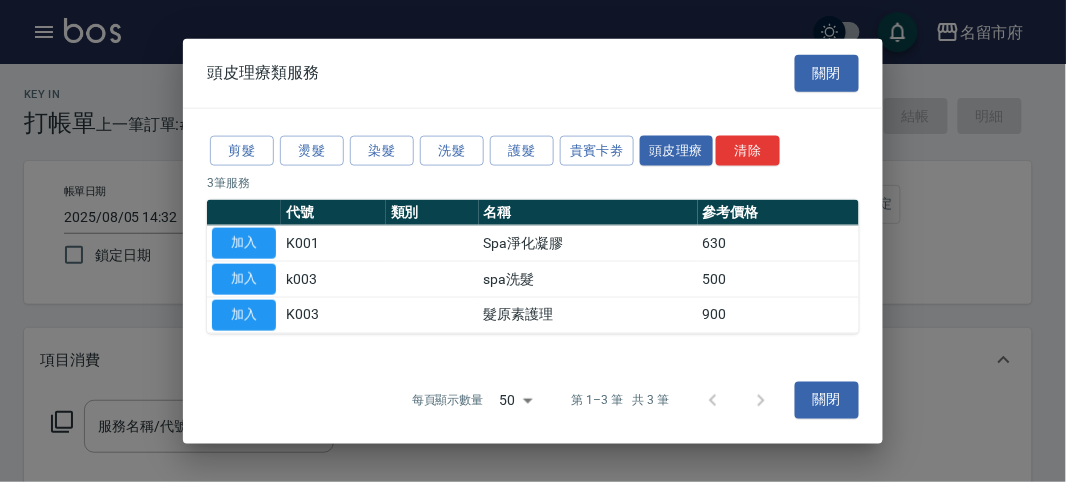 drag, startPoint x: 232, startPoint y: 156, endPoint x: 246, endPoint y: 185, distance: 32.202484 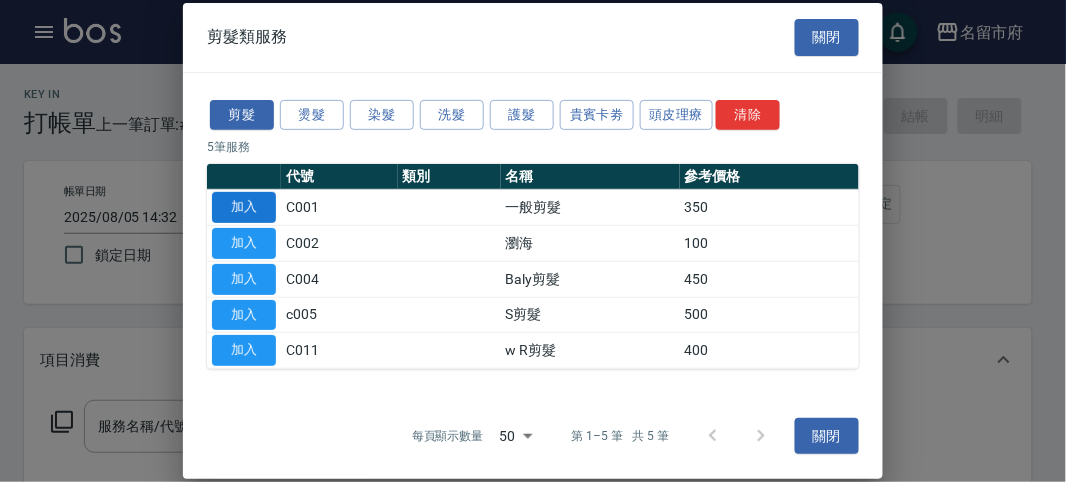 click on "加入" at bounding box center [244, 207] 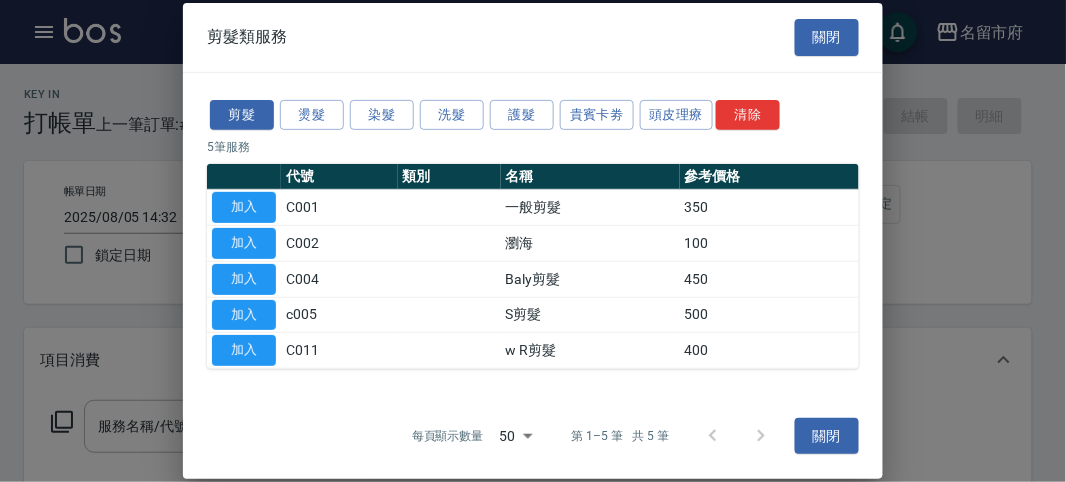 type on "一般剪髮(C001)" 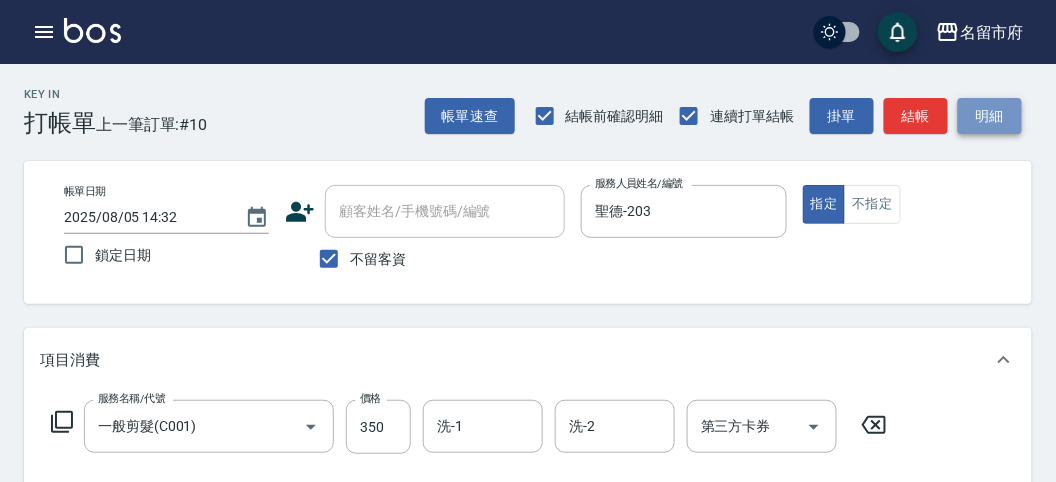 click on "明細" at bounding box center (990, 116) 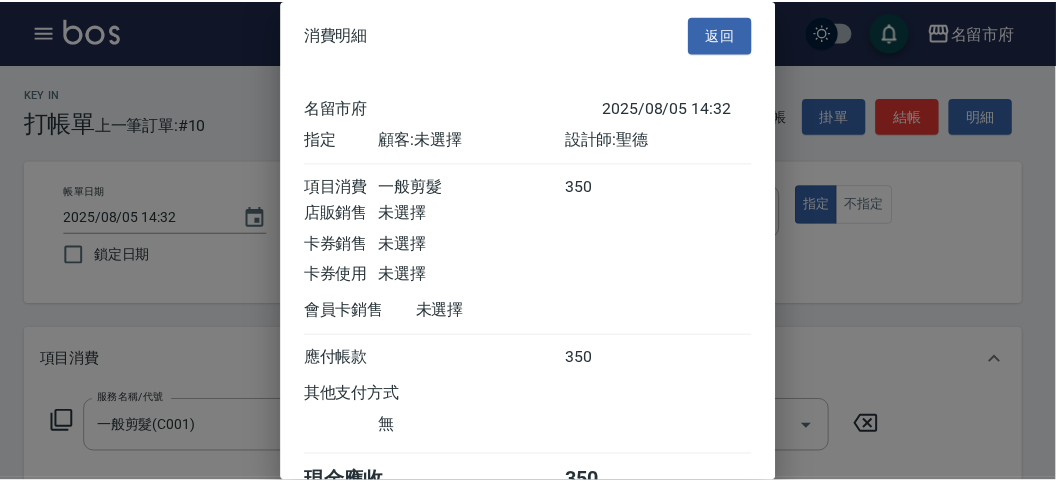 scroll, scrollTop: 111, scrollLeft: 0, axis: vertical 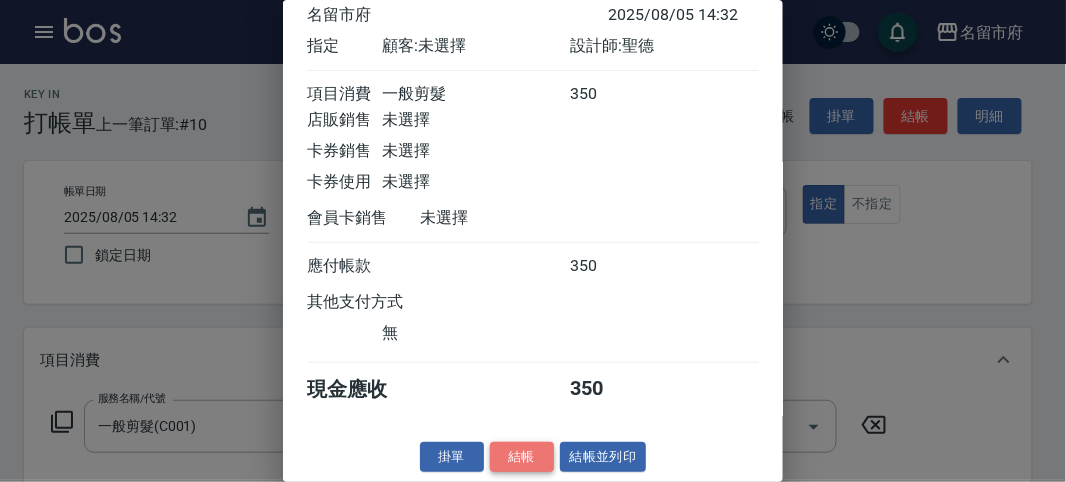 click on "結帳" at bounding box center (522, 457) 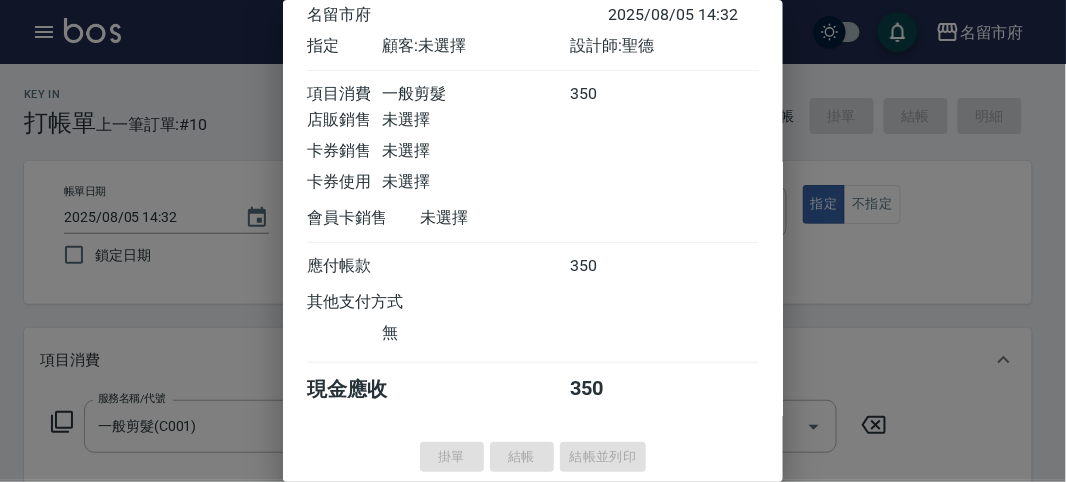 type on "[DATE] [TIME]" 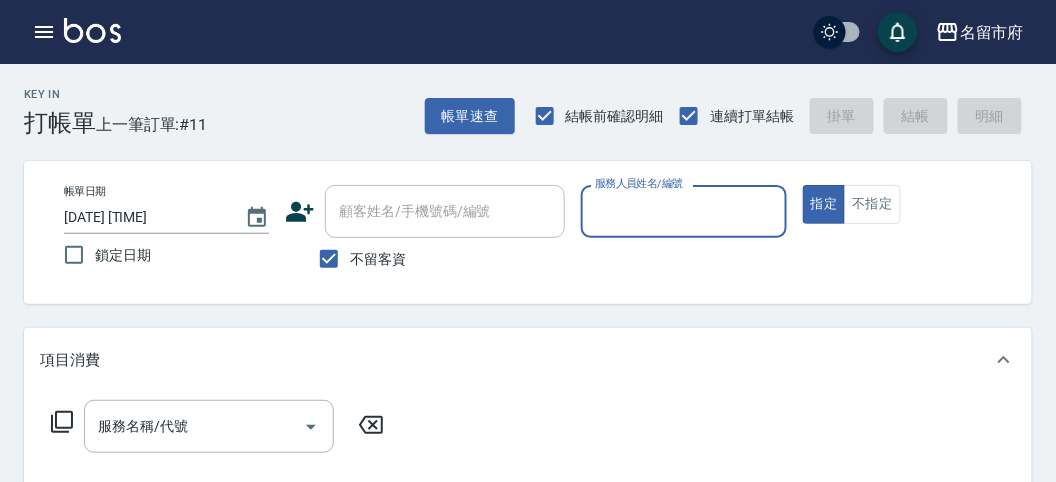 click on "服務人員姓名/編號" at bounding box center (683, 211) 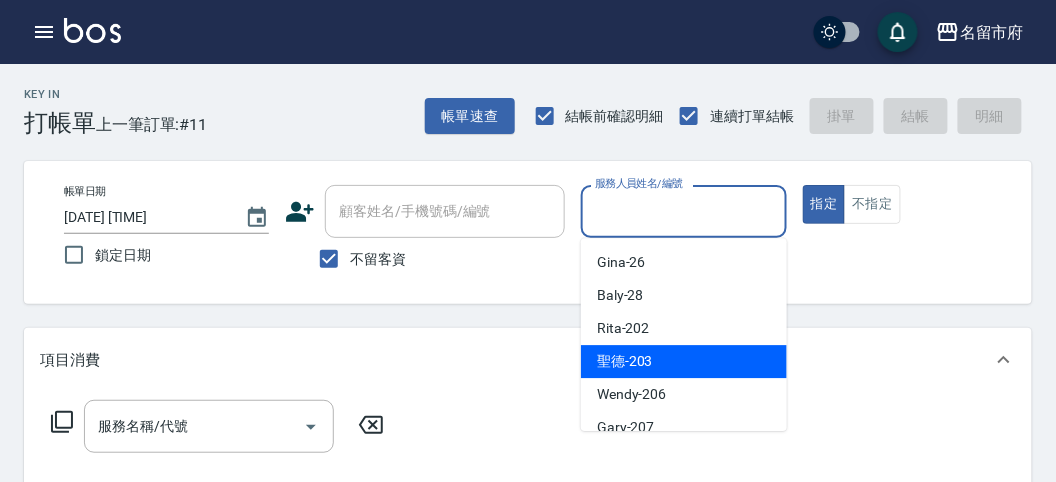 click on "聖德 -203" at bounding box center [625, 361] 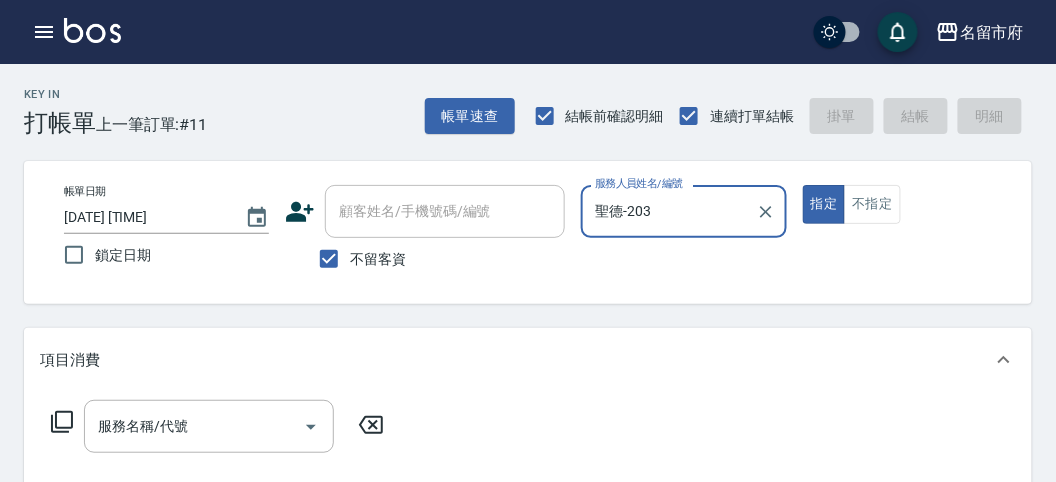 click 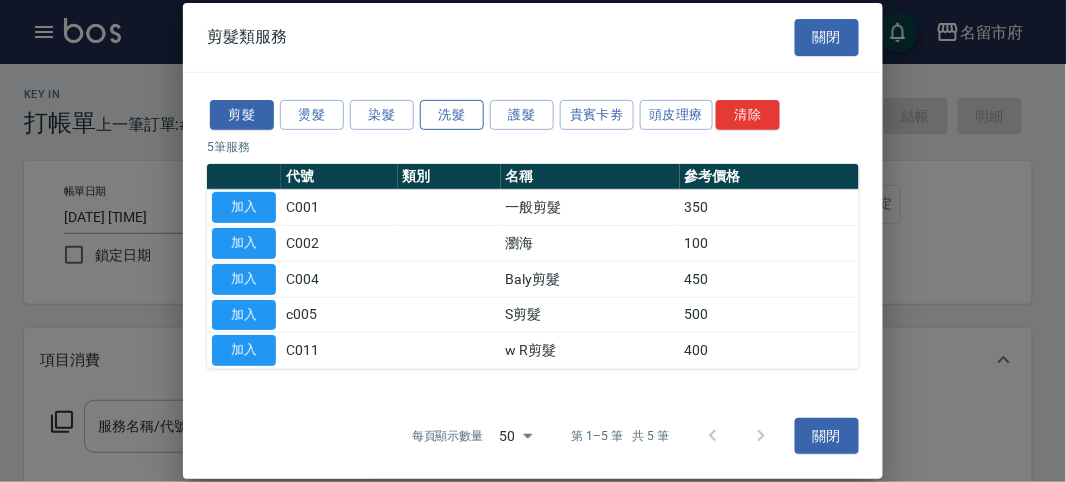 click on "洗髮" at bounding box center (452, 114) 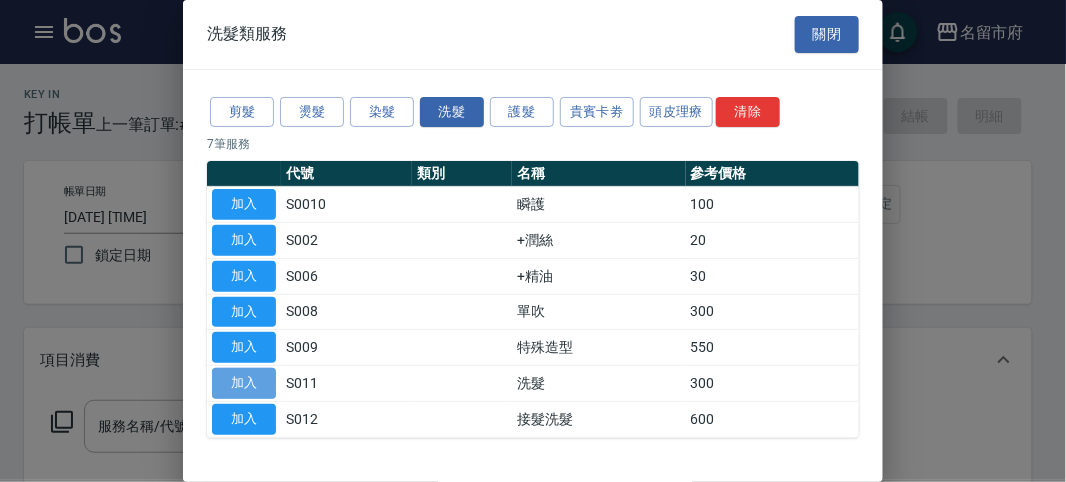 click on "加入" at bounding box center [244, 383] 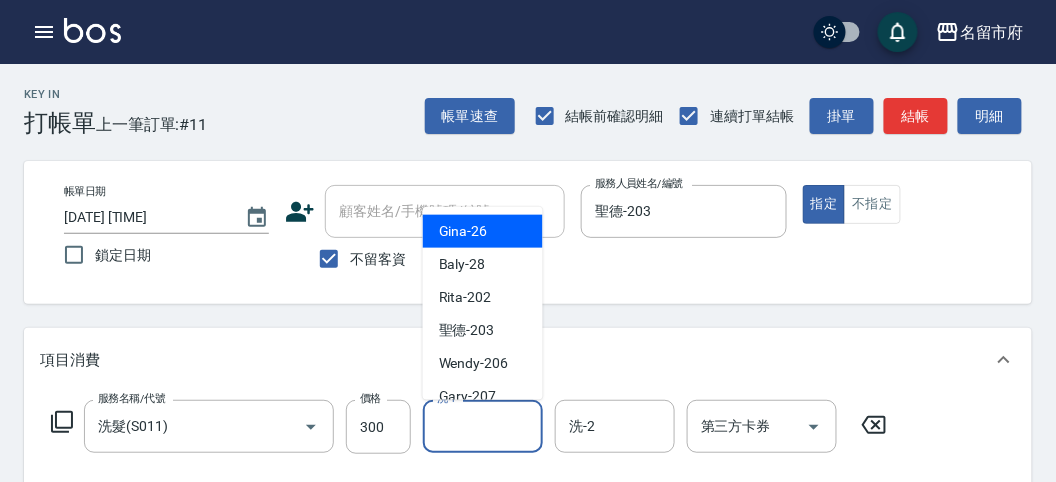 click on "洗-1" at bounding box center (483, 426) 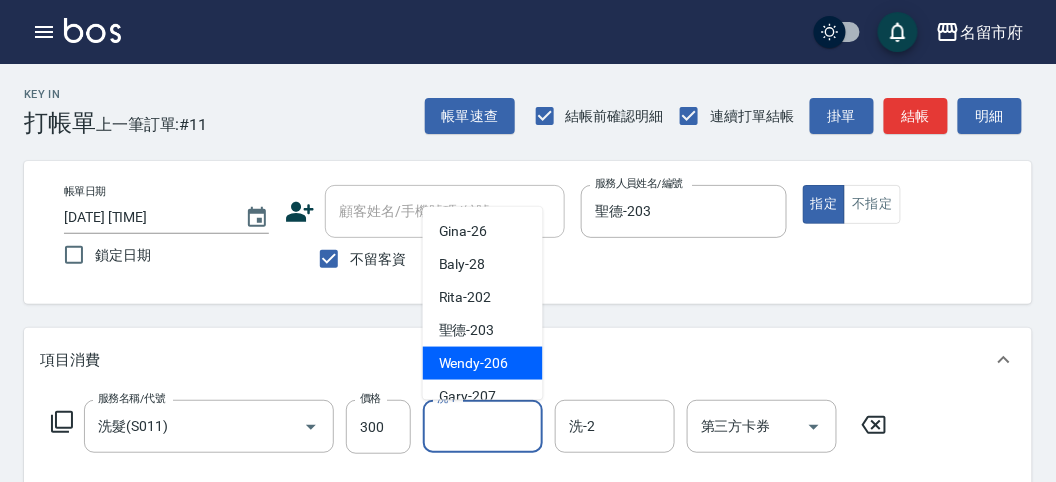 scroll, scrollTop: 111, scrollLeft: 0, axis: vertical 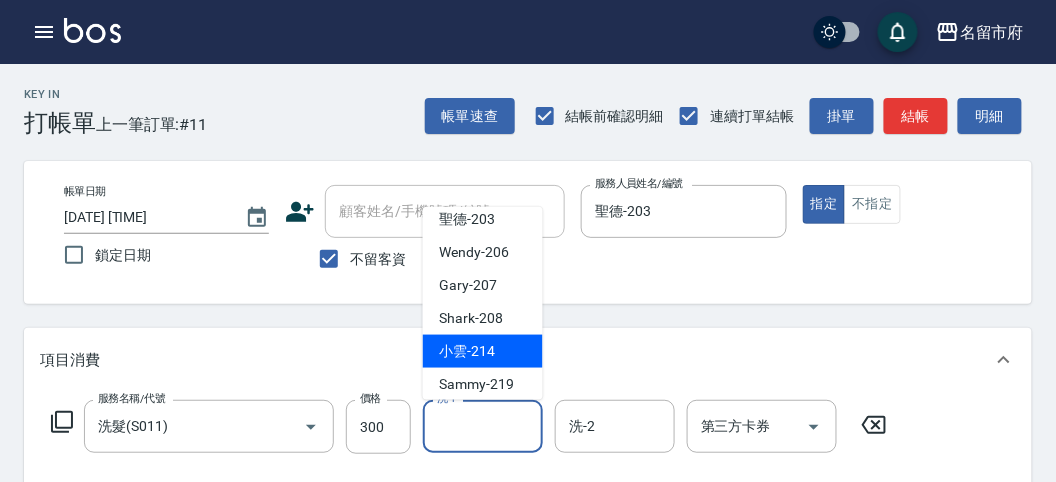 click on "小雲 -214" at bounding box center (467, 351) 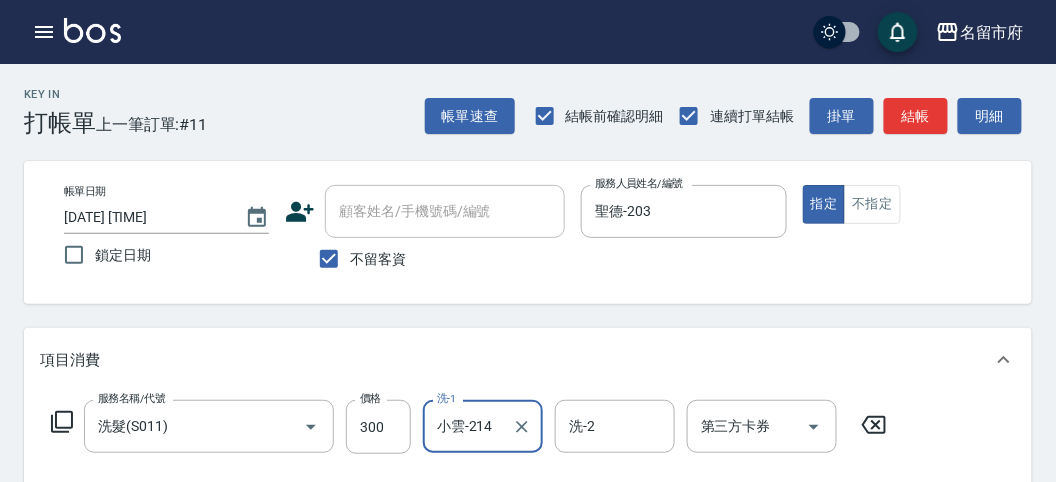 scroll, scrollTop: 222, scrollLeft: 0, axis: vertical 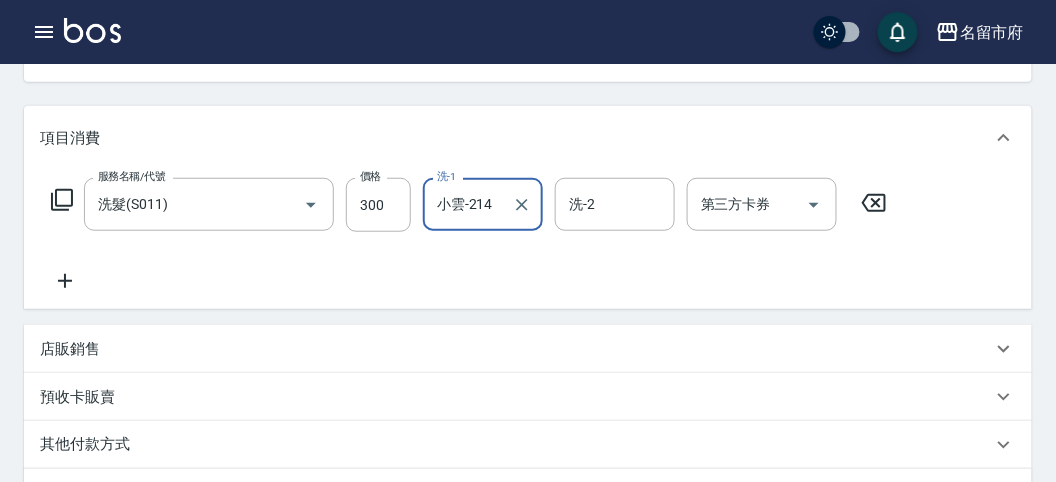click 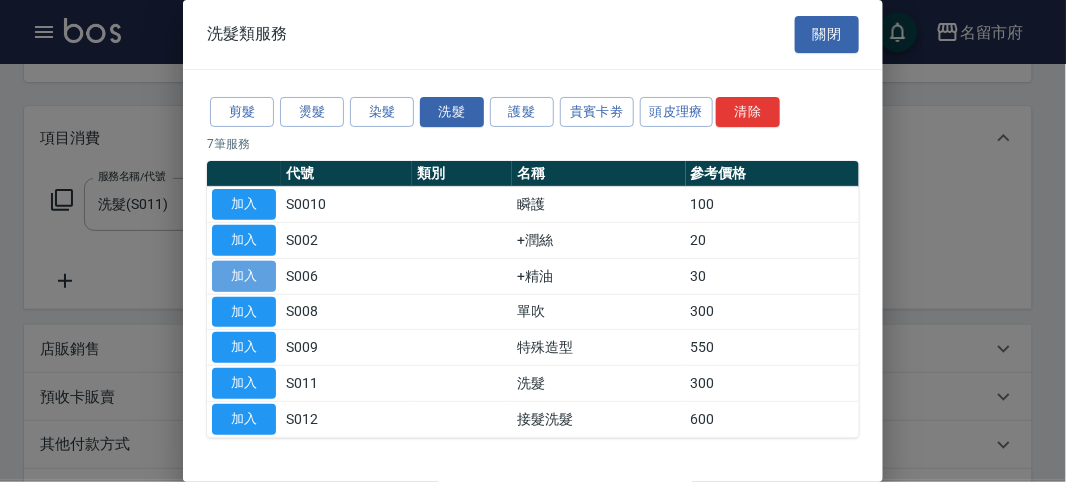 click on "加入" at bounding box center (244, 276) 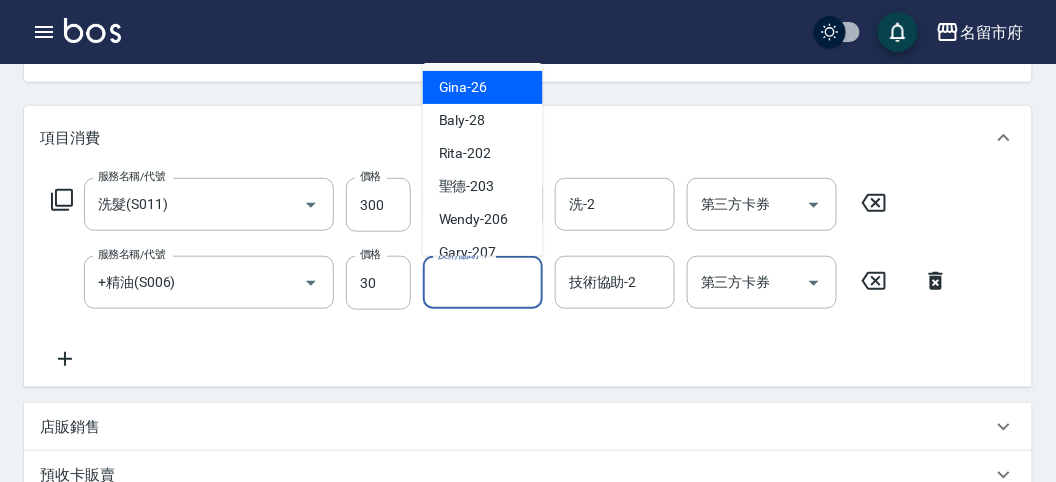 click on "技術協助-1" at bounding box center [483, 282] 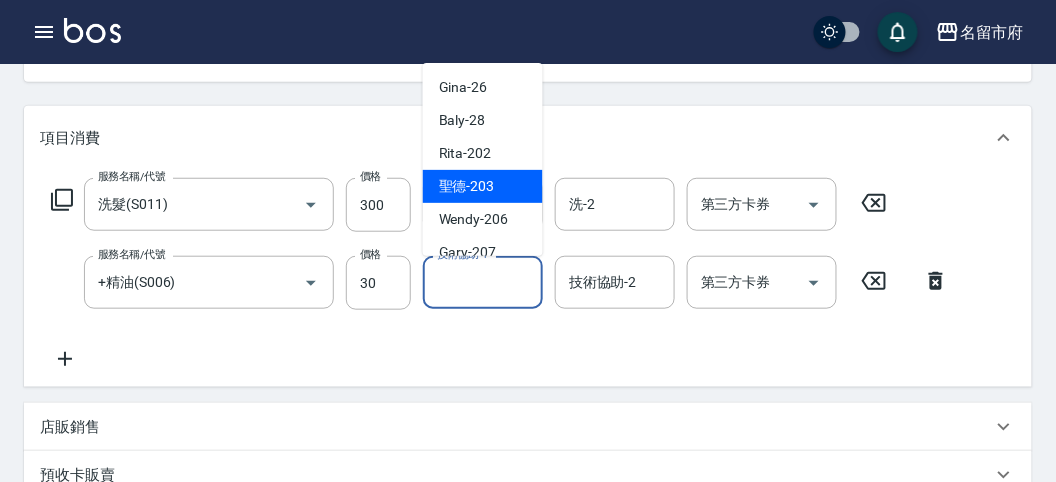 scroll, scrollTop: 111, scrollLeft: 0, axis: vertical 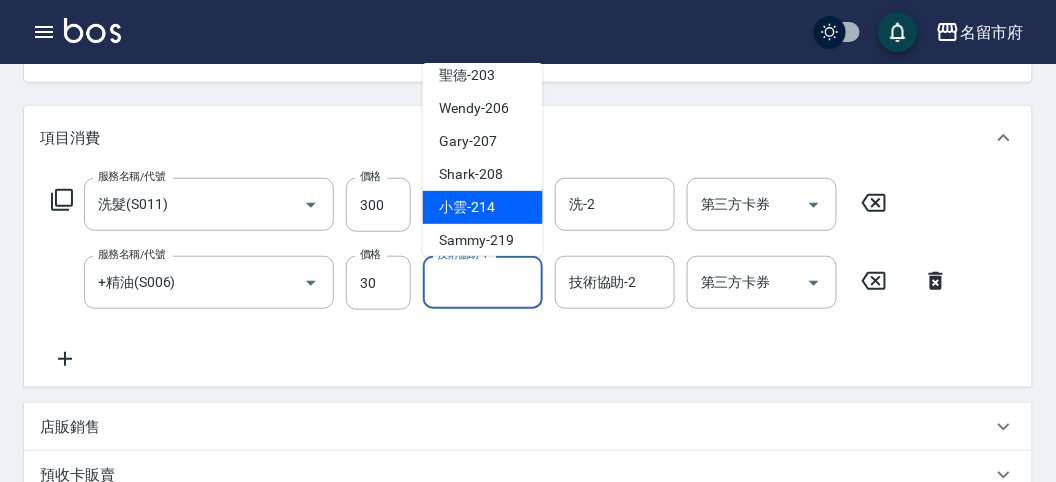 click on "小雲 -214" at bounding box center [483, 207] 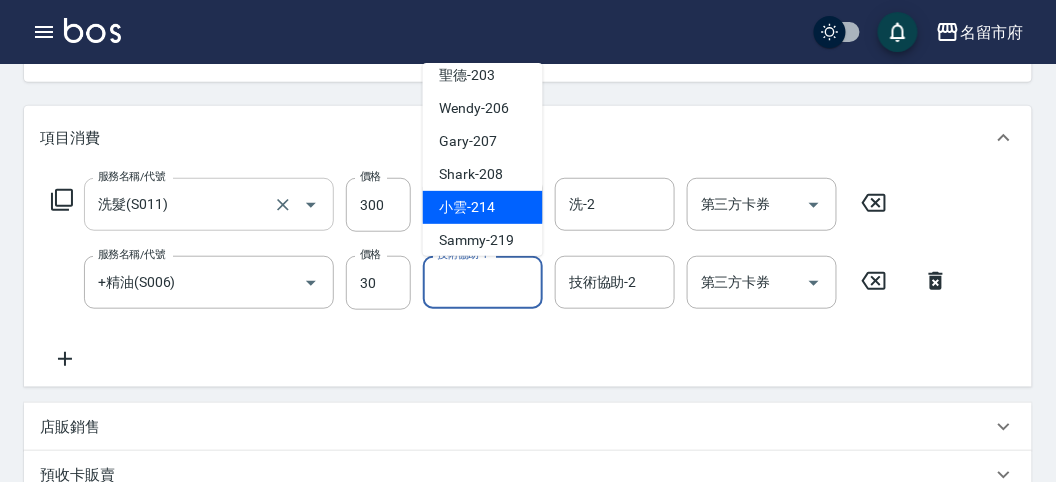 type on "小雲-214" 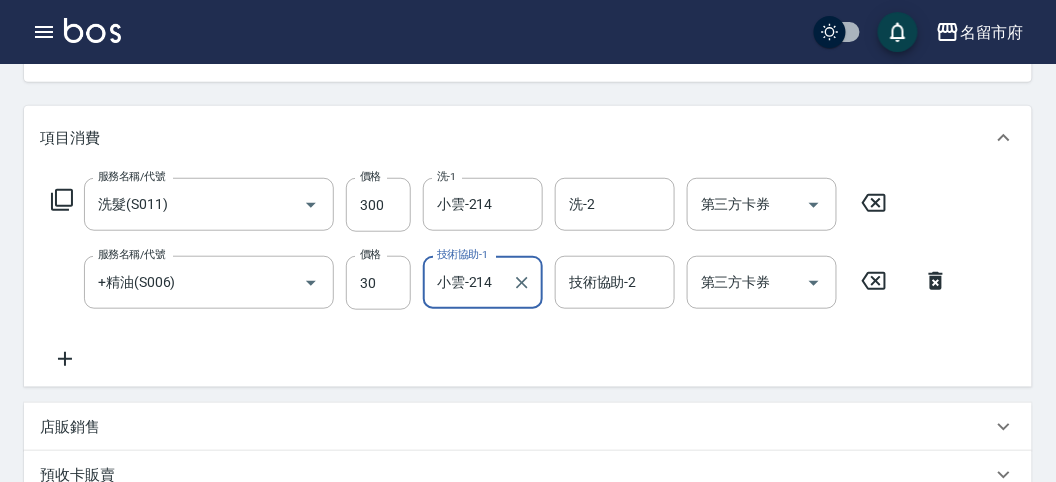 click 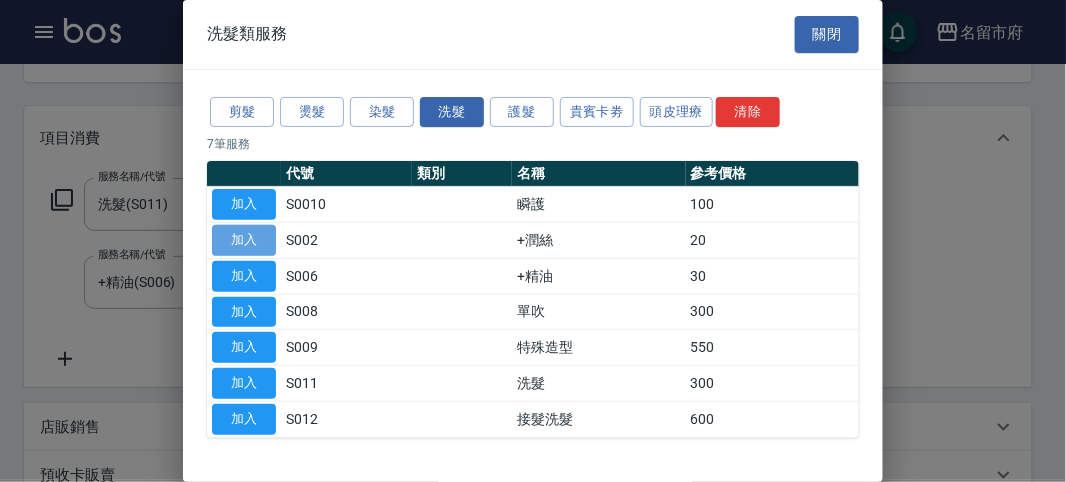 click on "加入" at bounding box center [244, 240] 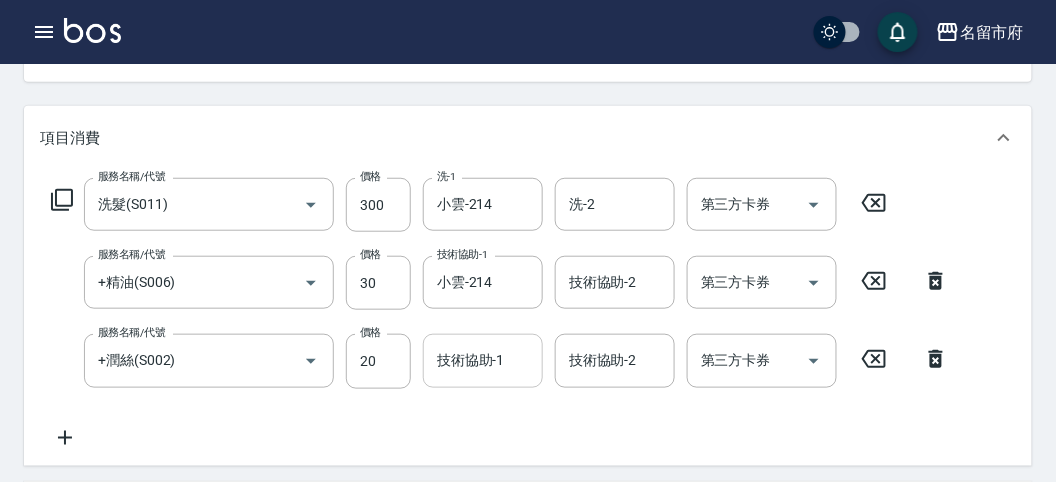 click on "技術協助-1" at bounding box center [483, 360] 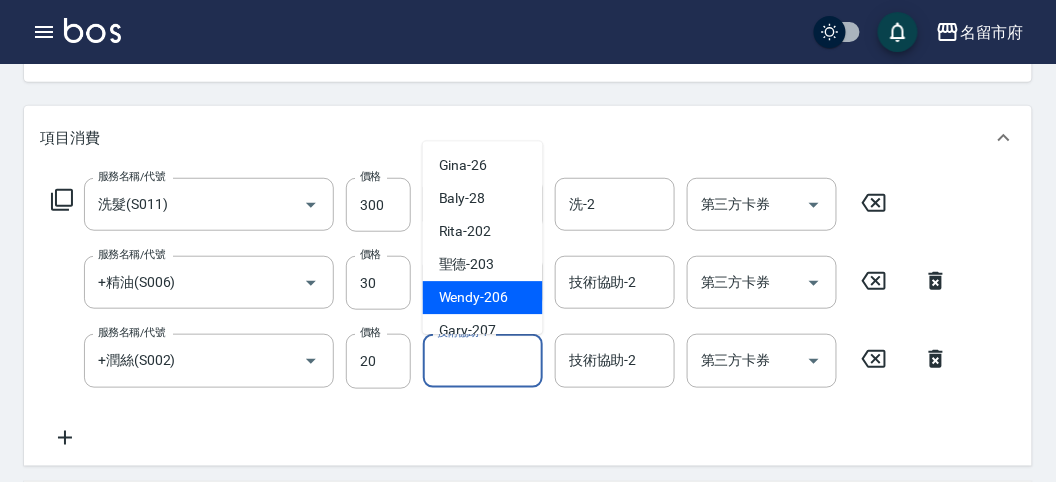 scroll, scrollTop: 111, scrollLeft: 0, axis: vertical 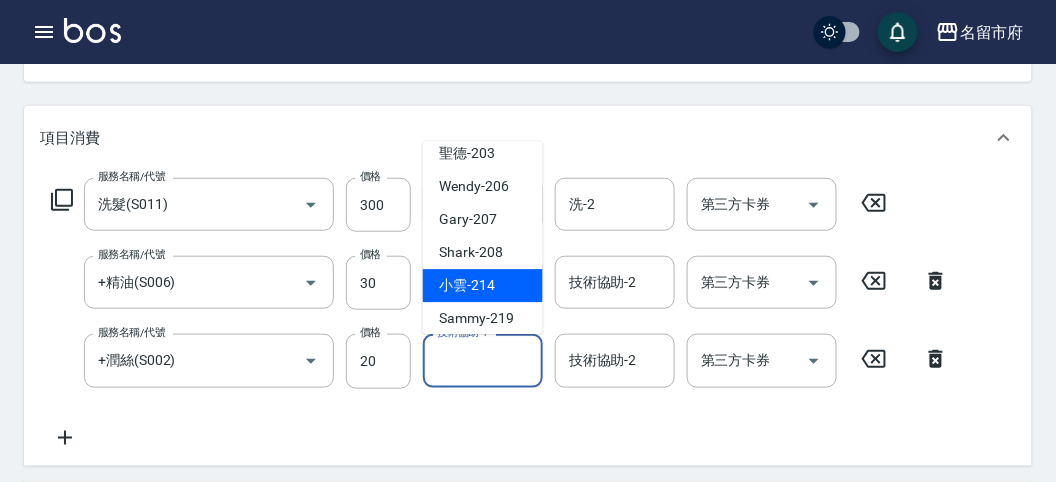 click on "小雲 -214" at bounding box center [467, 286] 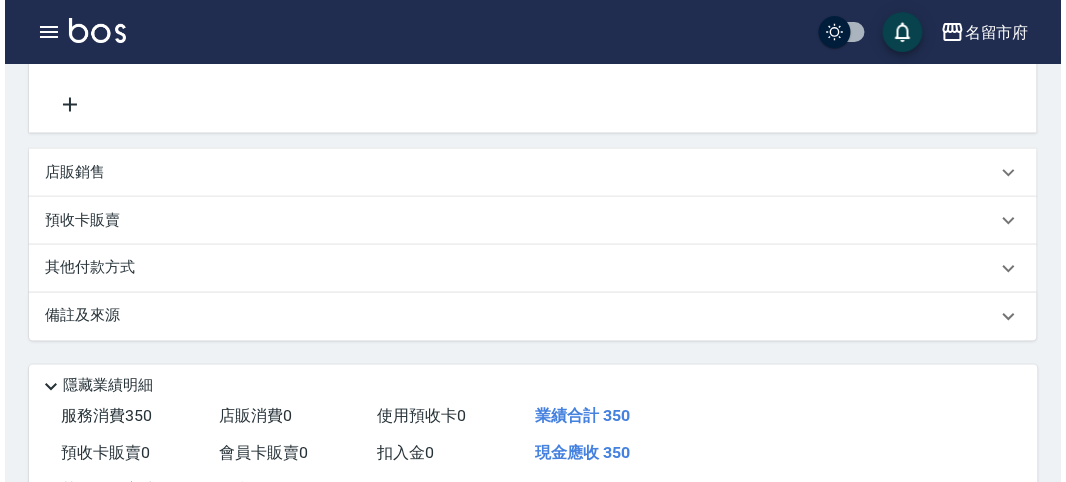 scroll, scrollTop: 741, scrollLeft: 0, axis: vertical 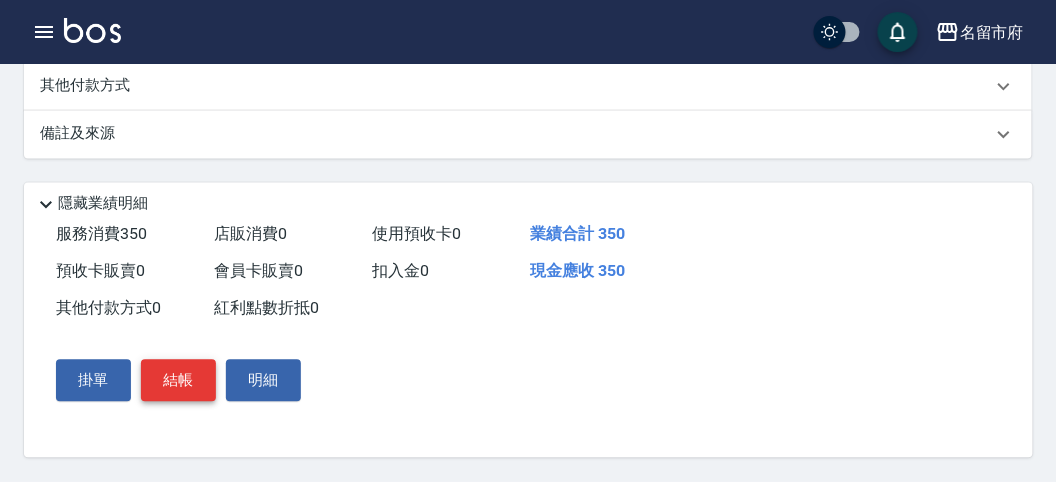 click on "結帳" at bounding box center (178, 381) 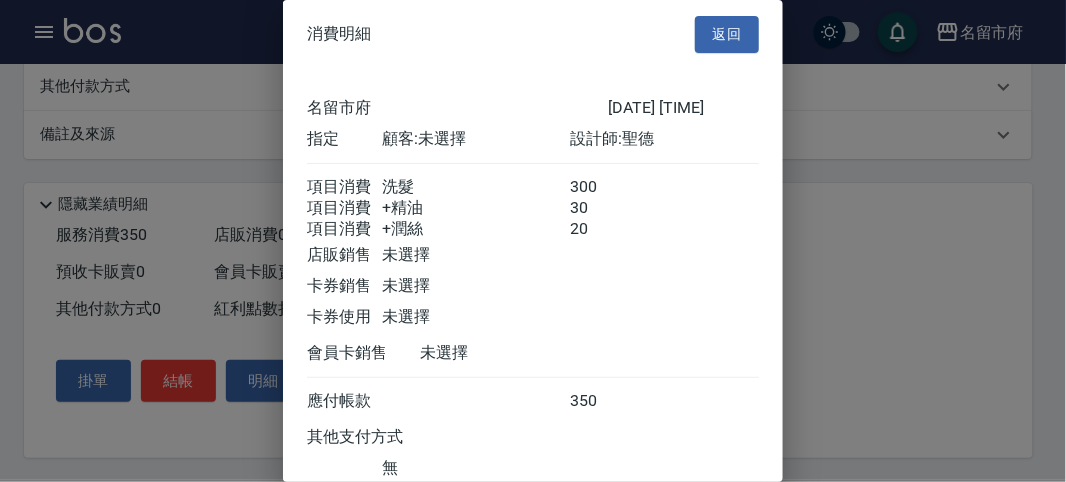 scroll, scrollTop: 156, scrollLeft: 0, axis: vertical 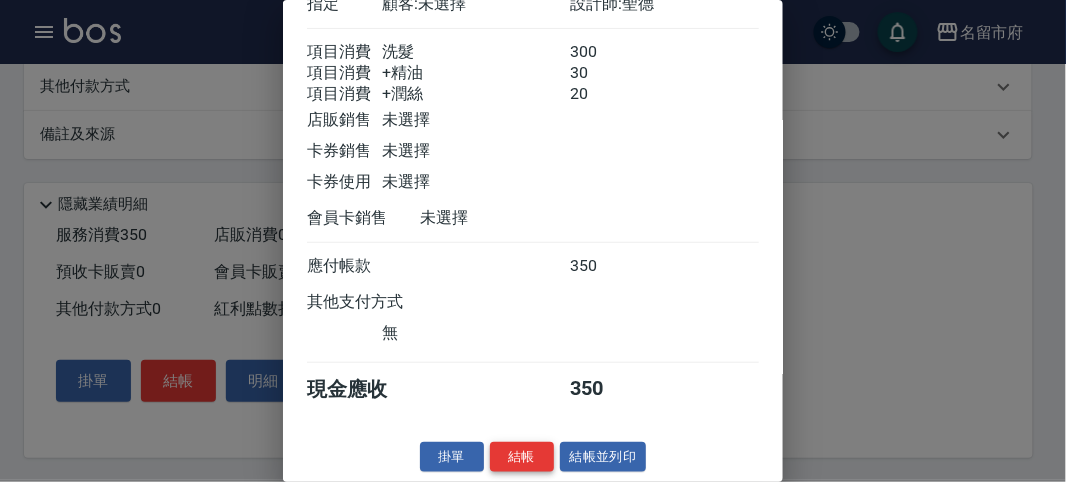 click on "結帳" at bounding box center [522, 457] 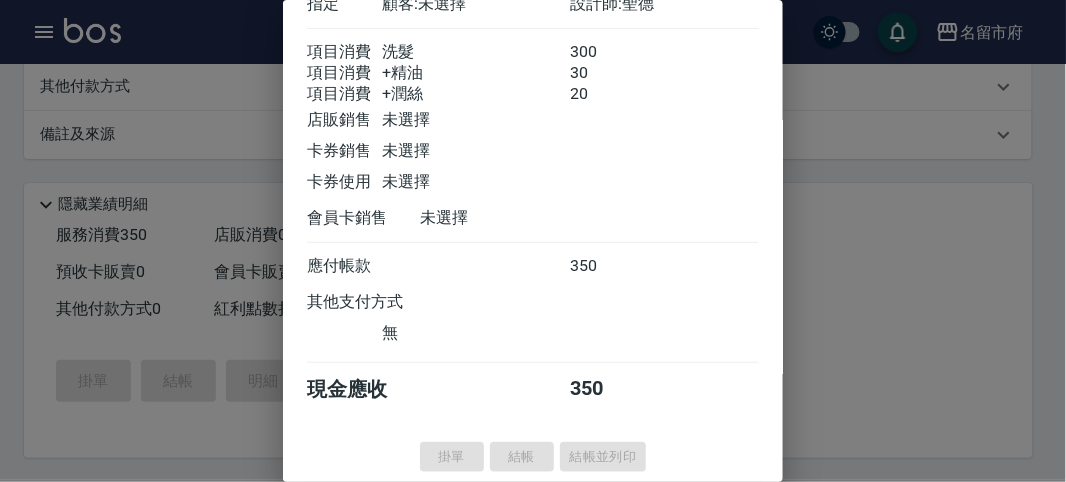 type on "2025/08/05 15:15" 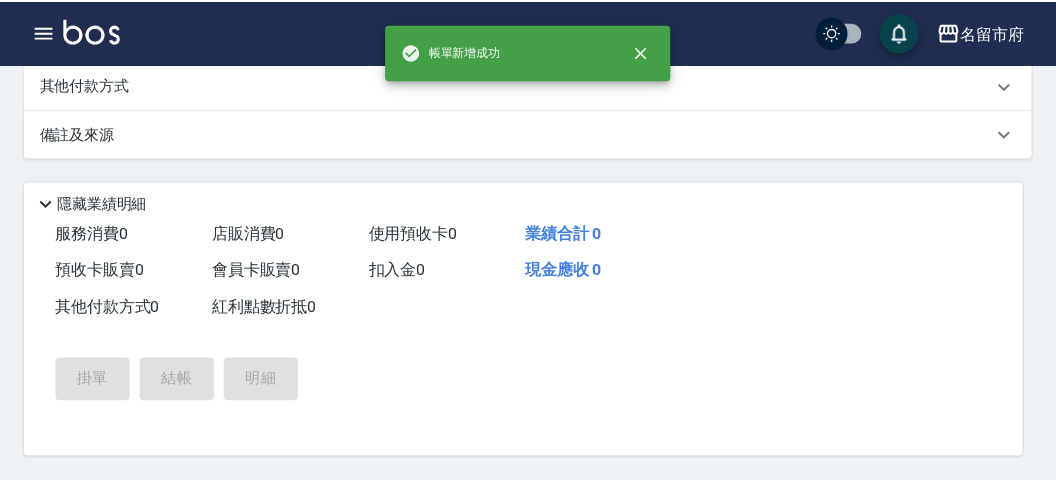 scroll, scrollTop: 0, scrollLeft: 0, axis: both 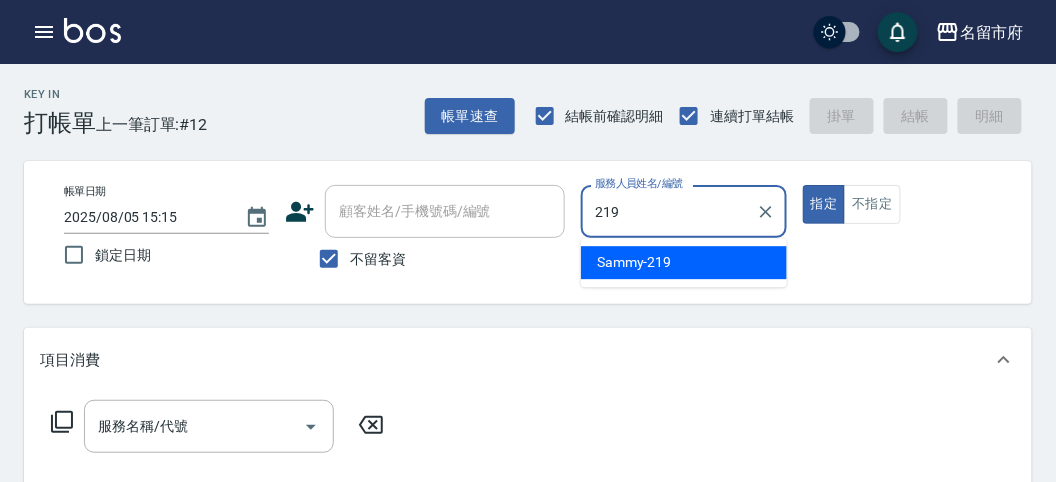 type on "Sammy-219" 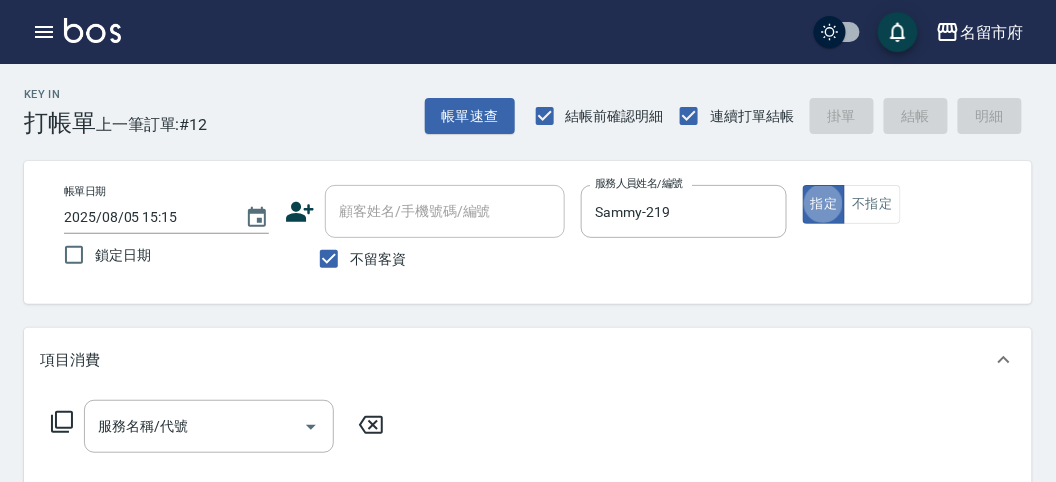 type on "true" 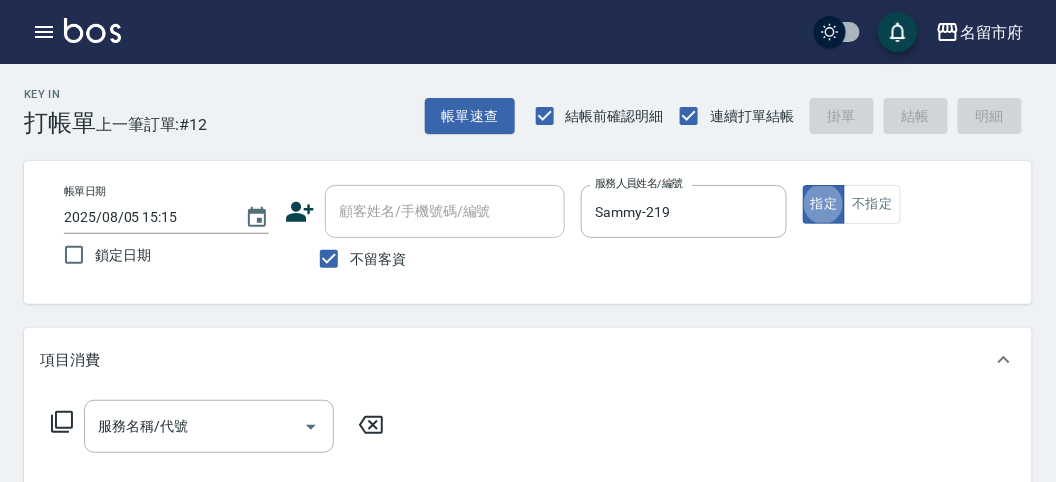 click 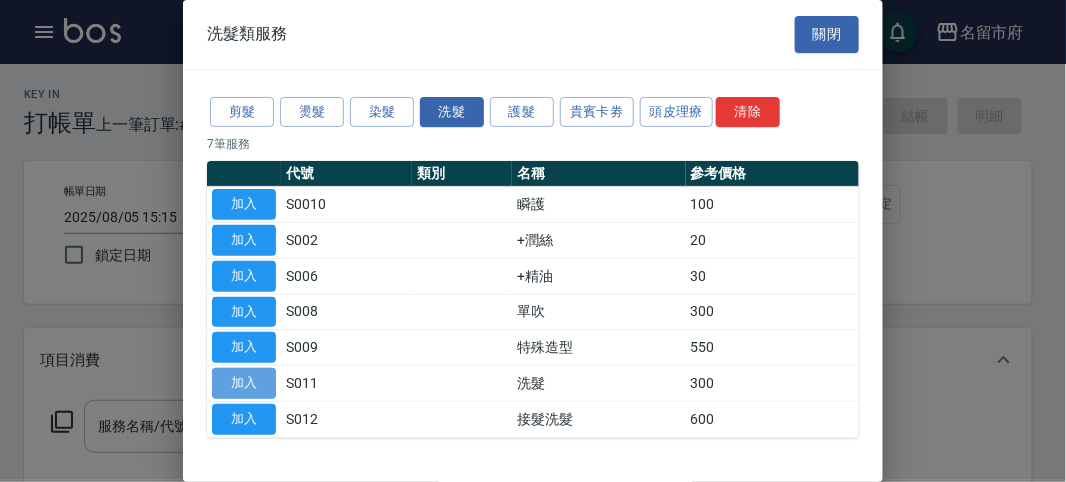 click on "加入" at bounding box center (244, 383) 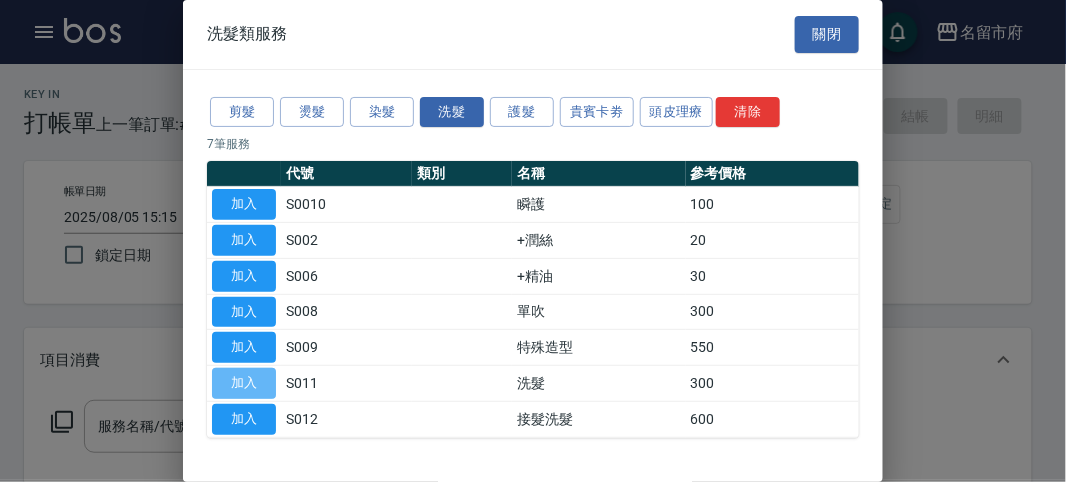 type on "洗髮(S011)" 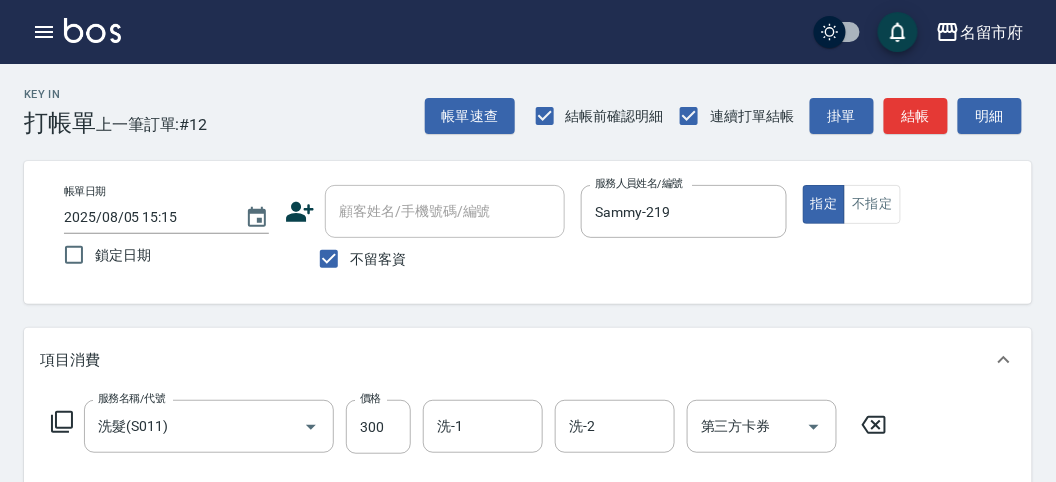 click 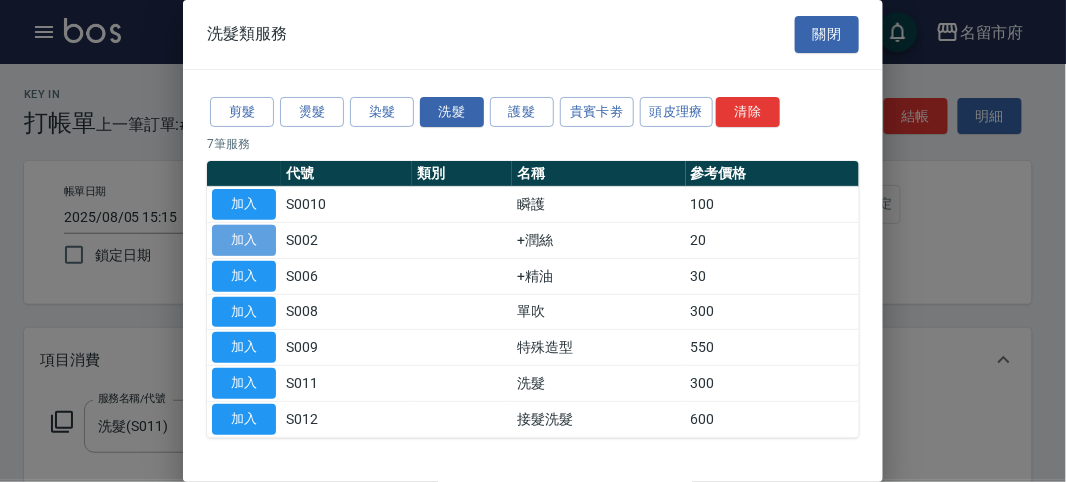 click on "加入" at bounding box center (244, 240) 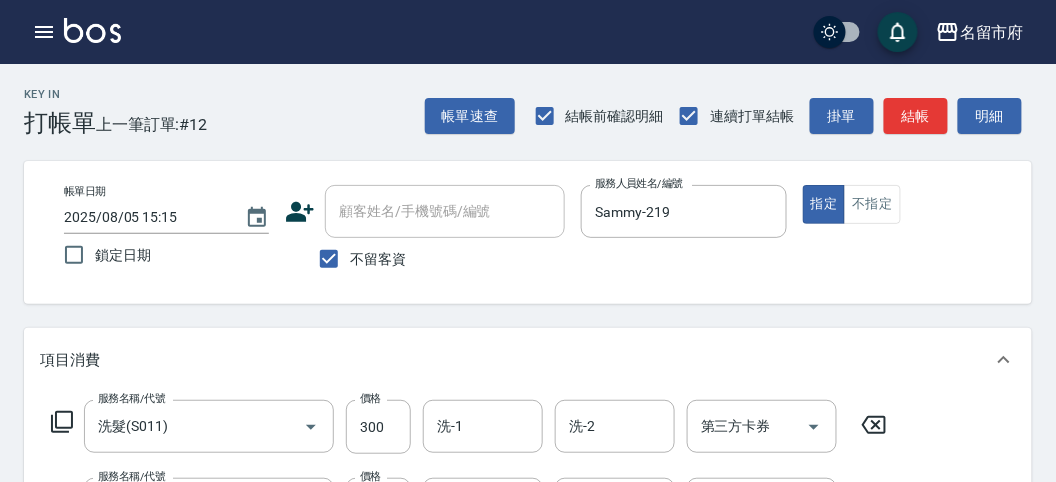 click 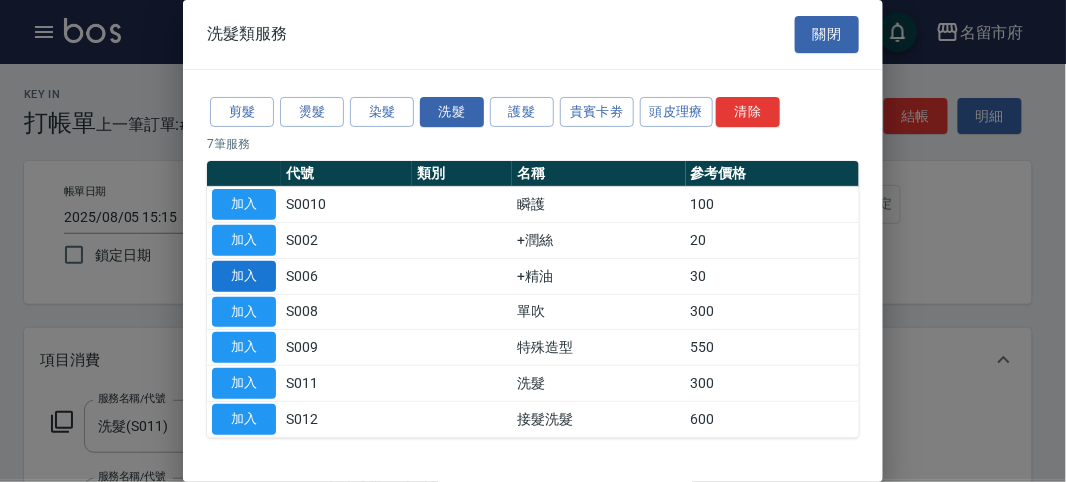 click on "加入" at bounding box center (244, 276) 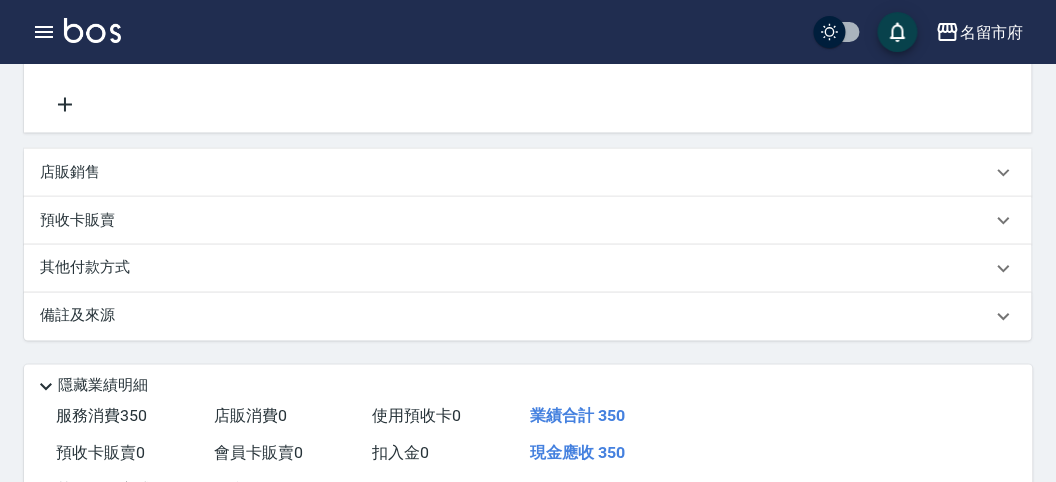 scroll, scrollTop: 741, scrollLeft: 0, axis: vertical 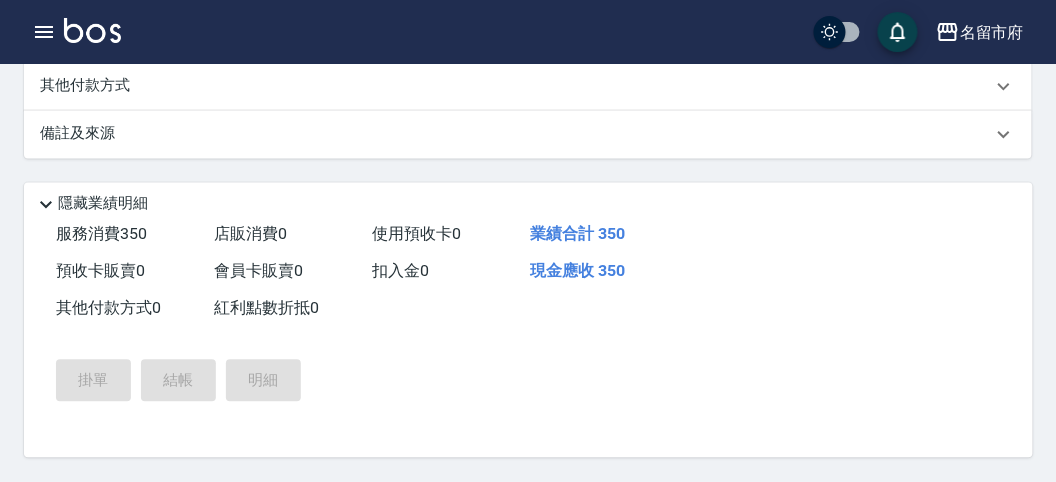 type on "[DATE] [TIME]" 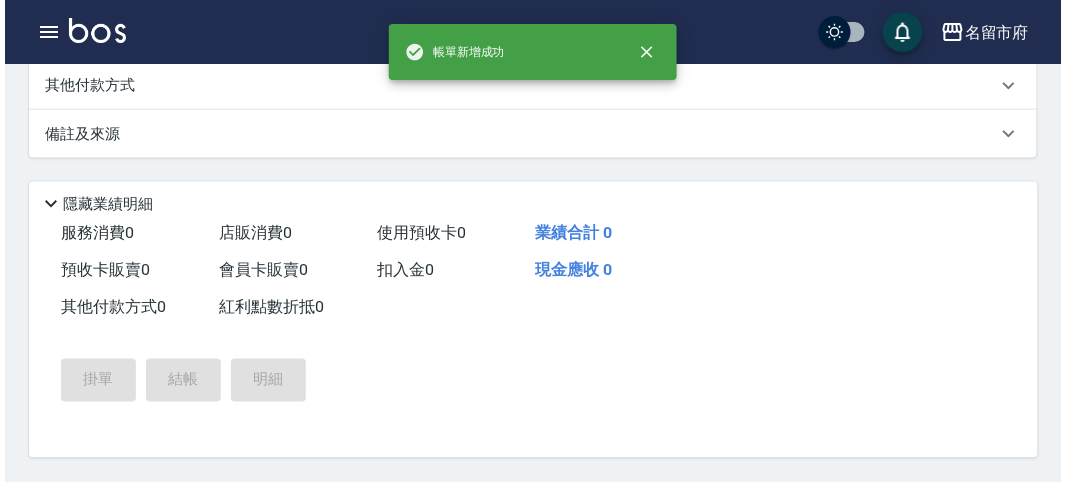 scroll, scrollTop: 0, scrollLeft: 0, axis: both 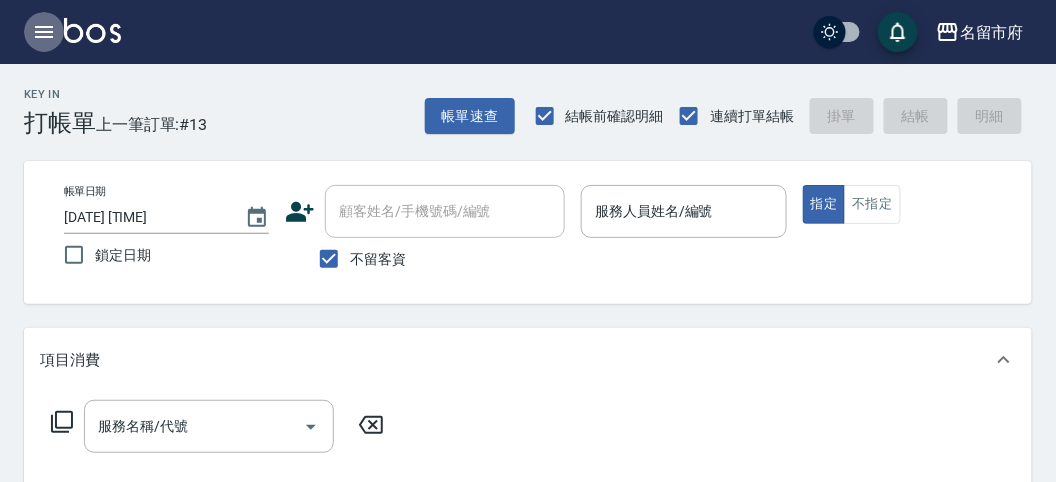 click 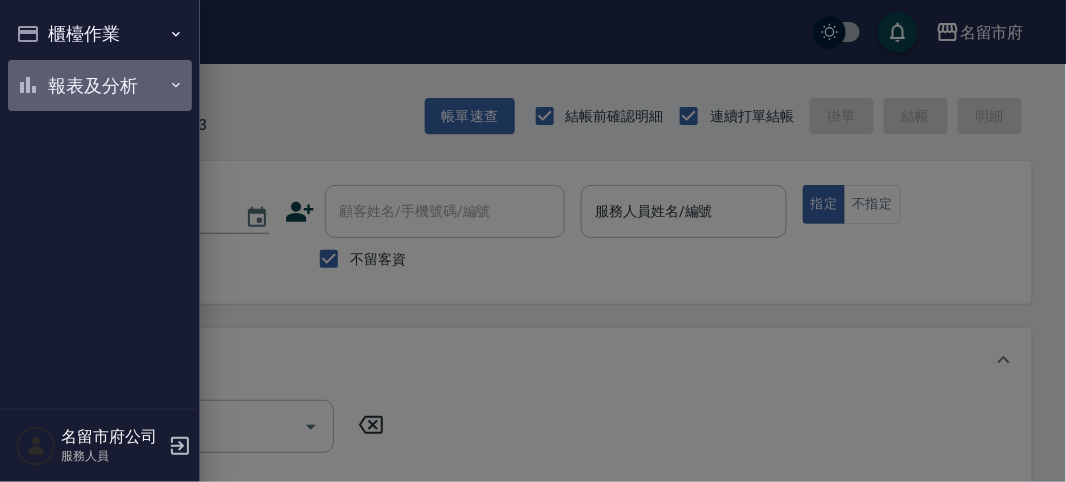 click on "報表及分析" at bounding box center [100, 86] 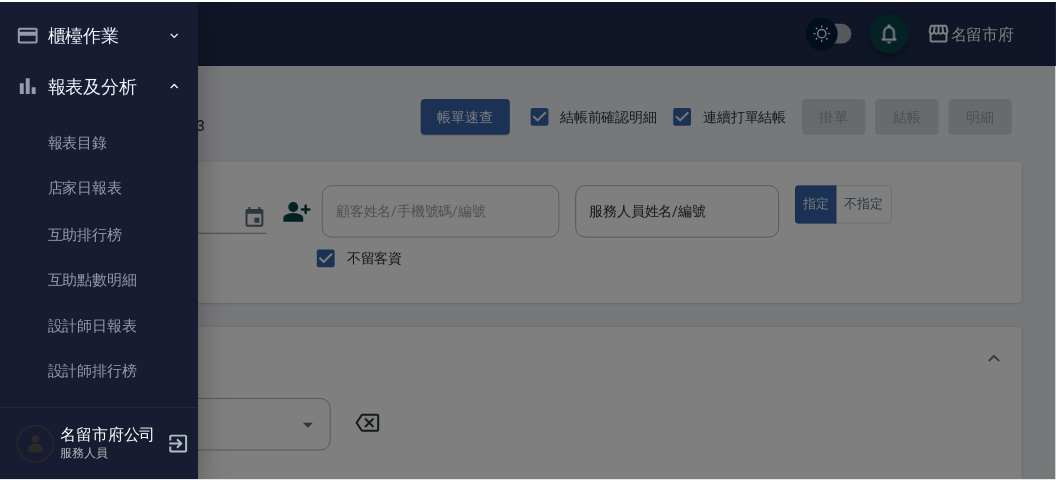 scroll, scrollTop: 65, scrollLeft: 0, axis: vertical 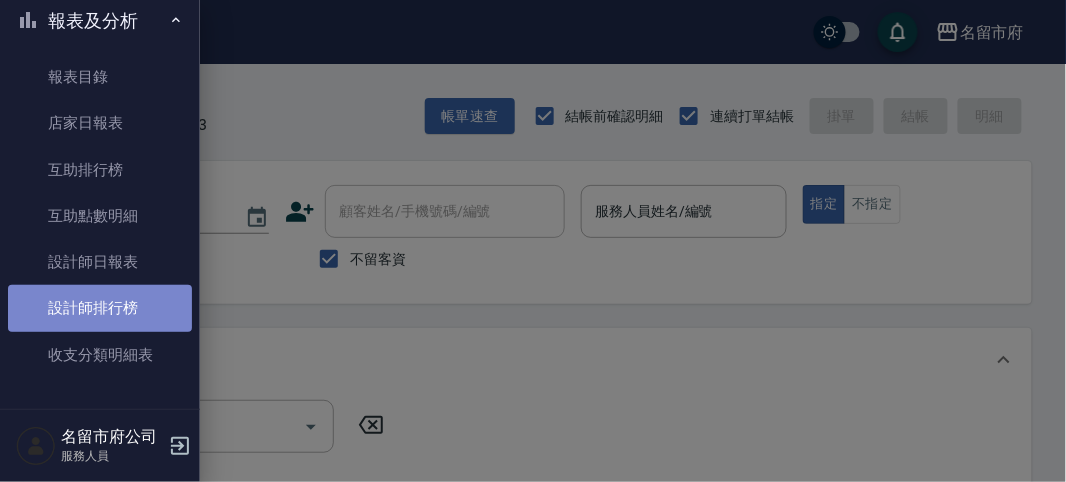 click on "設計師排行榜" at bounding box center (100, 308) 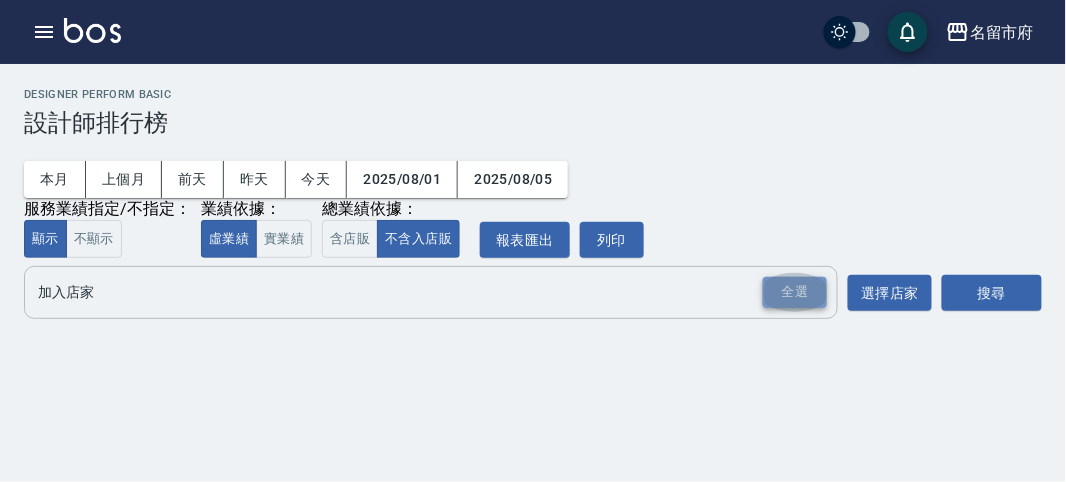 click on "全選" at bounding box center (795, 292) 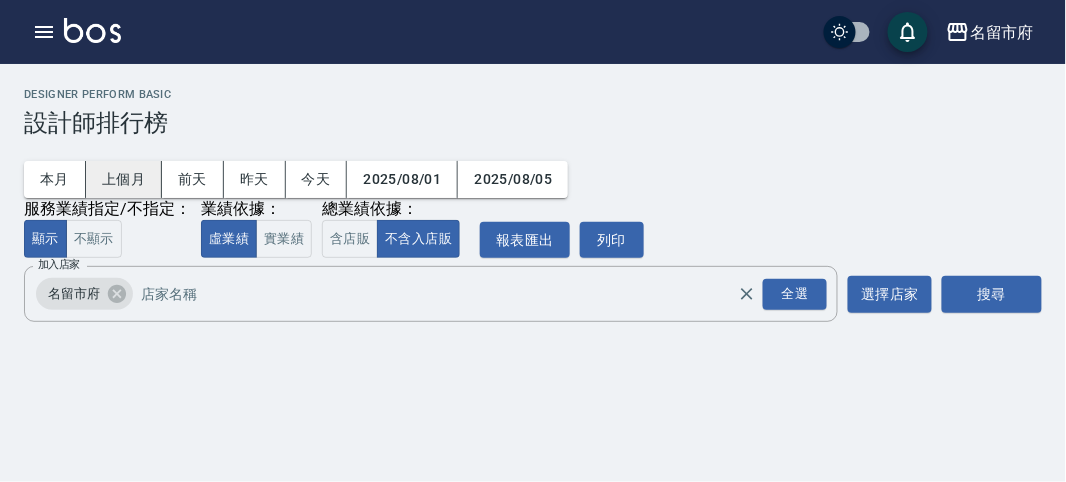 click on "上個月" at bounding box center [124, 179] 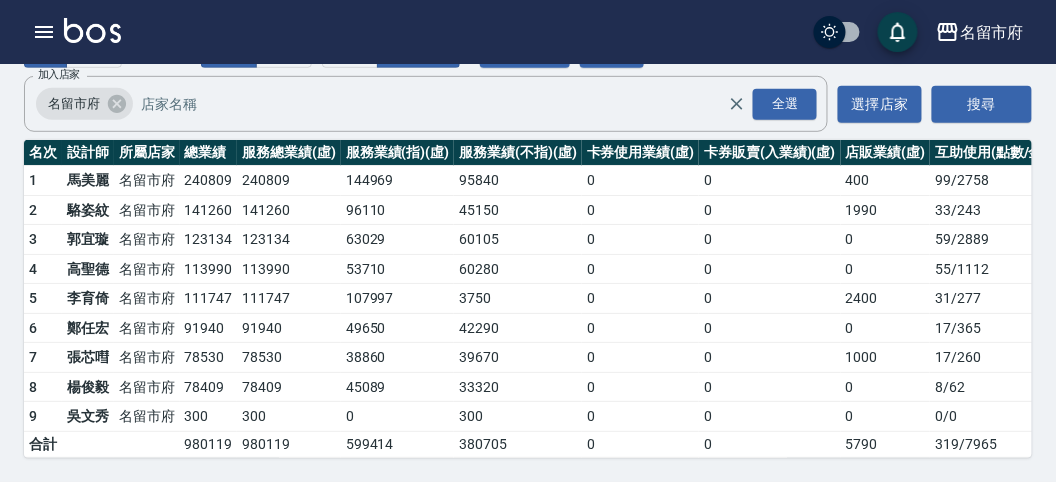 scroll, scrollTop: 0, scrollLeft: 0, axis: both 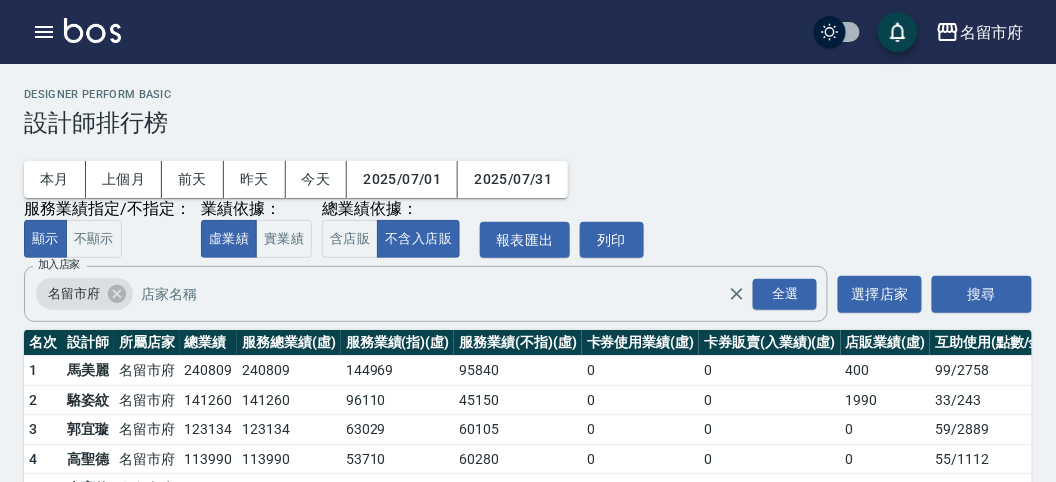 click on "服務業績指定/不指定：" at bounding box center (107, 209) 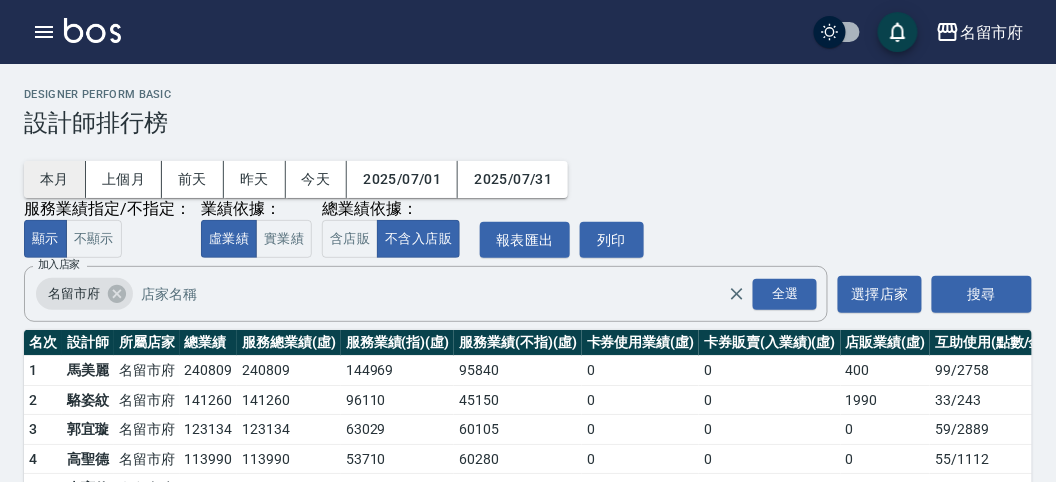 click on "本月" at bounding box center (55, 179) 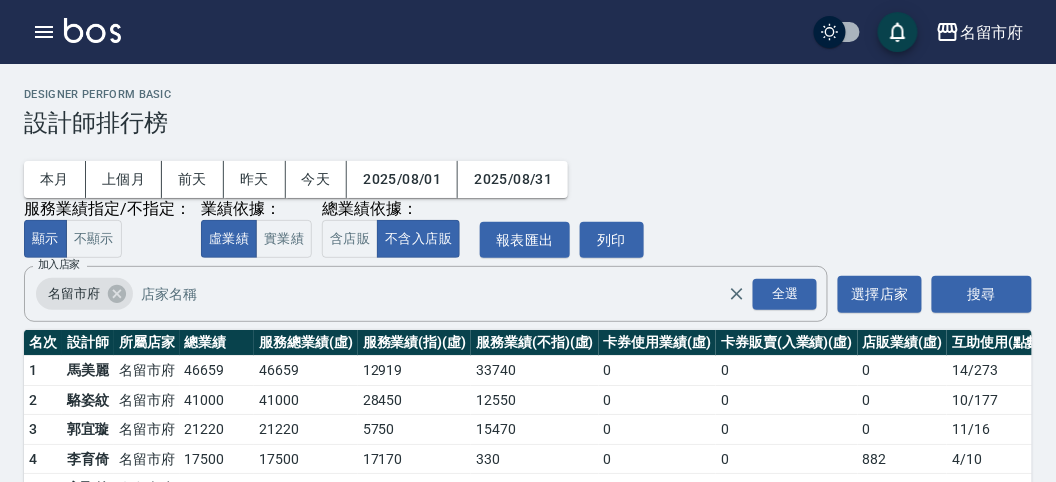 scroll, scrollTop: 175, scrollLeft: 0, axis: vertical 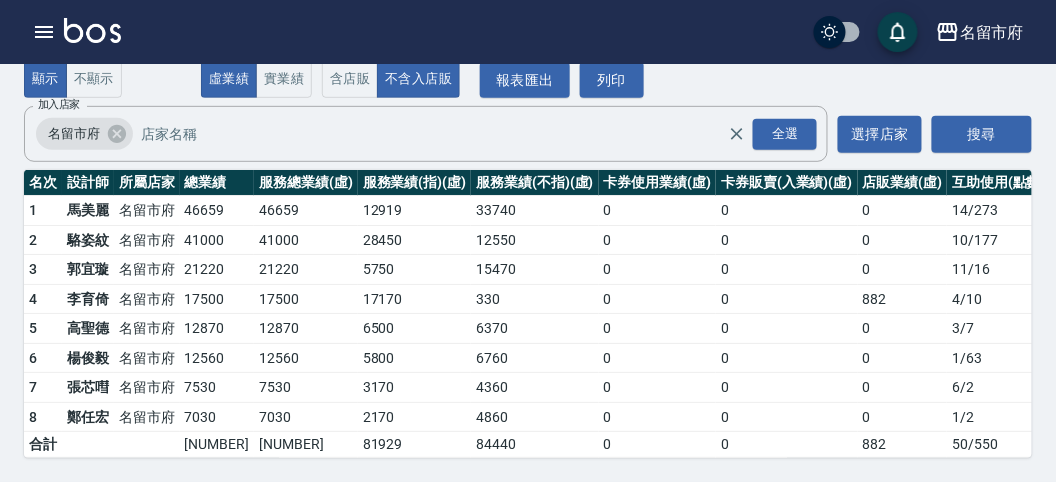 click on "名留市府 登出" at bounding box center (528, 32) 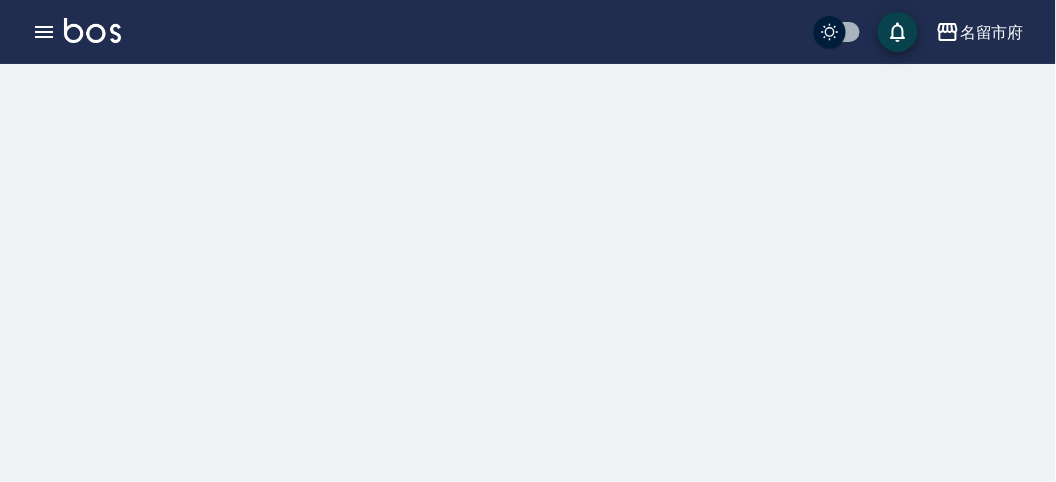 scroll, scrollTop: 0, scrollLeft: 0, axis: both 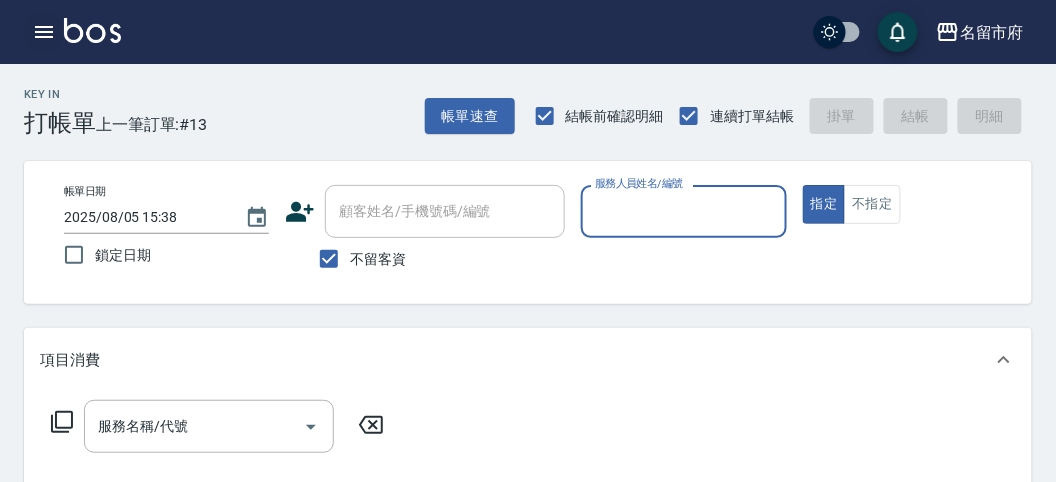 click 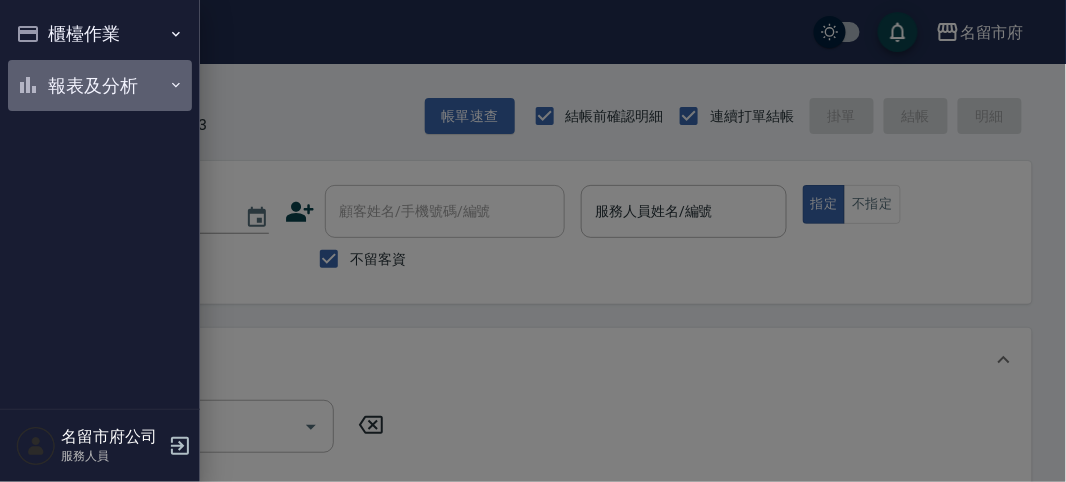 click on "報表及分析" at bounding box center (100, 86) 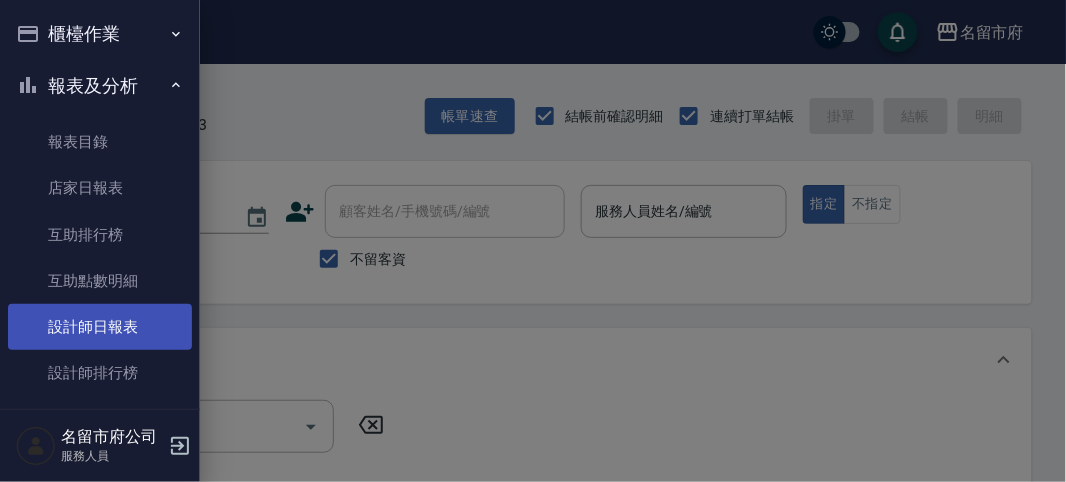 click on "設計師日報表" at bounding box center [100, 327] 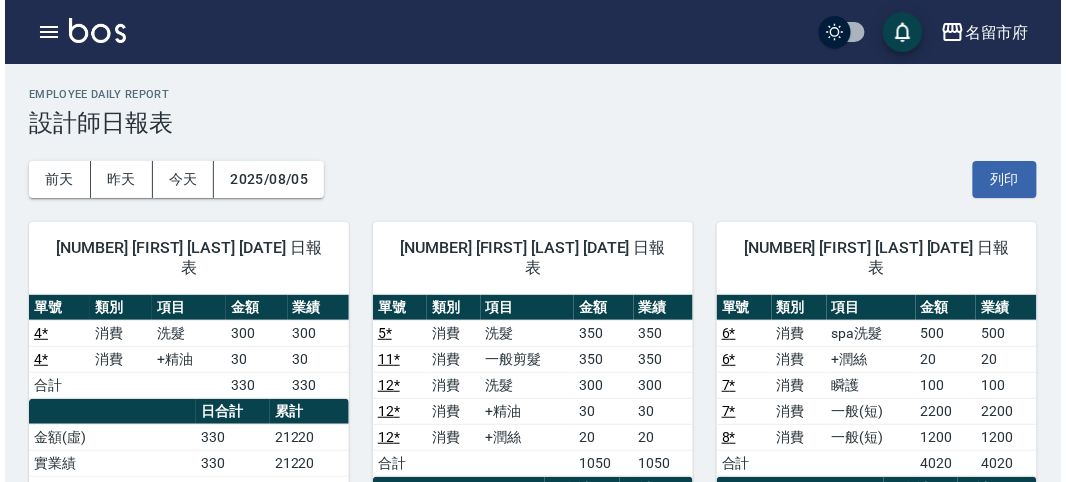 scroll, scrollTop: 111, scrollLeft: 0, axis: vertical 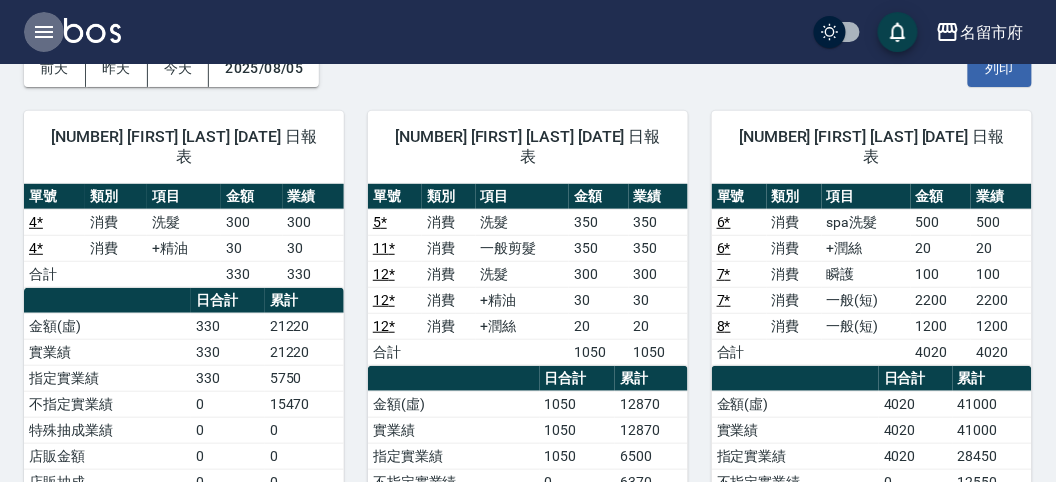 click 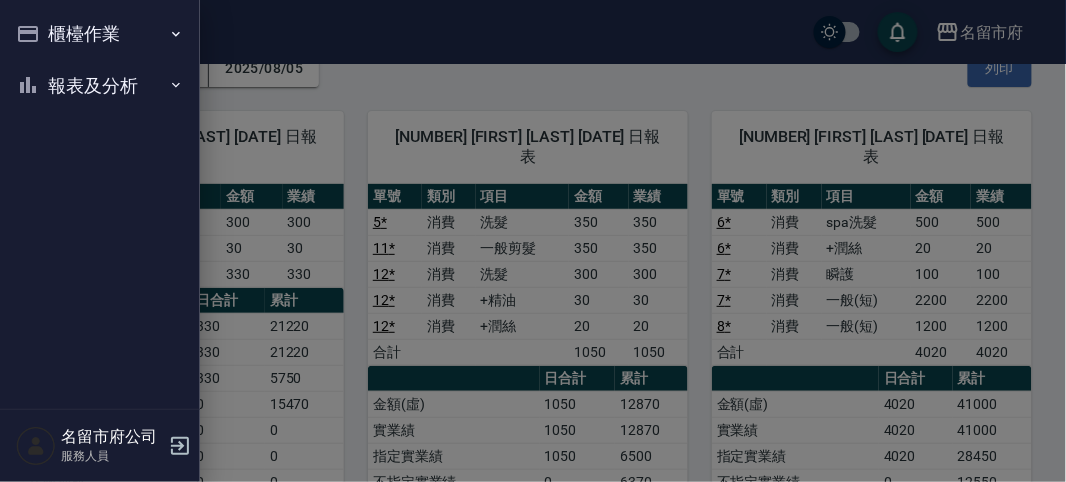 click on "櫃檯作業" at bounding box center (100, 34) 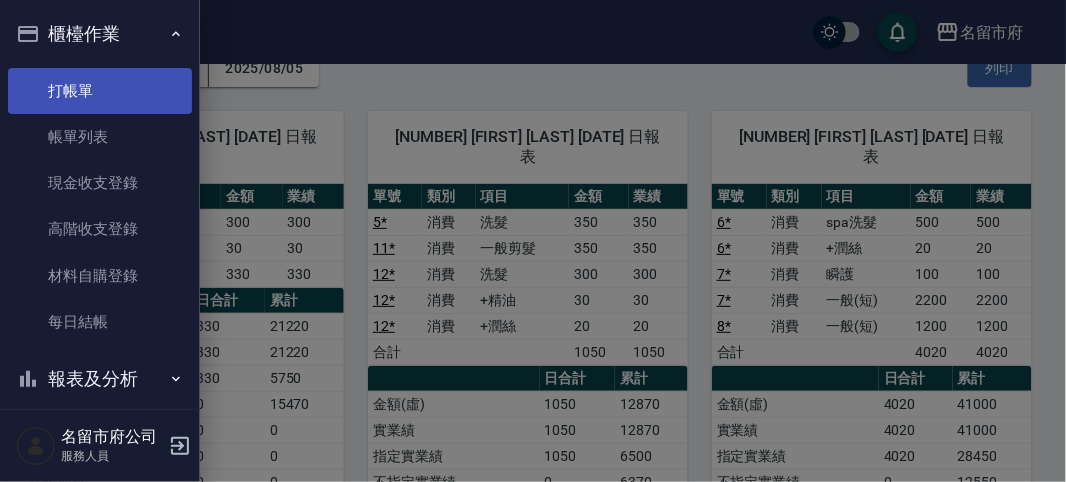 click on "打帳單" at bounding box center (100, 91) 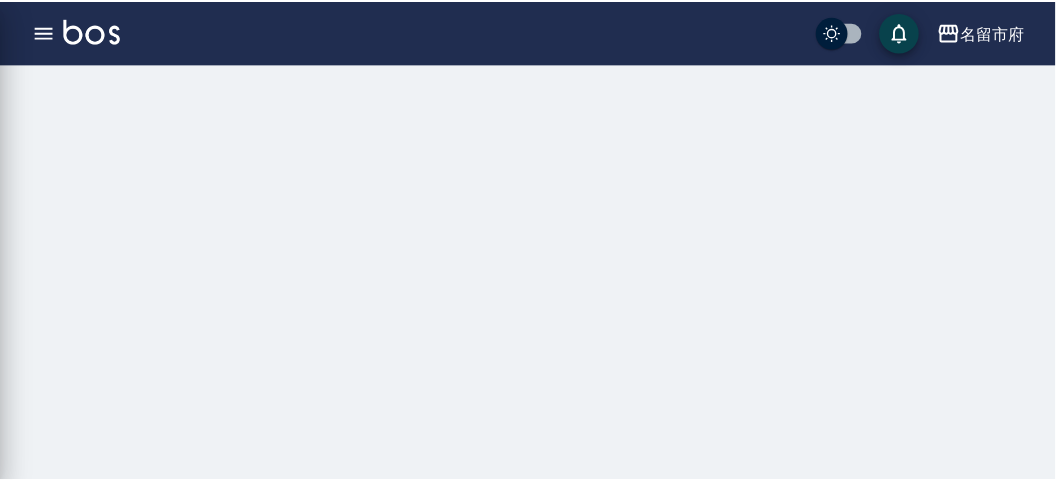 scroll, scrollTop: 0, scrollLeft: 0, axis: both 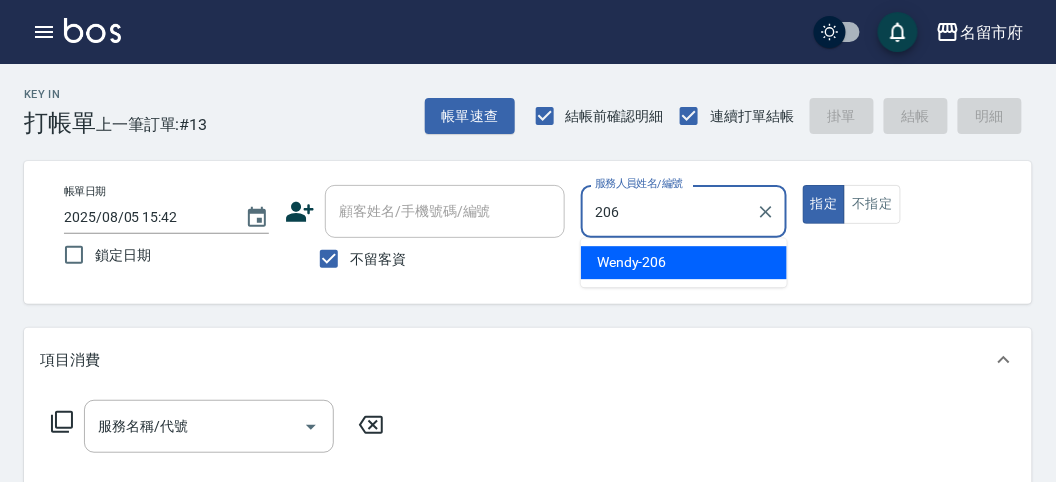 type on "[FIRST]-[NUMBER]" 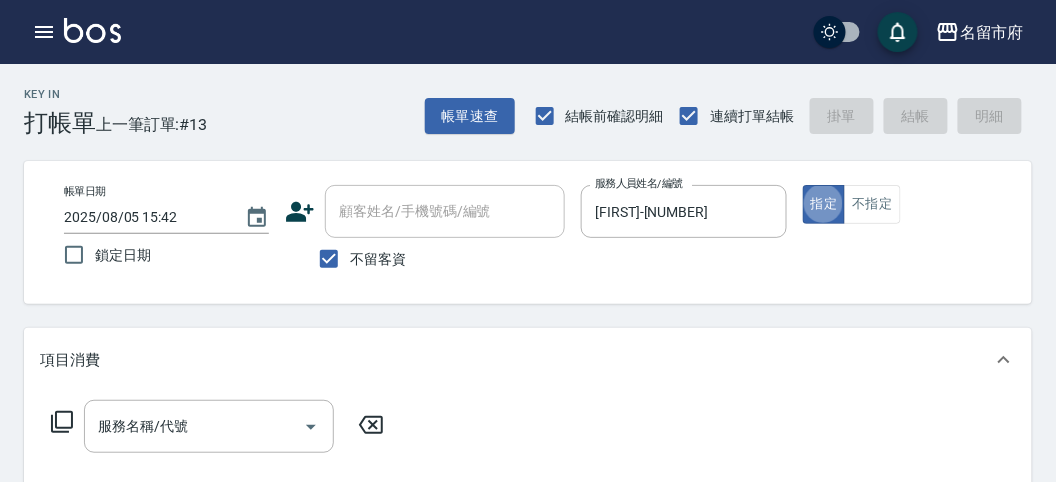 type on "true" 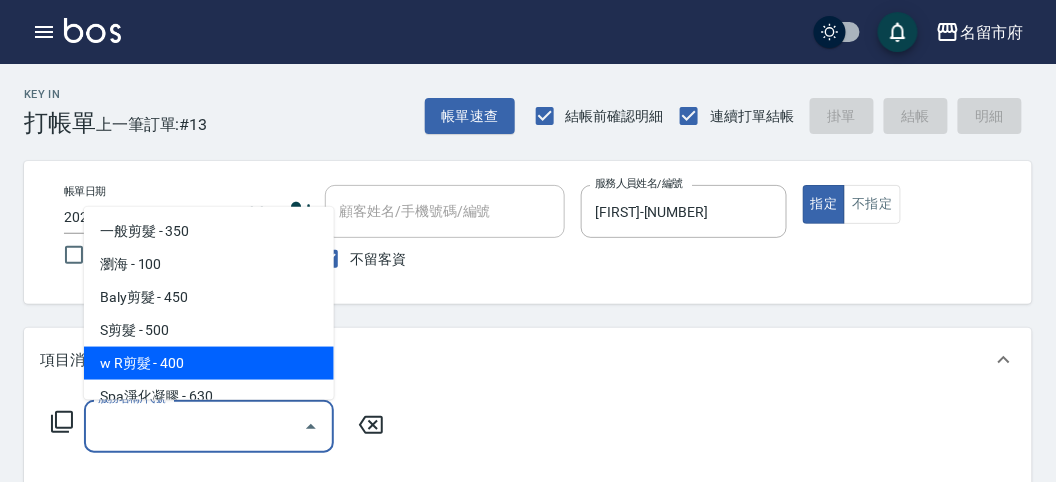 type on "w R剪髮(C011)" 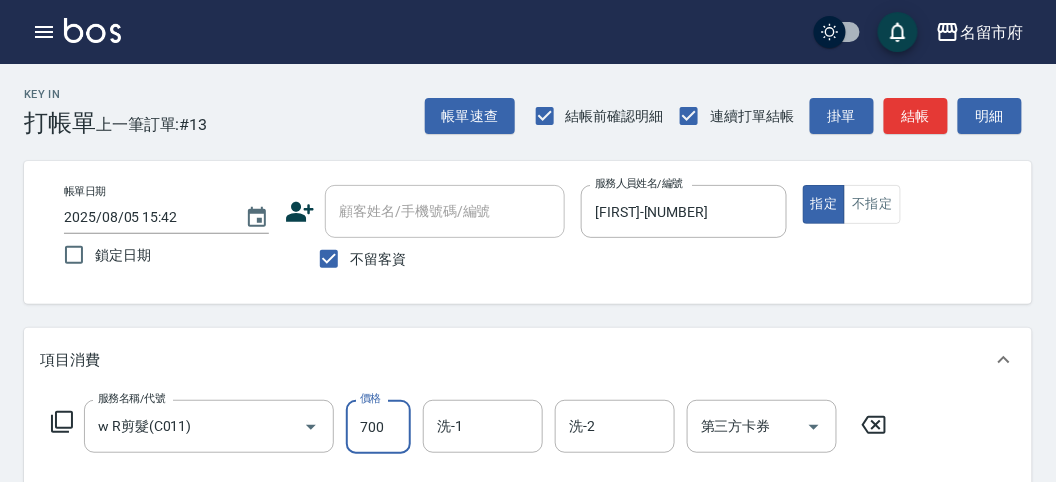 type on "700" 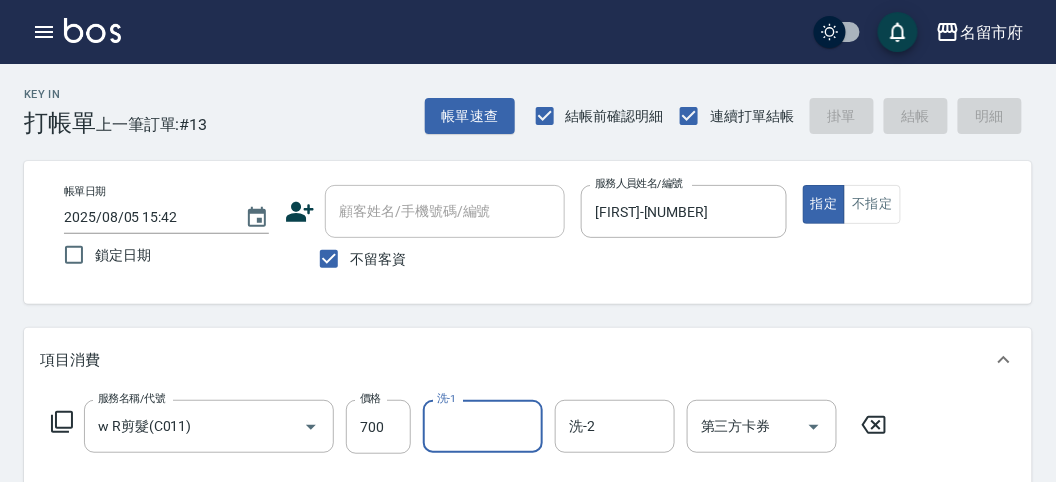 type on "[DATE] [TIME]" 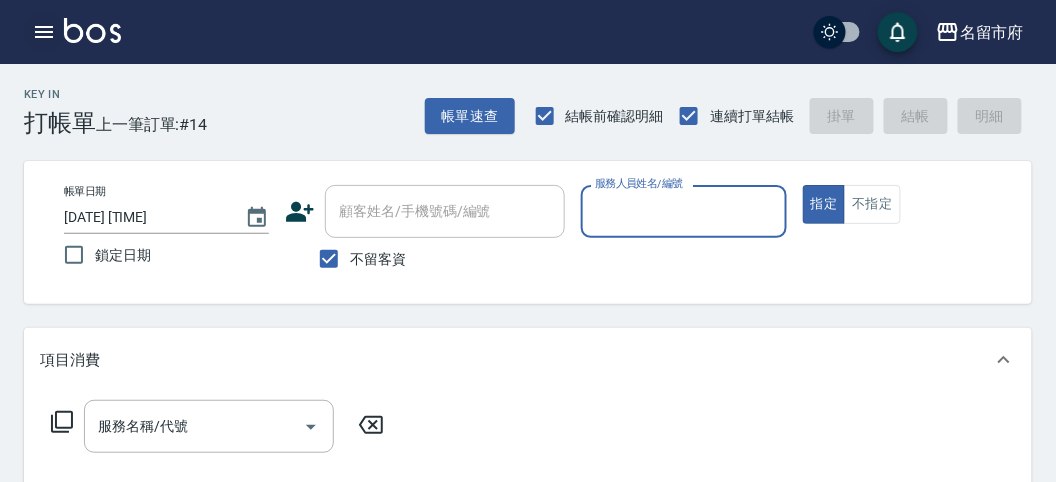 click 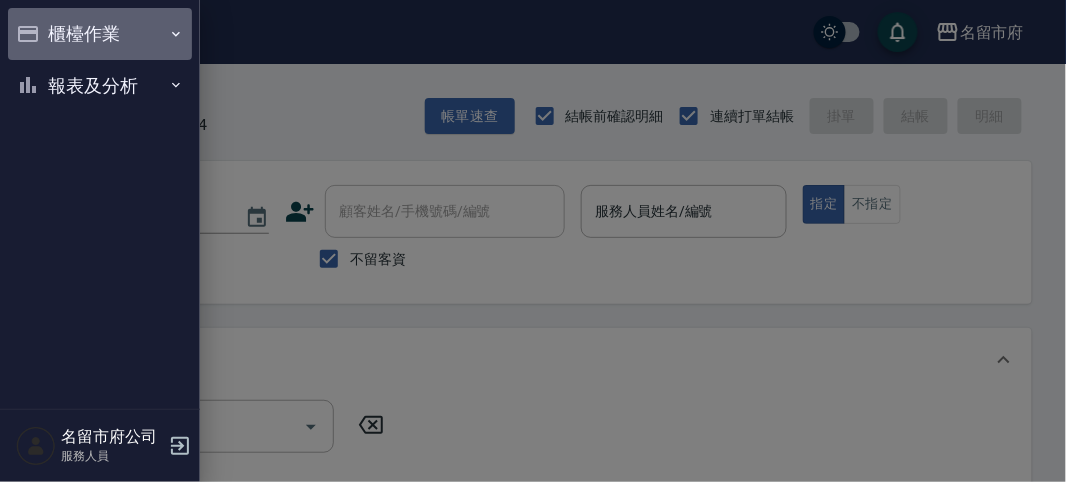 click on "櫃檯作業" at bounding box center [100, 34] 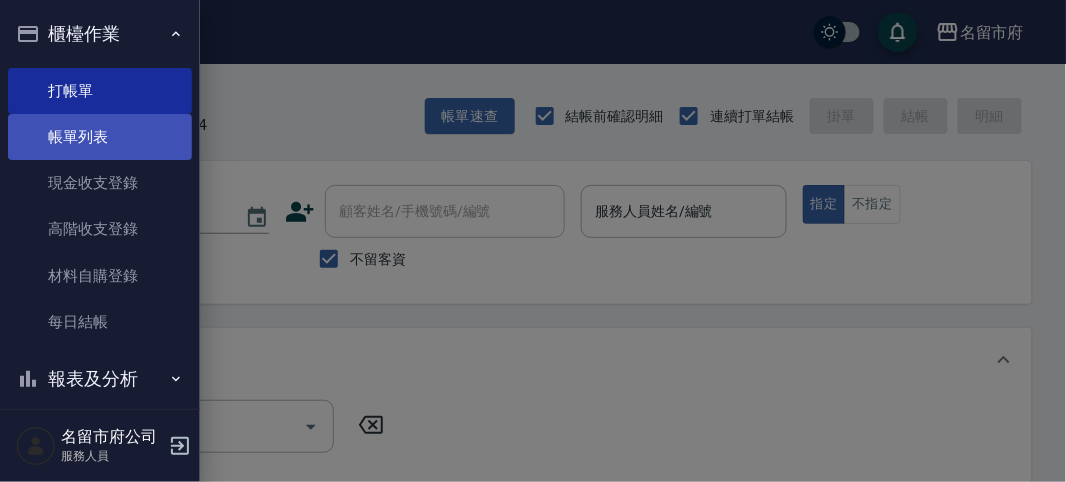 click on "帳單列表" at bounding box center [100, 137] 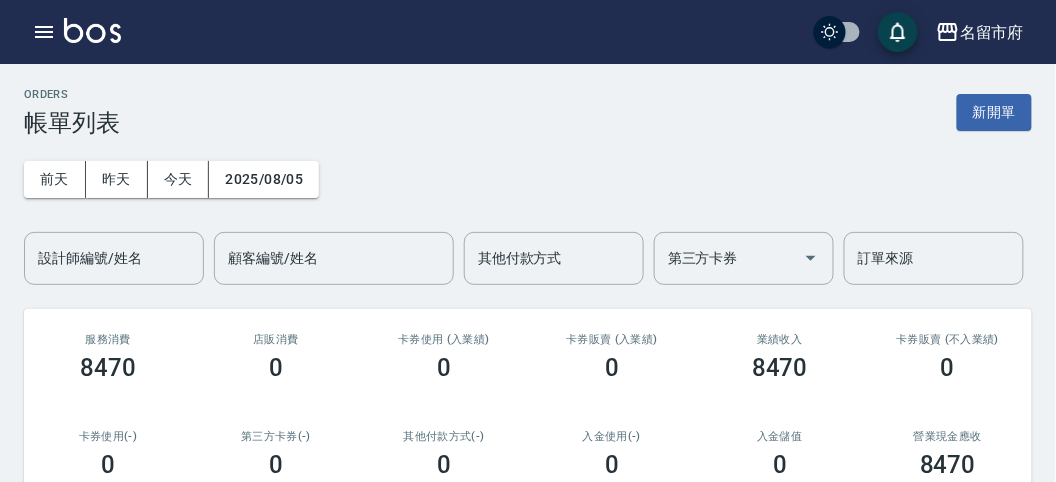 drag, startPoint x: 113, startPoint y: 247, endPoint x: 133, endPoint y: 287, distance: 44.72136 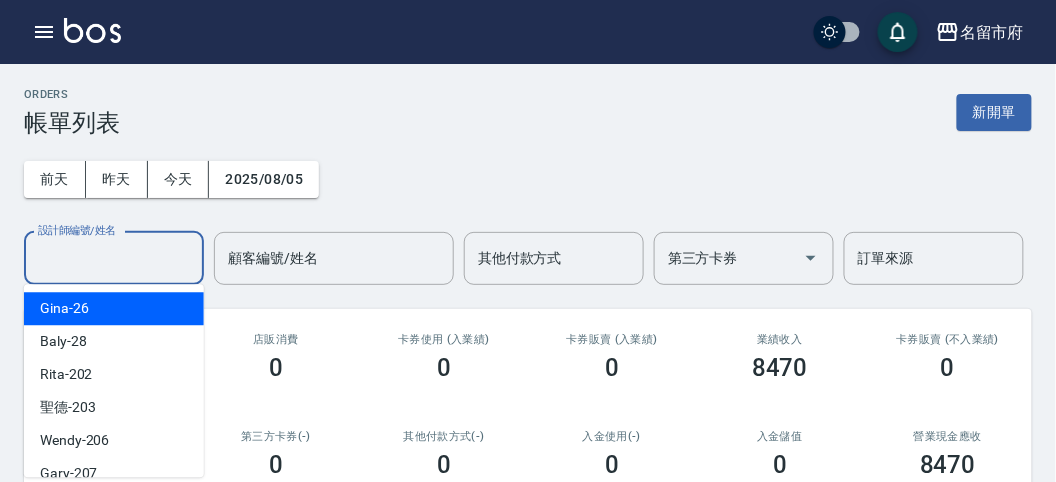 click on "設計師編號/姓名" at bounding box center [114, 258] 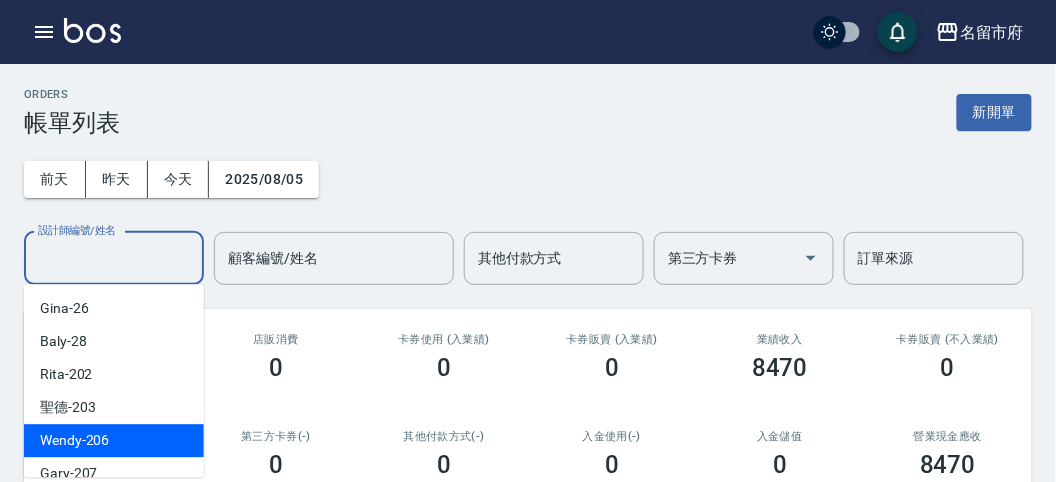 click on "[FIRST] -[NUMBER]" at bounding box center (114, 440) 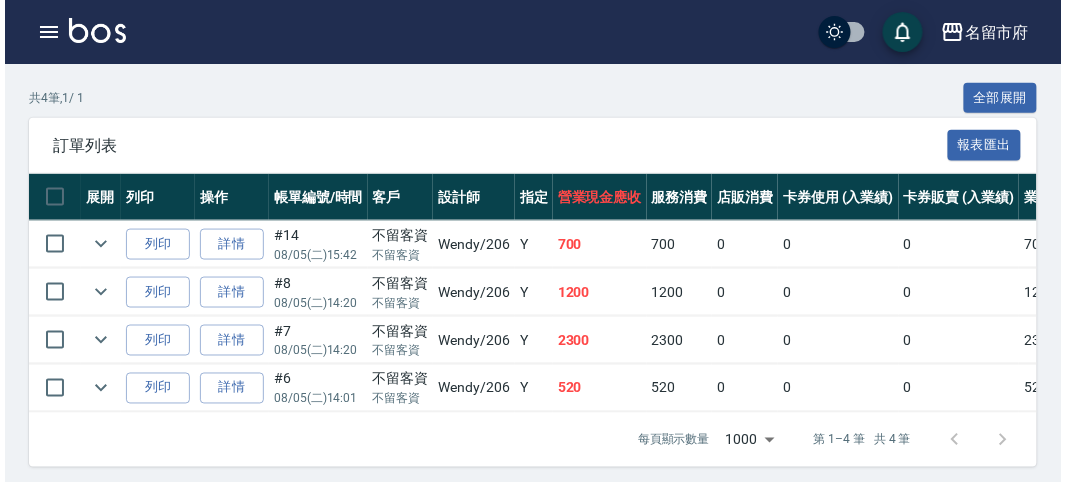 scroll, scrollTop: 467, scrollLeft: 0, axis: vertical 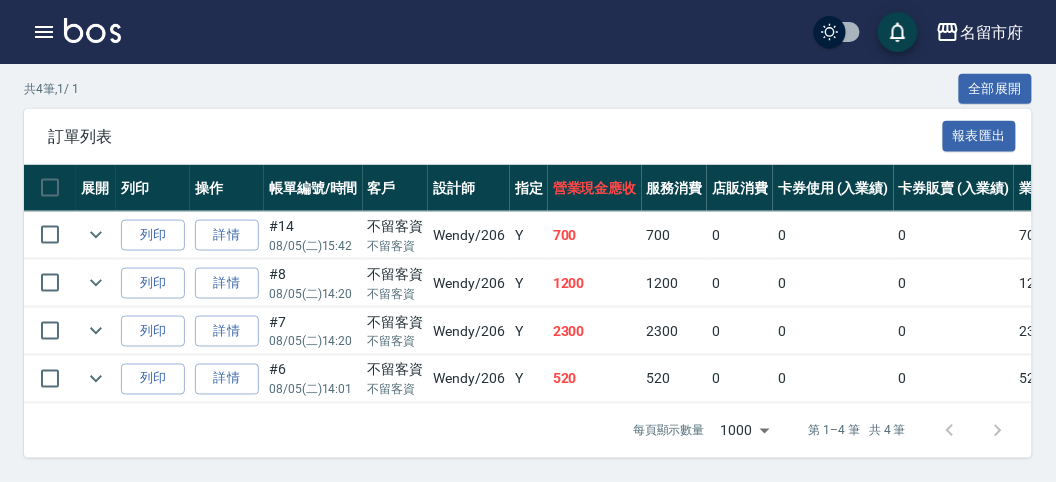 click on "名留市府 登出" at bounding box center [528, 32] 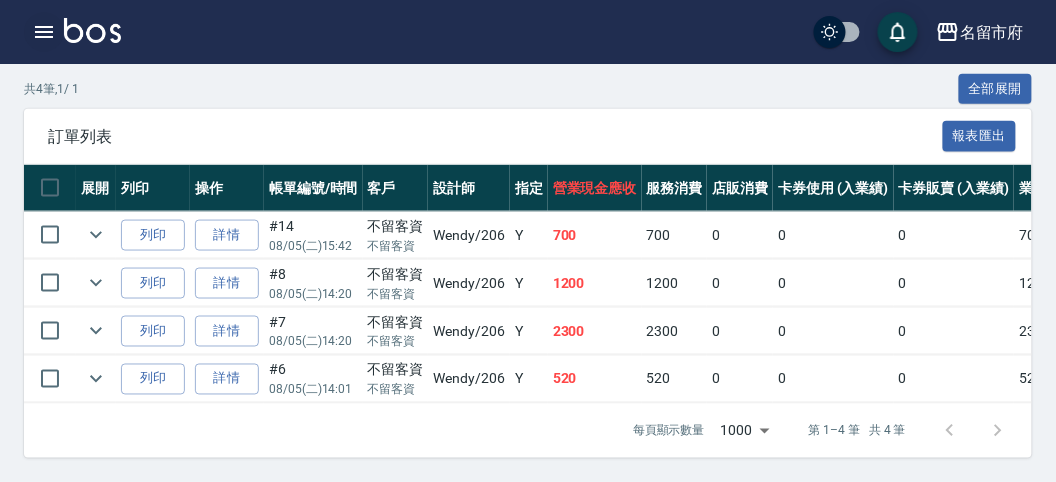 click 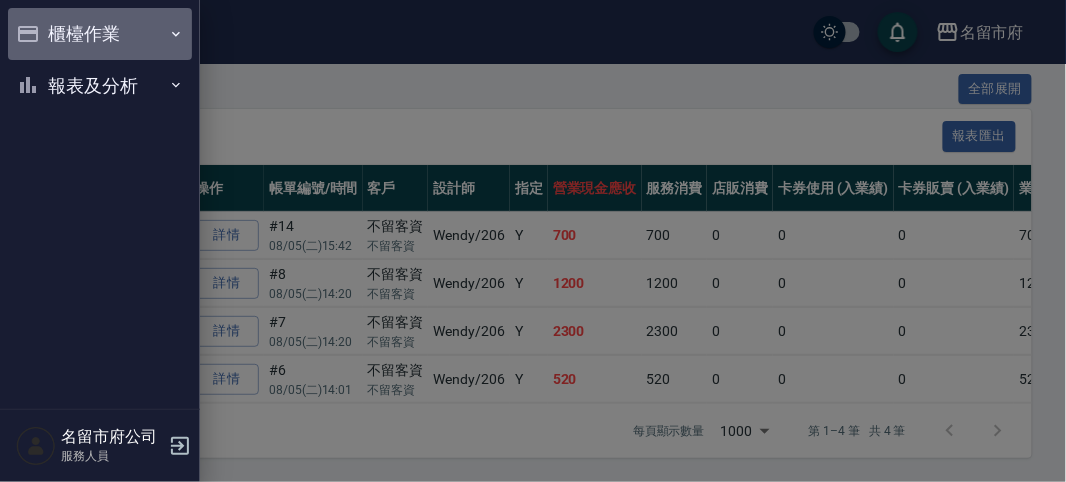 drag, startPoint x: 38, startPoint y: 40, endPoint x: 43, endPoint y: 63, distance: 23.537205 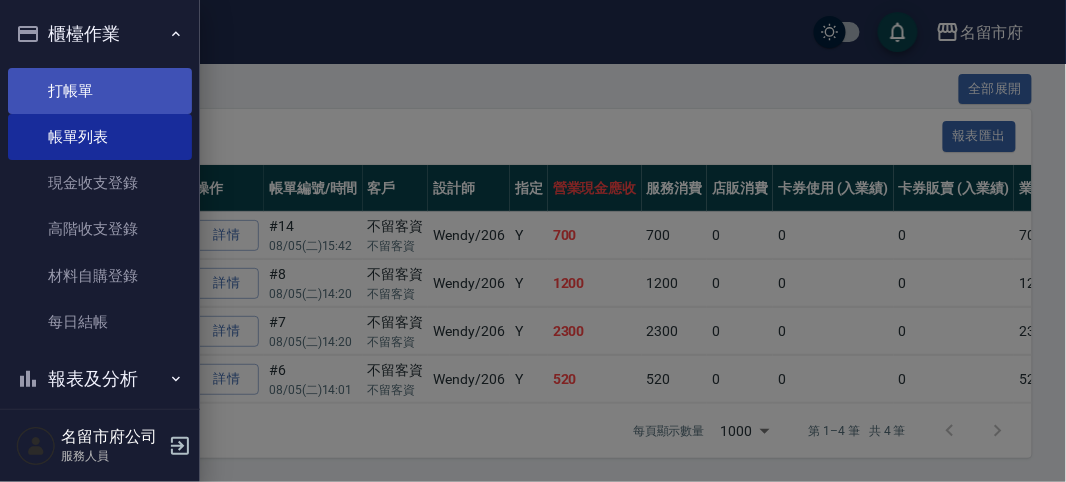 click on "打帳單" at bounding box center (100, 91) 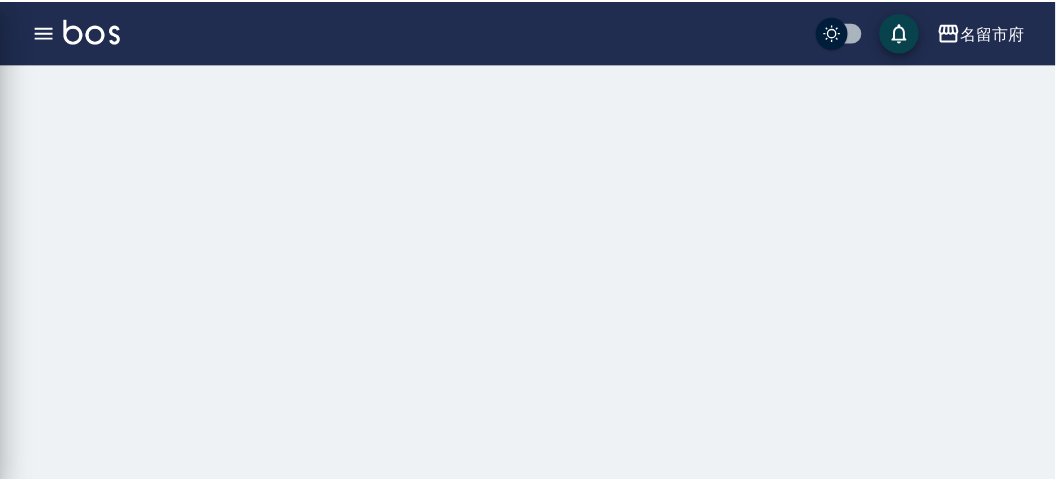 scroll, scrollTop: 0, scrollLeft: 0, axis: both 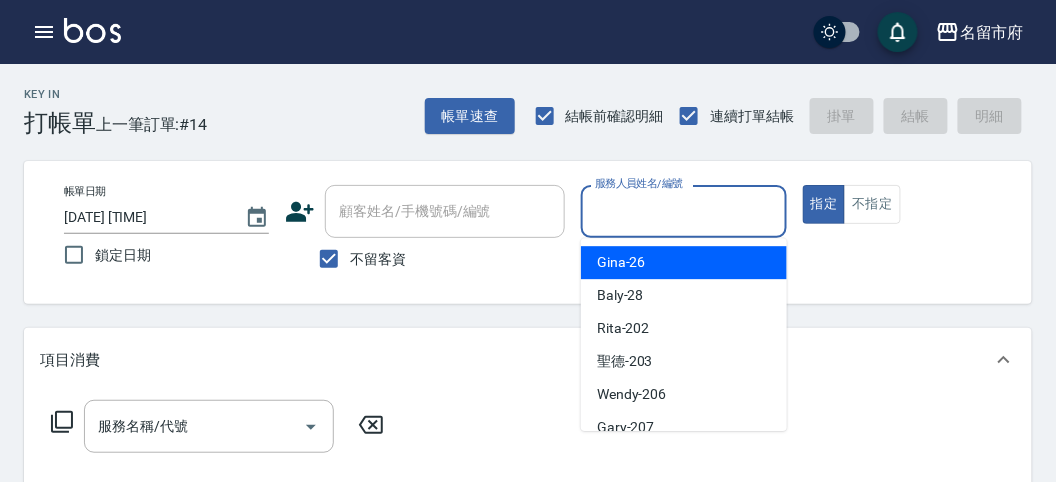 click on "服務人員姓名/編號" at bounding box center (683, 211) 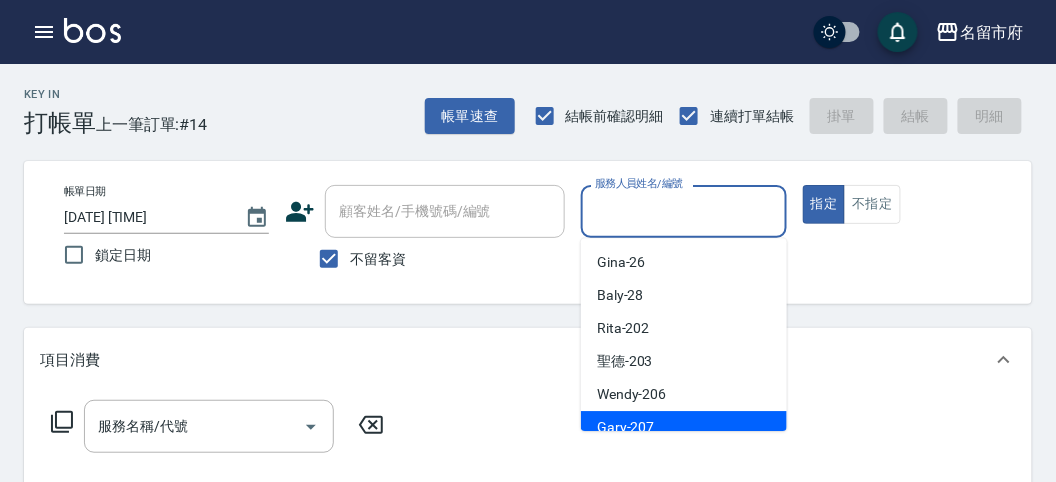 click on "Gary -207" at bounding box center [684, 427] 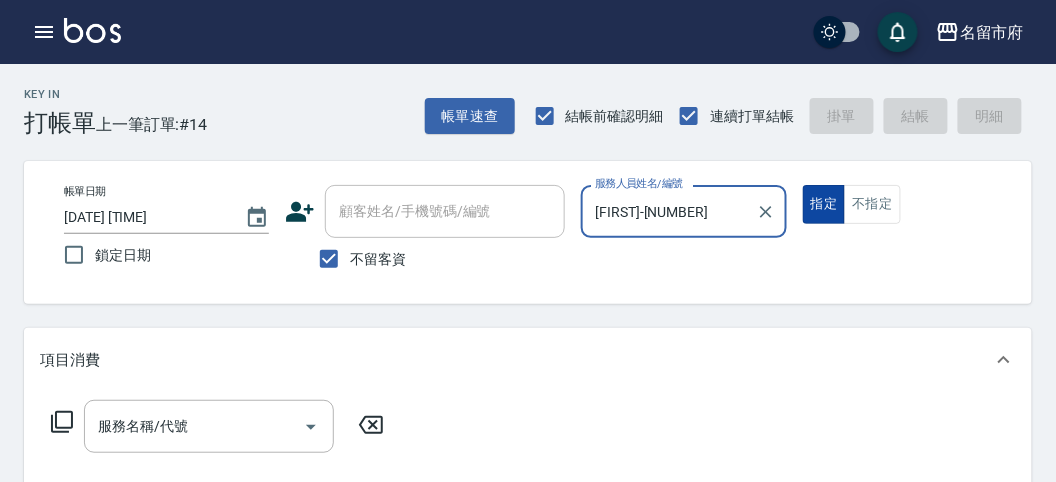 drag, startPoint x: 871, startPoint y: 209, endPoint x: 836, endPoint y: 218, distance: 36.138622 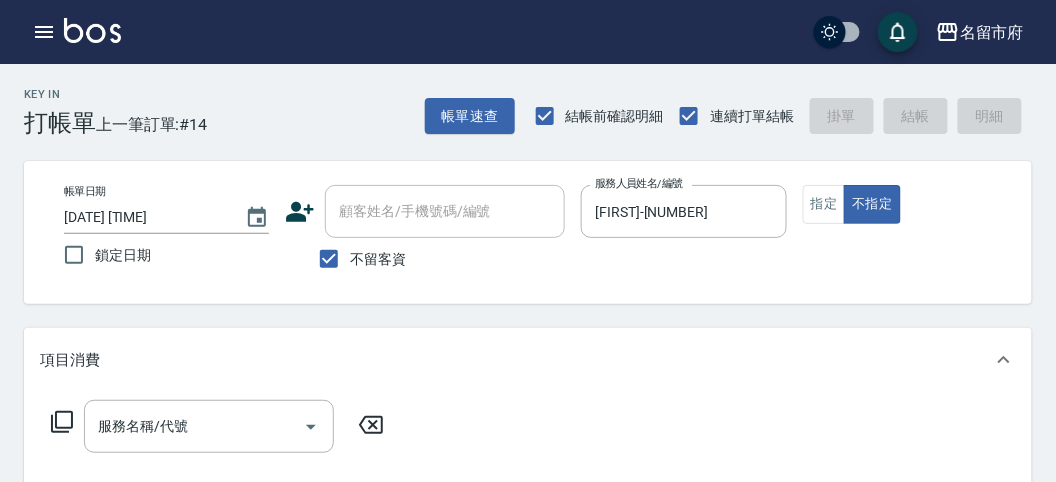 click 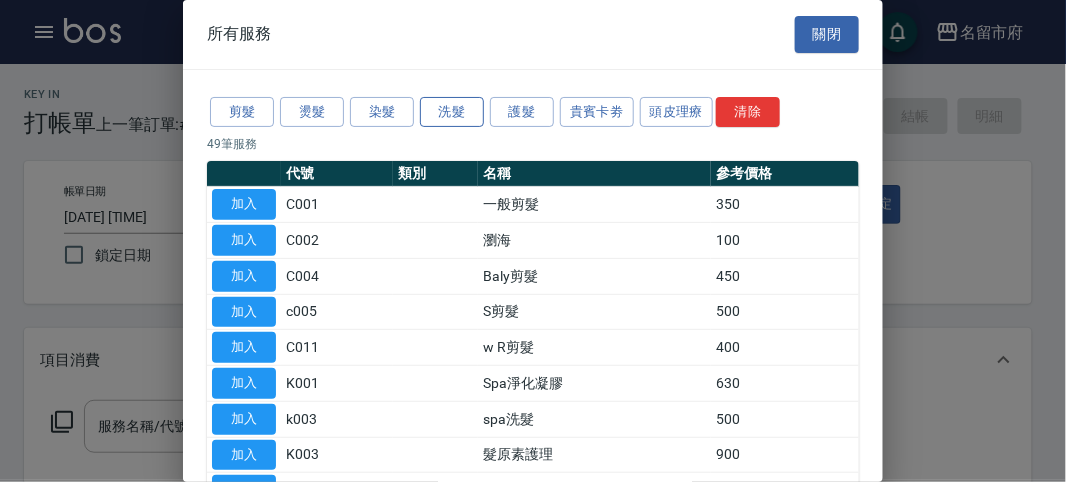 click on "洗髮" at bounding box center (452, 112) 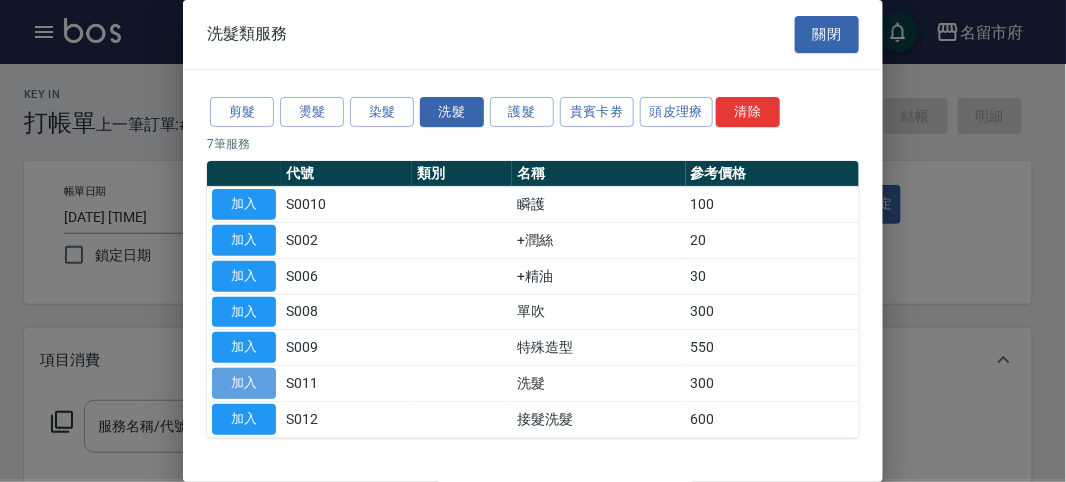 click on "加入" at bounding box center [244, 383] 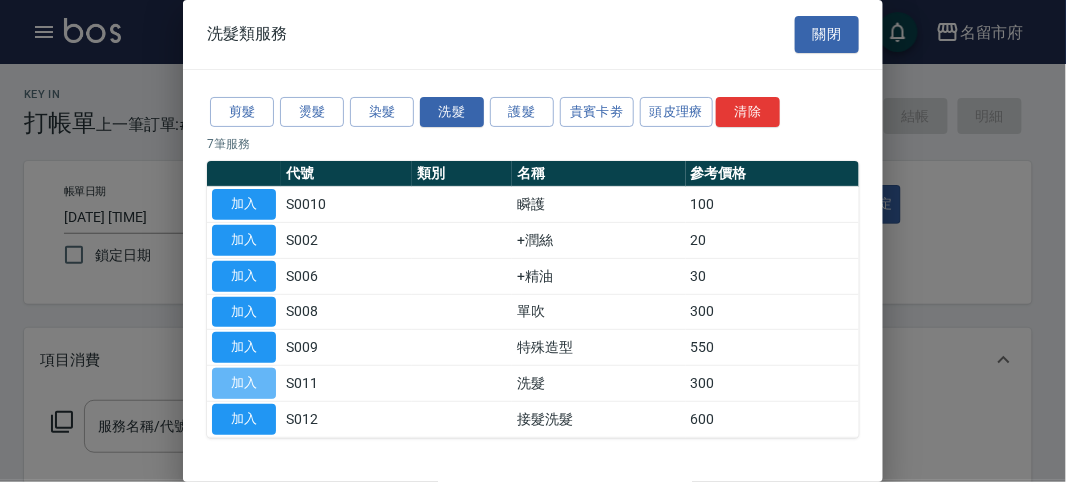 type on "洗髮(S011)" 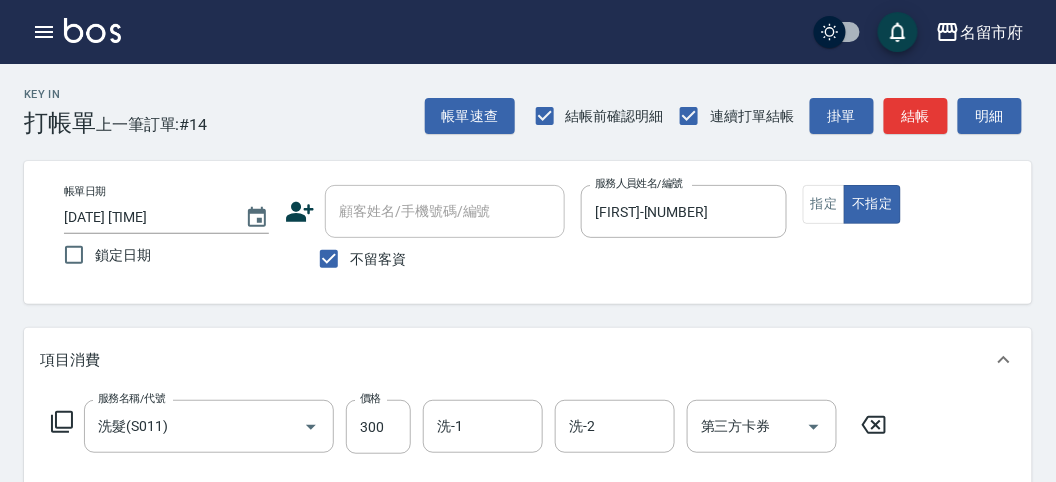click on "服務名稱/代號 洗髮(S011) 服務名稱/代號 價格 300 價格 洗-1 洗-1 洗-2 洗-2 第三方卡券 第三方卡券" at bounding box center [469, 427] 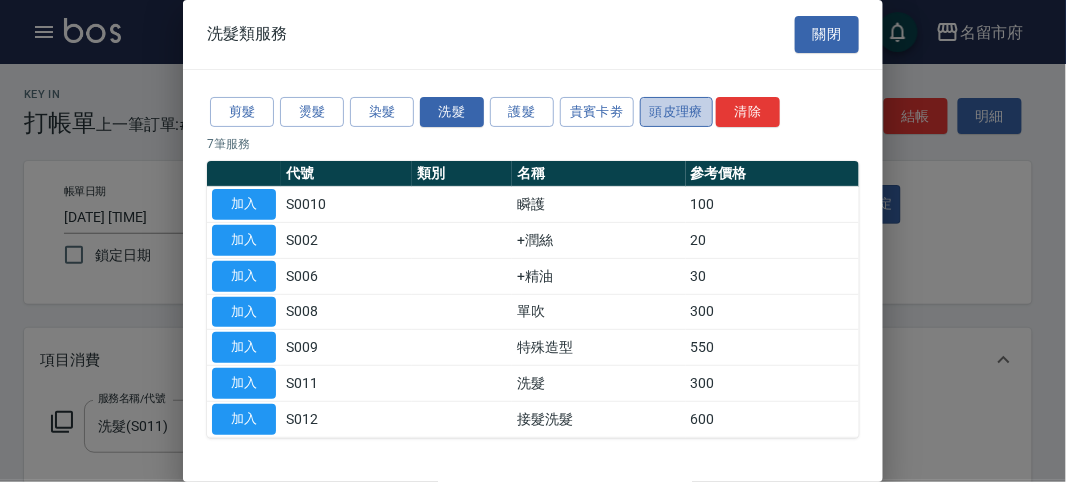 click on "頭皮理療" at bounding box center (677, 112) 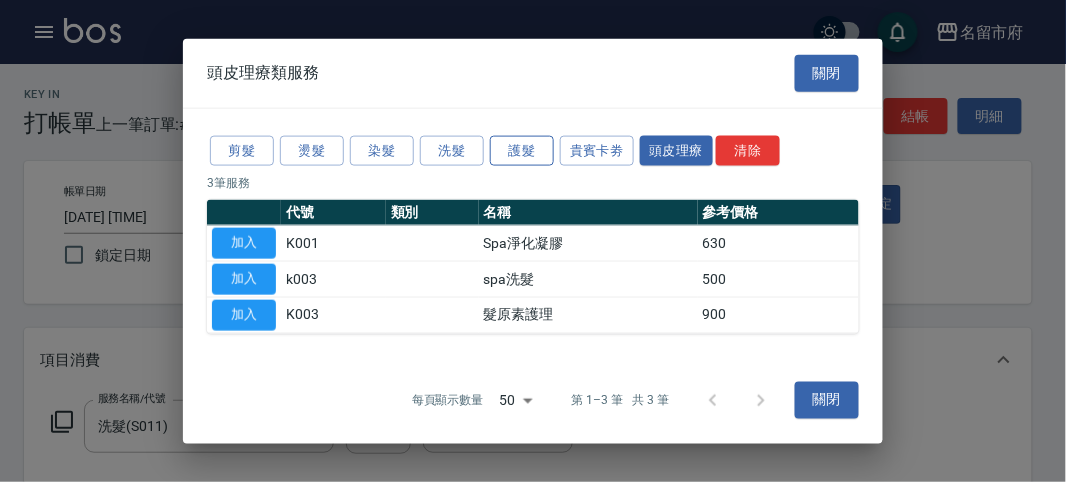 click on "護髮" at bounding box center [522, 150] 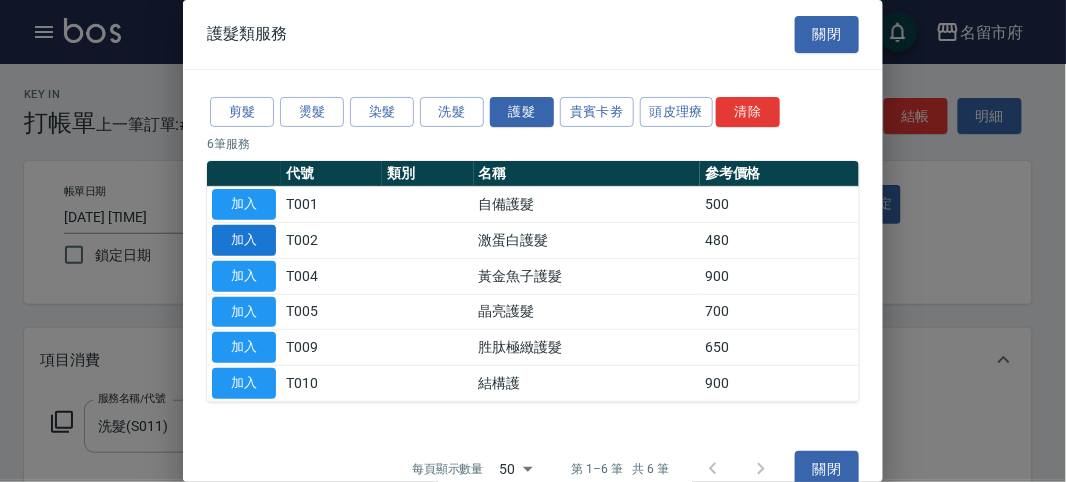 click on "加入" at bounding box center (244, 240) 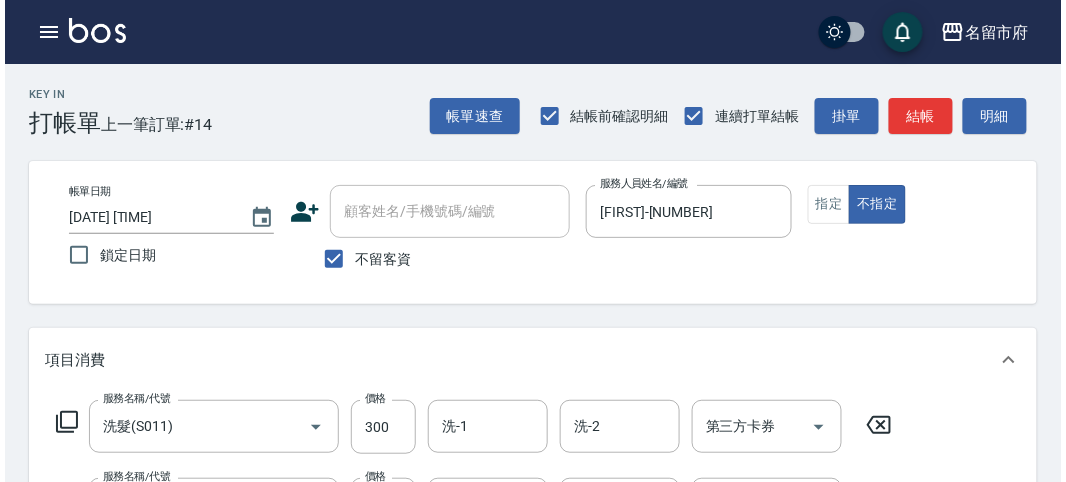 scroll, scrollTop: 663, scrollLeft: 0, axis: vertical 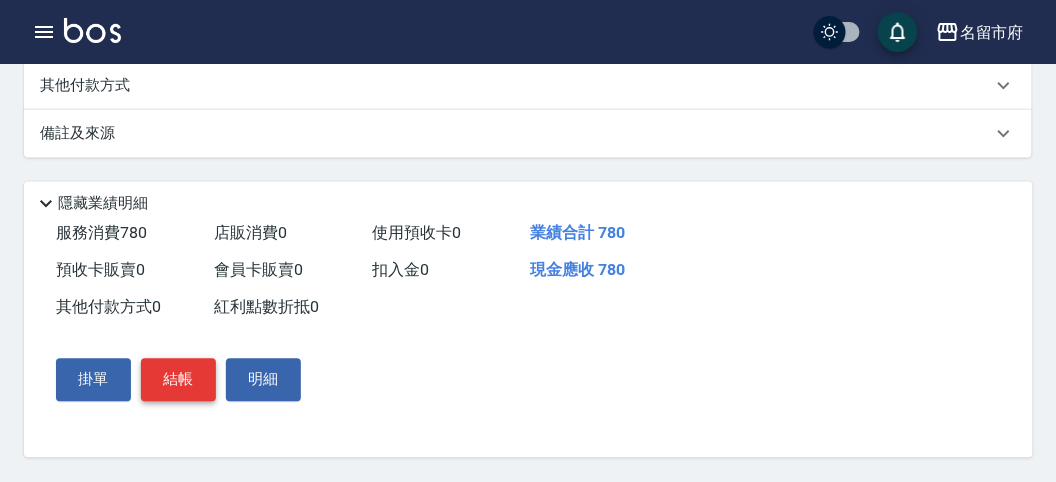 click on "結帳" at bounding box center [178, 380] 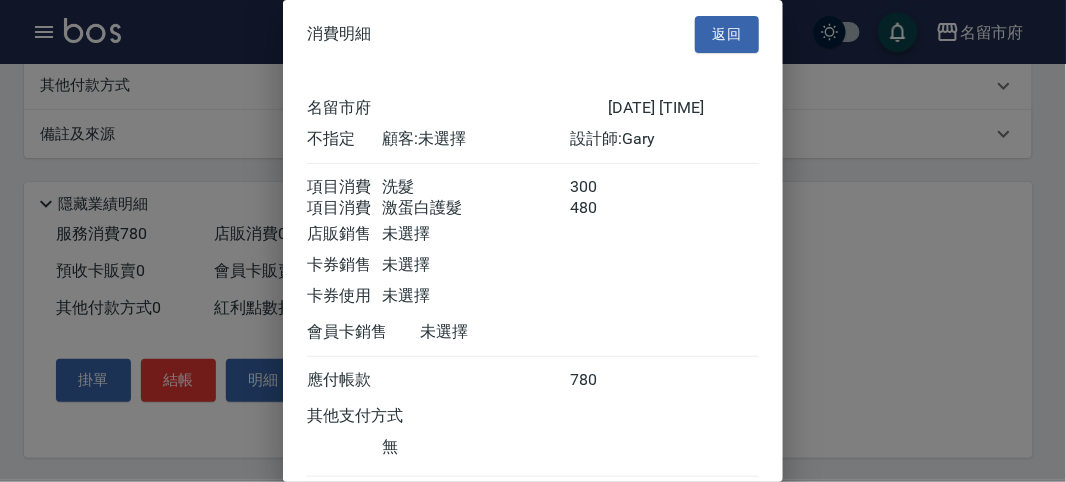 scroll, scrollTop: 133, scrollLeft: 0, axis: vertical 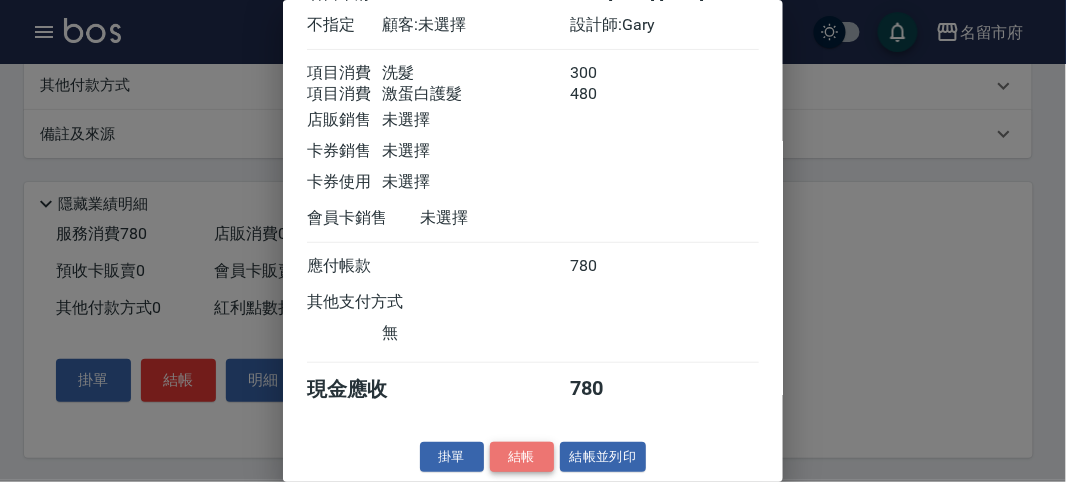 click on "結帳" at bounding box center [522, 457] 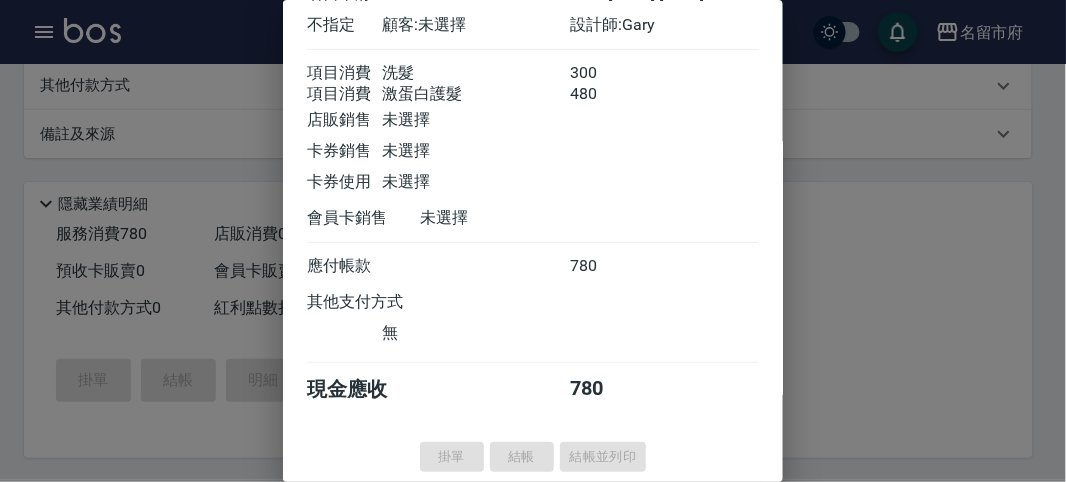 type on "2025/08/05 16:08" 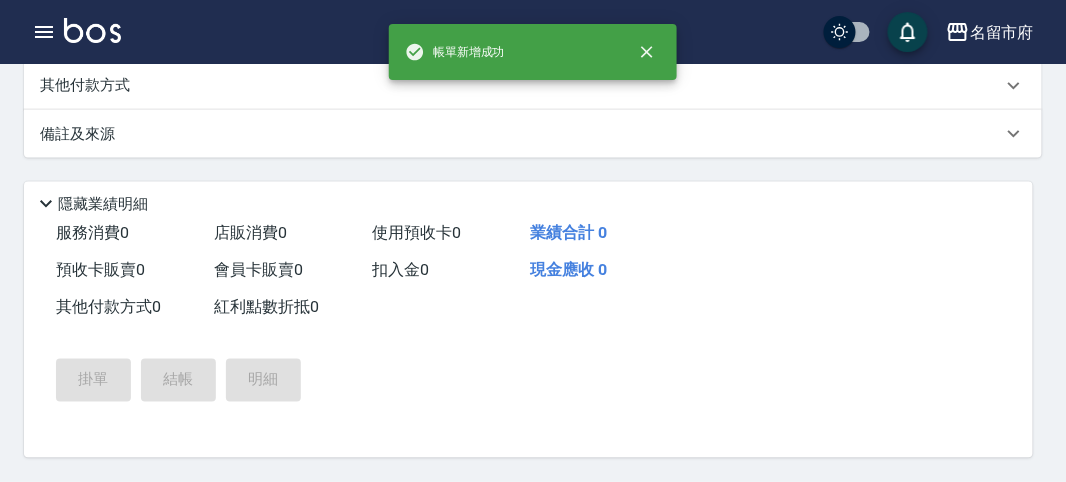 scroll, scrollTop: 0, scrollLeft: 0, axis: both 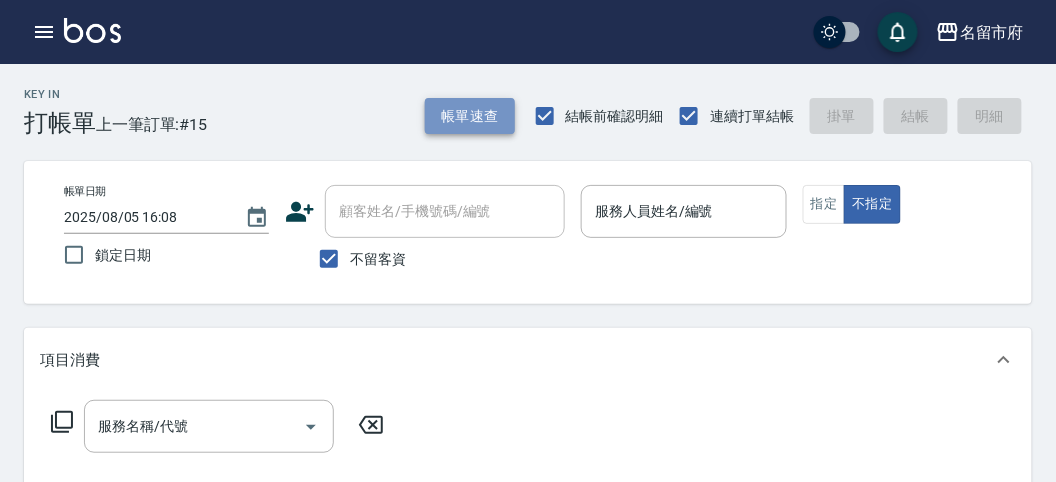 click on "帳單速查" at bounding box center [470, 116] 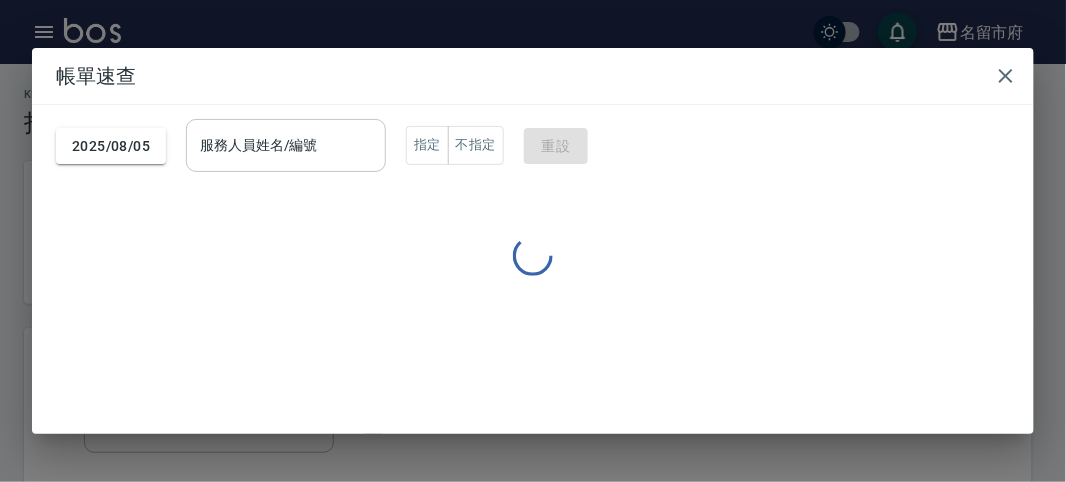 click on "服務人員姓名/編號" at bounding box center [286, 145] 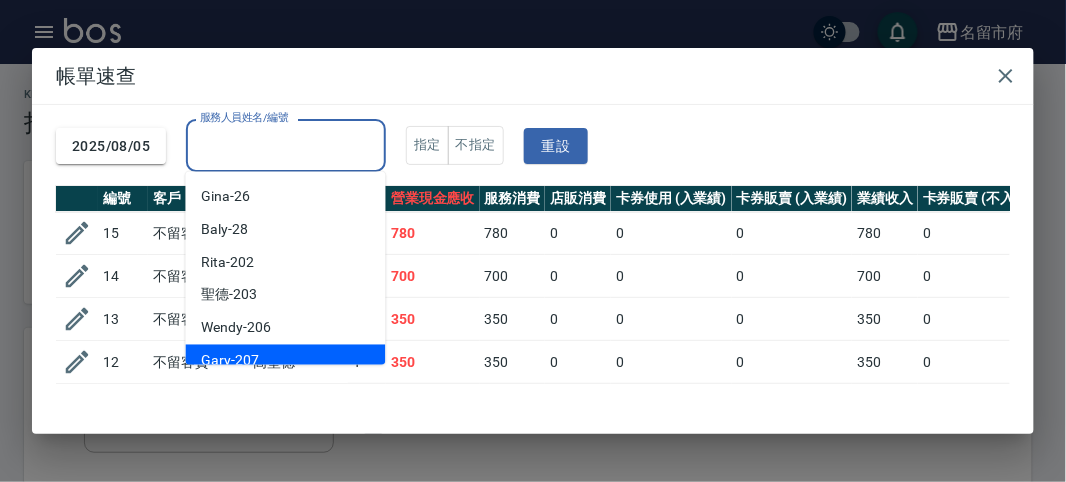 click on "Gary -207" at bounding box center [286, 361] 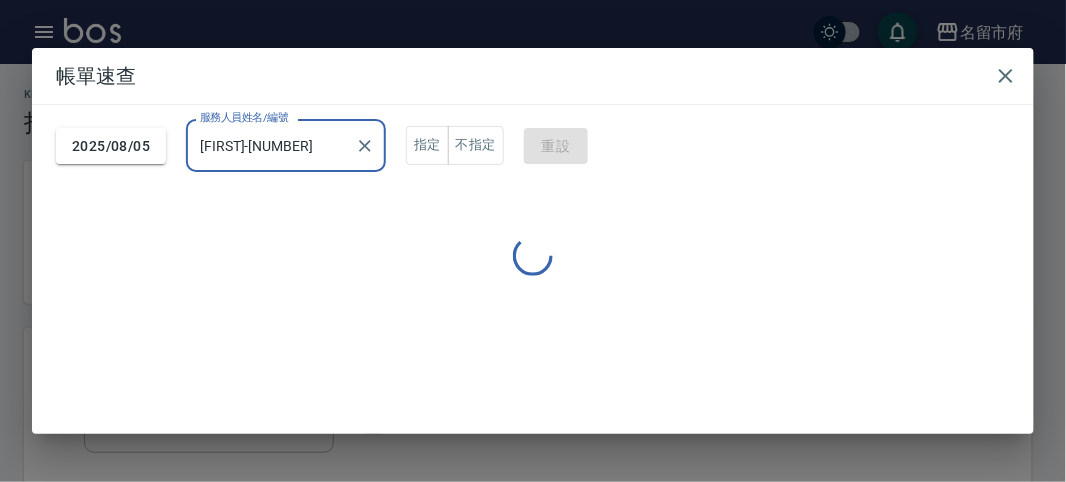 type on "[FIRST]-[NUMBER]" 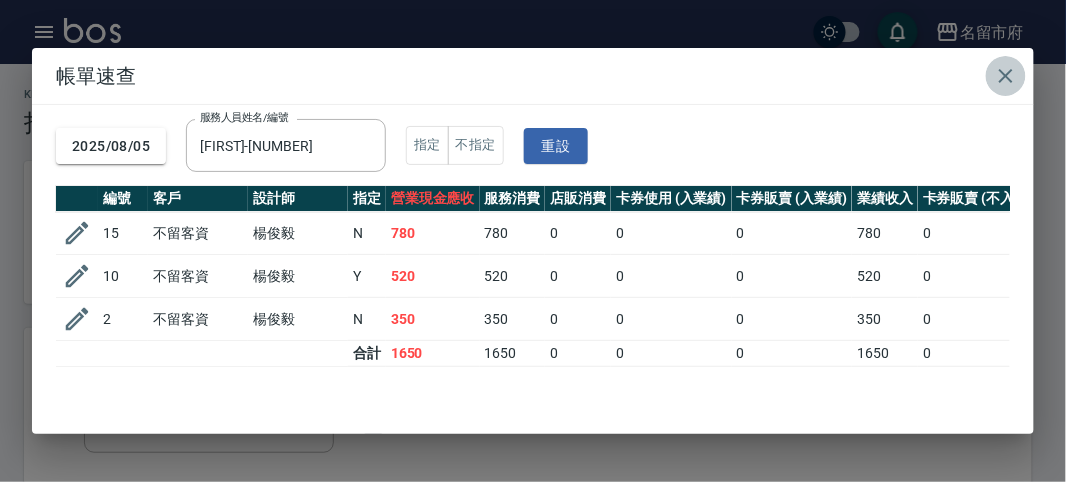 click 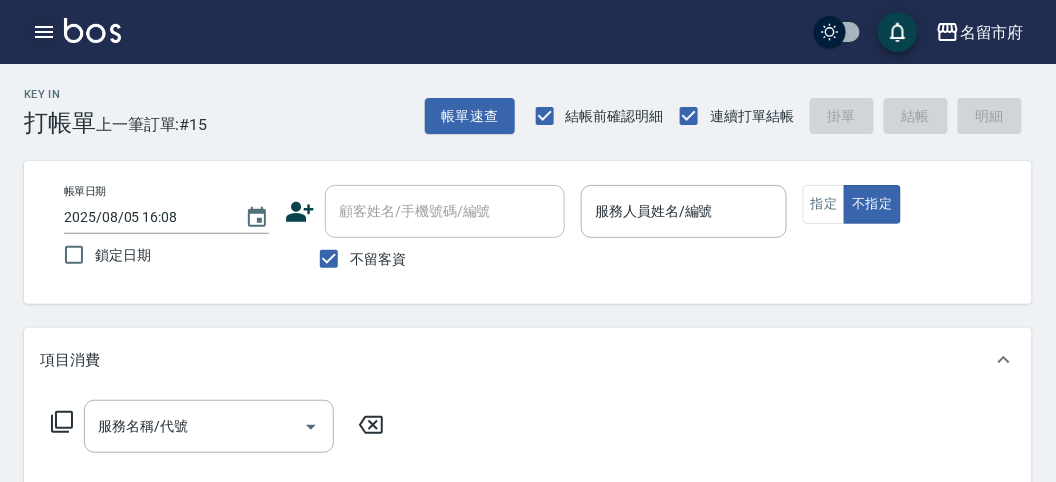 click 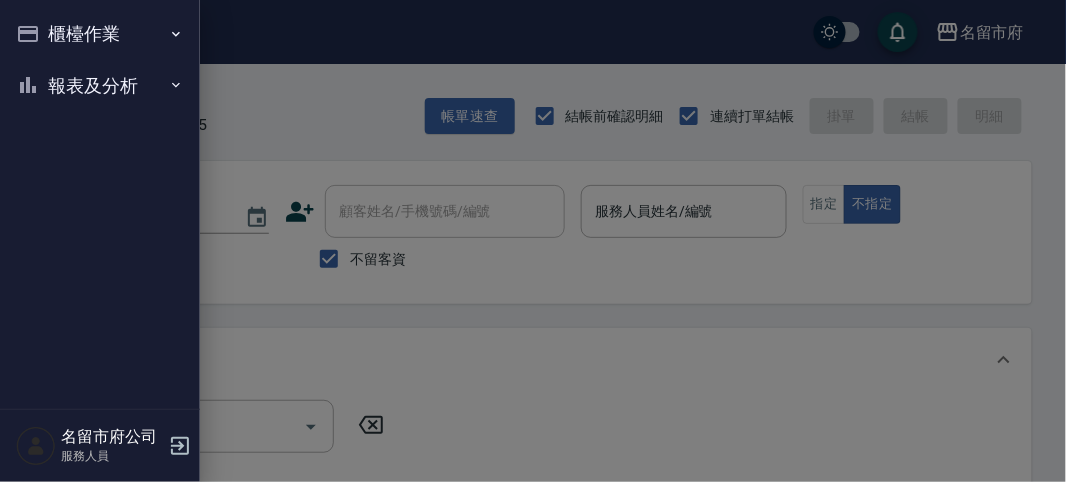click on "報表及分析" at bounding box center [100, 86] 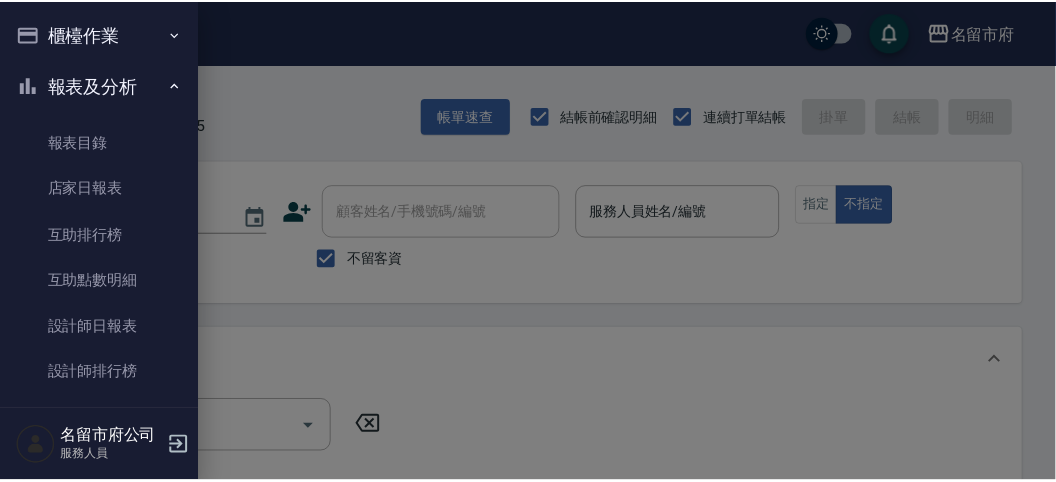 scroll, scrollTop: 65, scrollLeft: 0, axis: vertical 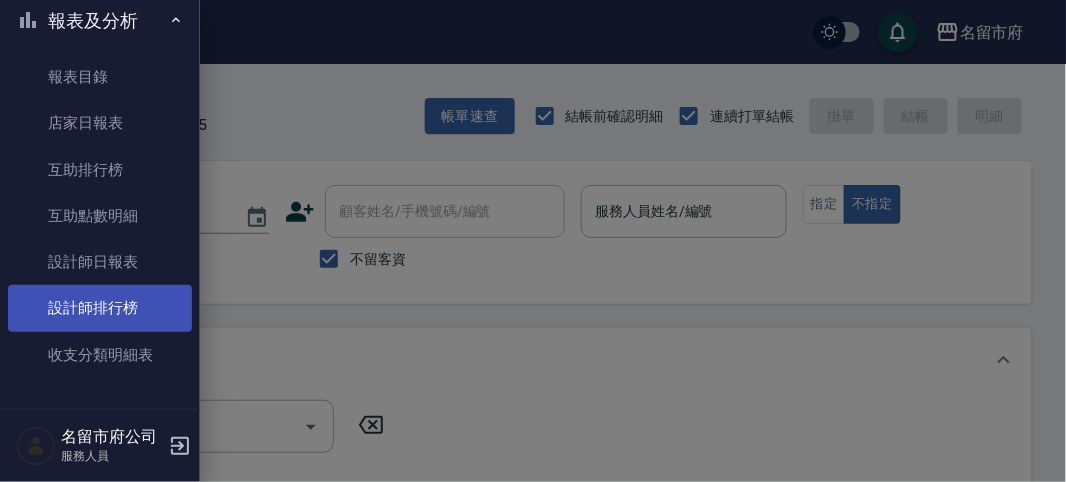 click on "設計師排行榜" at bounding box center [100, 308] 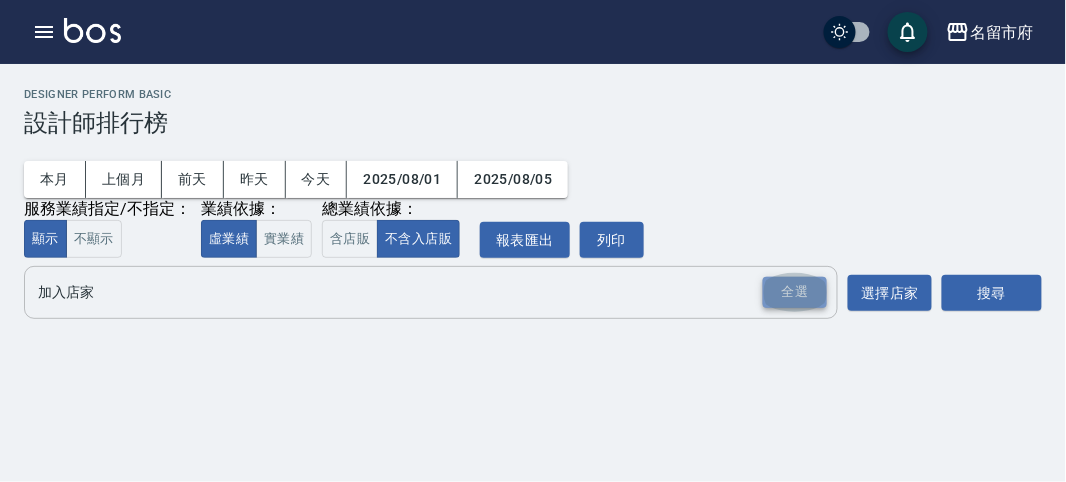 click on "全選" at bounding box center (795, 292) 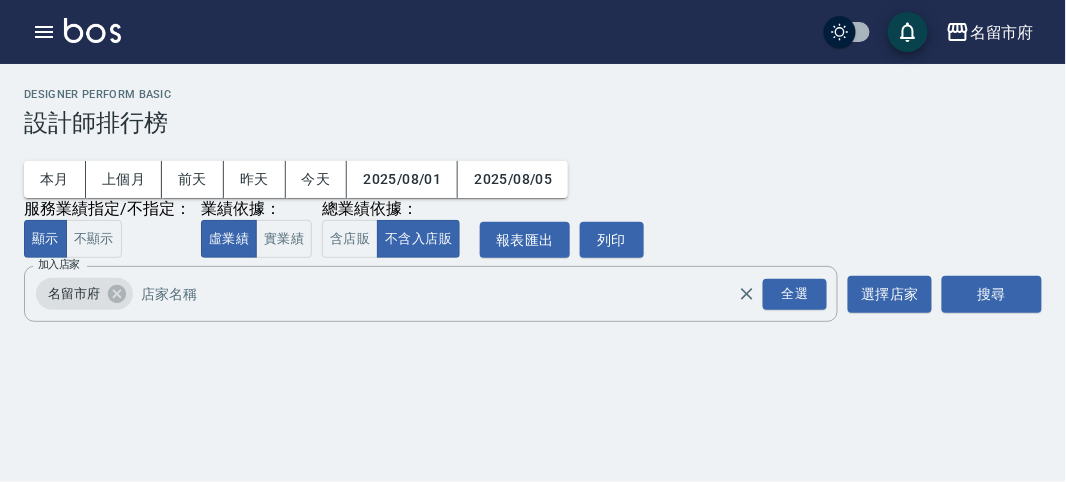 click on "搜尋" at bounding box center (992, 294) 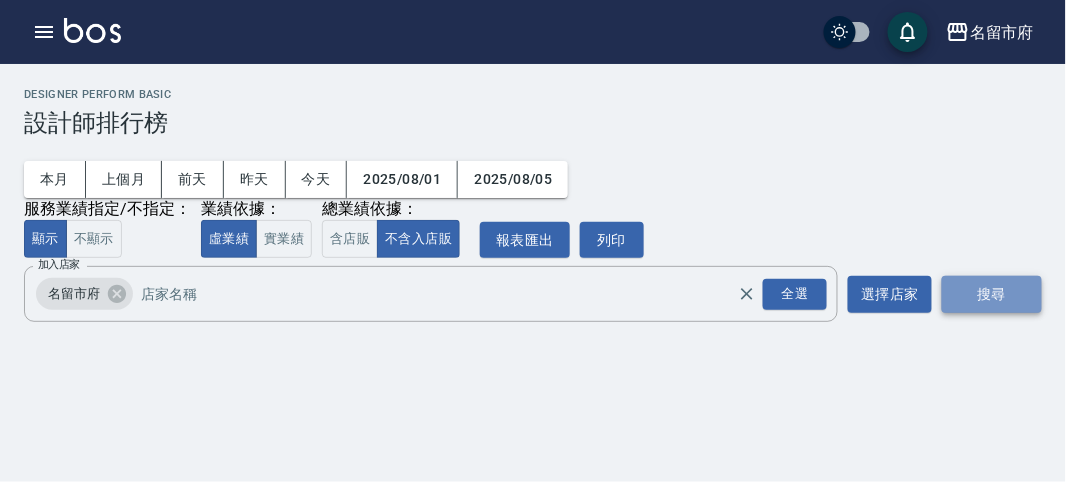 click on "搜尋" at bounding box center (992, 294) 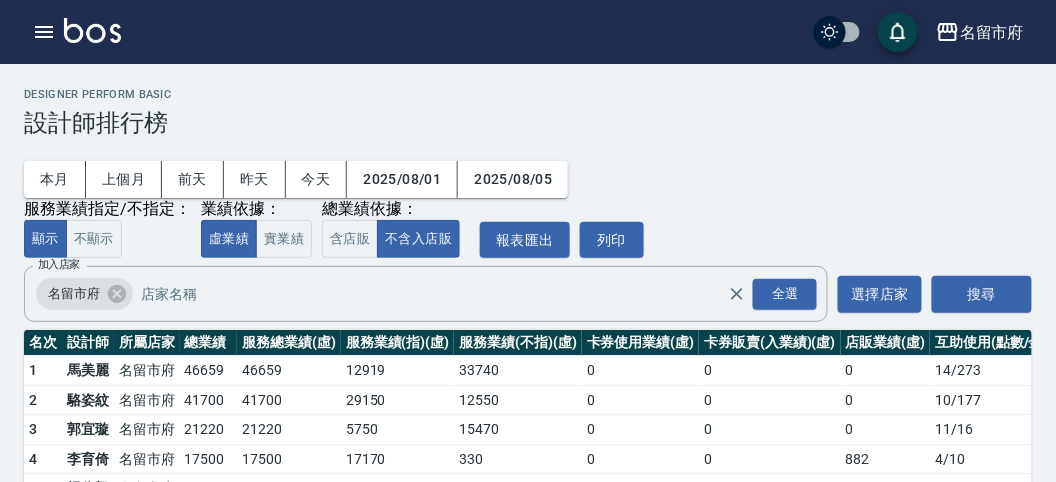 scroll, scrollTop: 175, scrollLeft: 0, axis: vertical 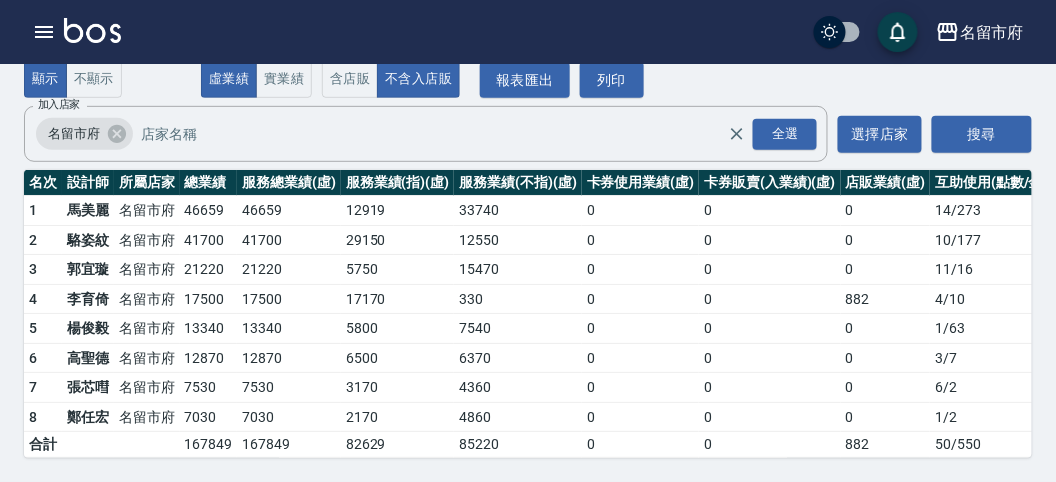 click at bounding box center (92, 30) 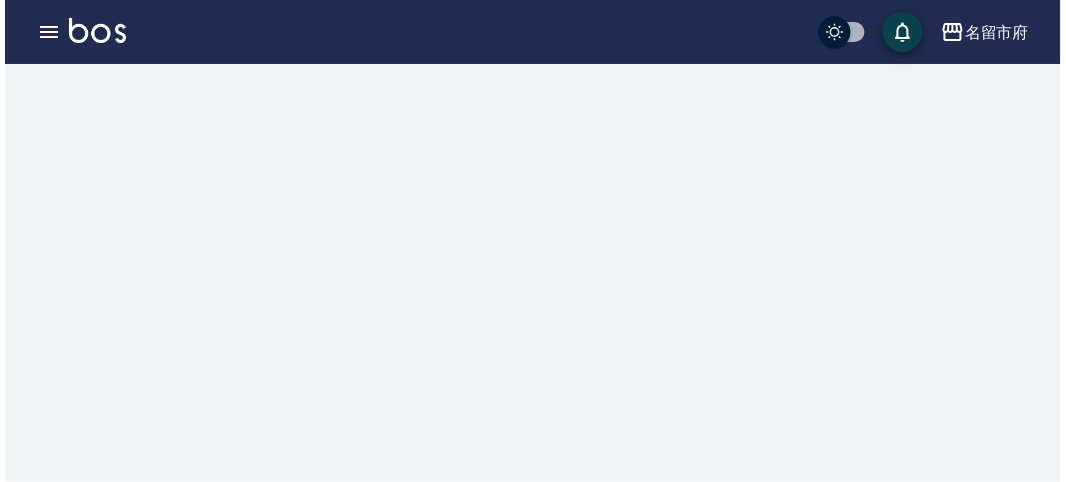 scroll, scrollTop: 0, scrollLeft: 0, axis: both 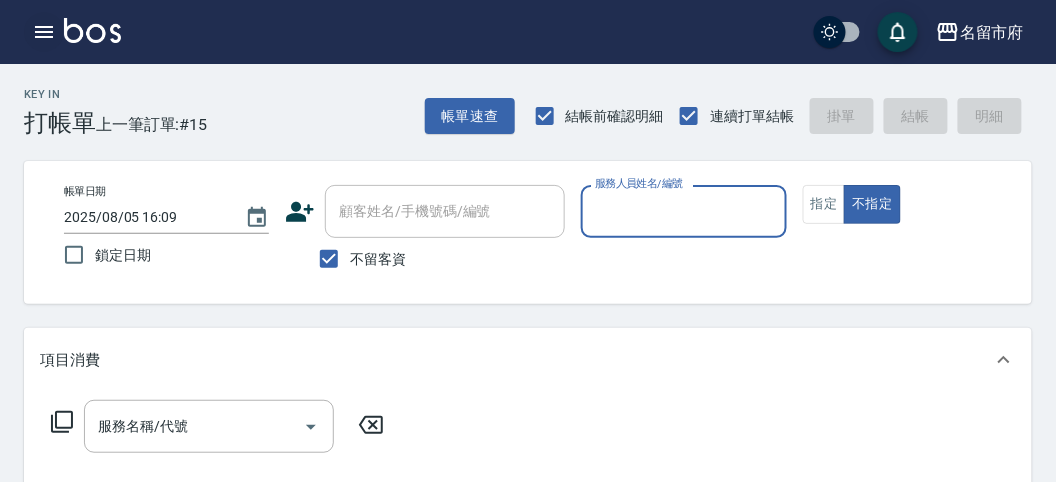 click 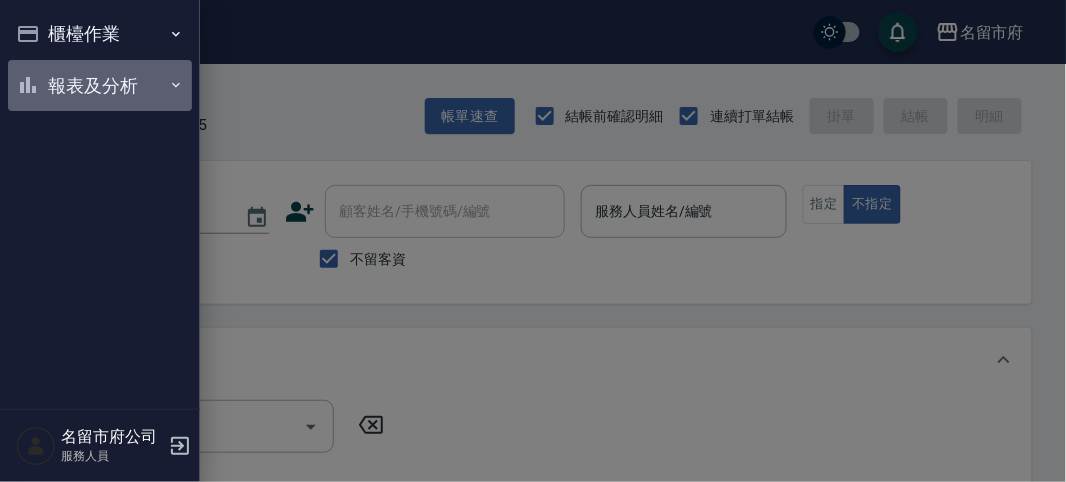 click on "報表及分析" at bounding box center [100, 86] 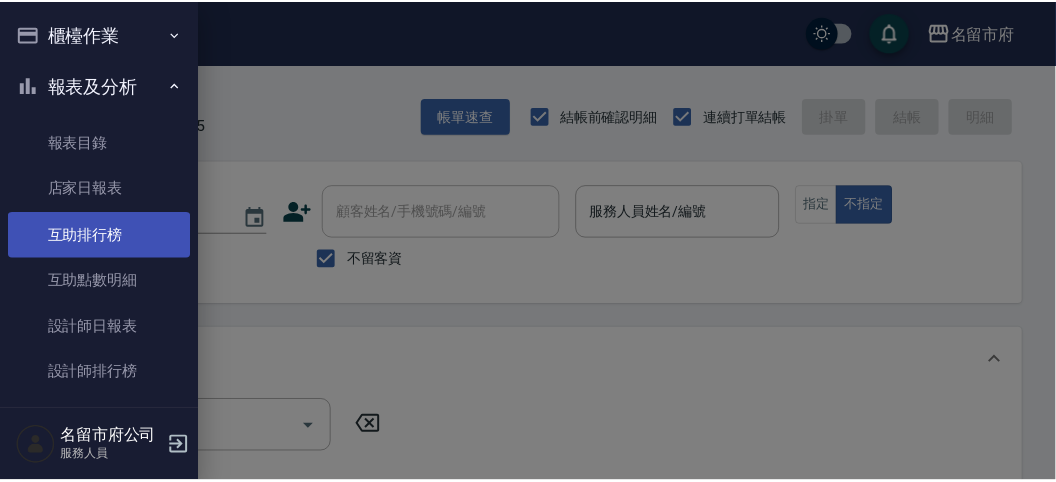 scroll, scrollTop: 65, scrollLeft: 0, axis: vertical 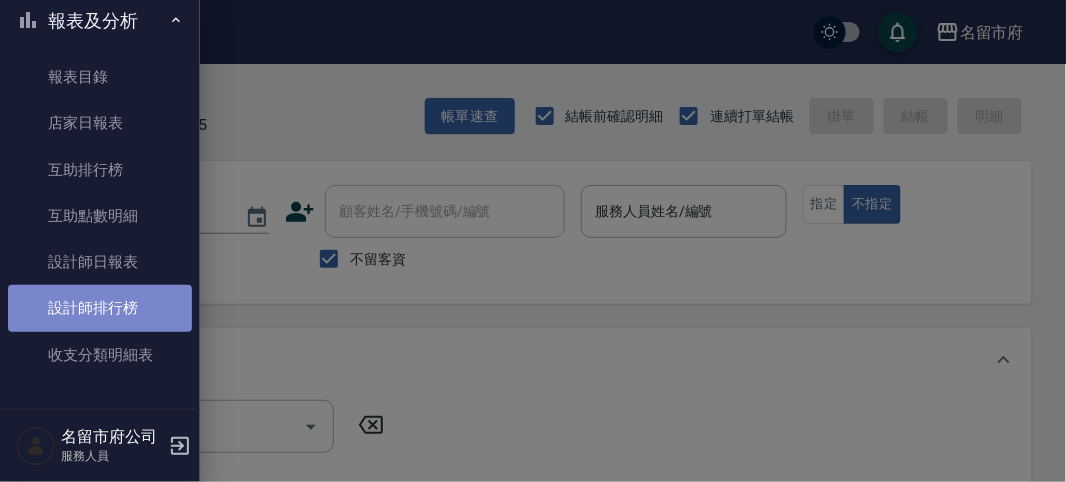 click on "設計師排行榜" at bounding box center (100, 308) 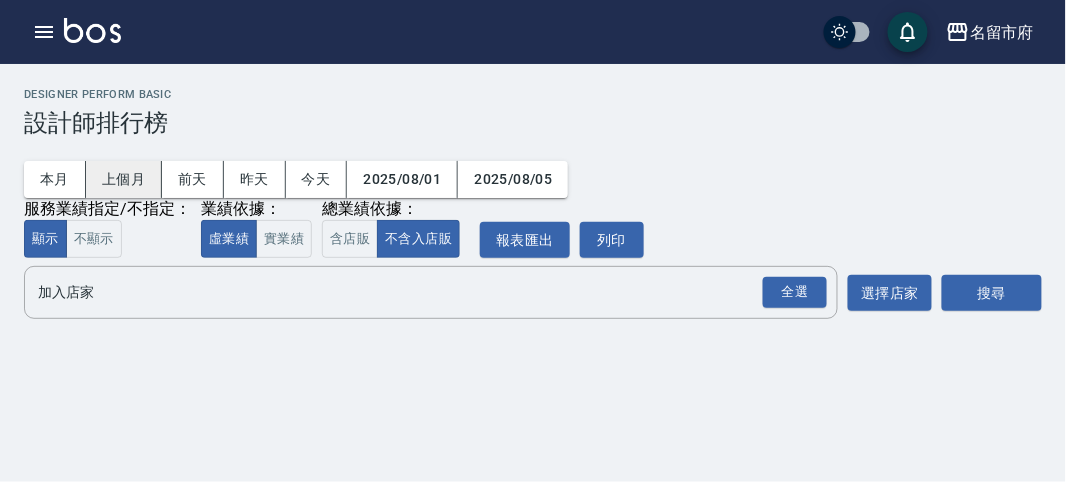 click on "上個月" at bounding box center (124, 179) 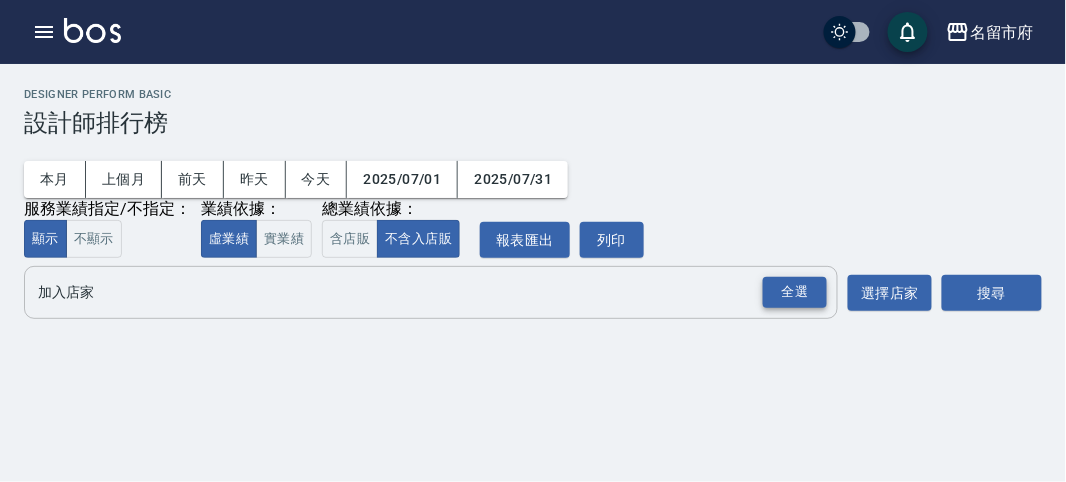 click on "全選" at bounding box center [795, 292] 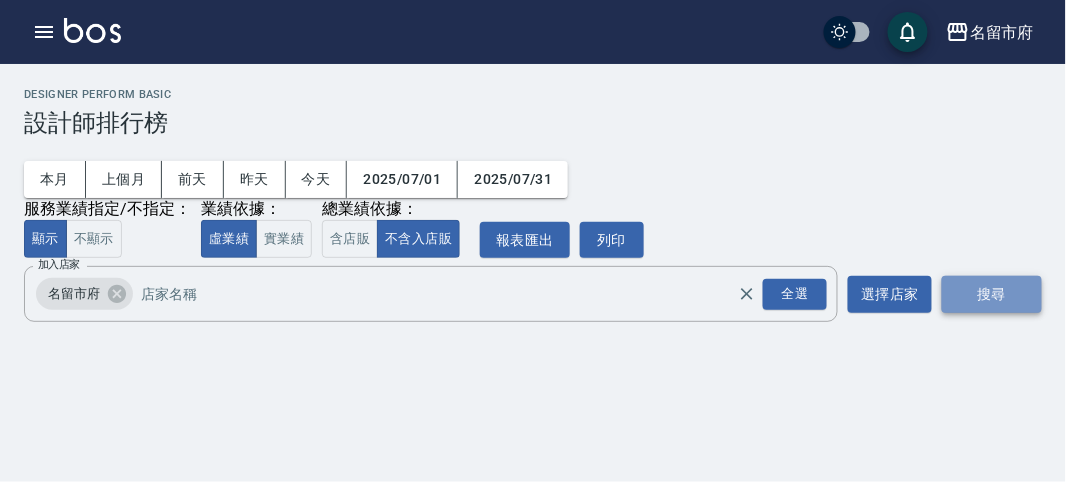 click on "搜尋" at bounding box center (992, 294) 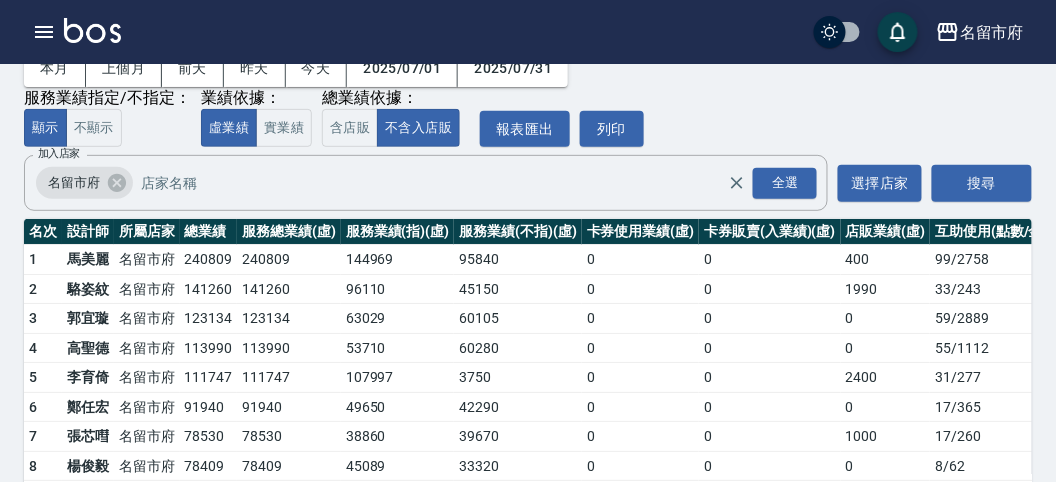 scroll, scrollTop: 0, scrollLeft: 0, axis: both 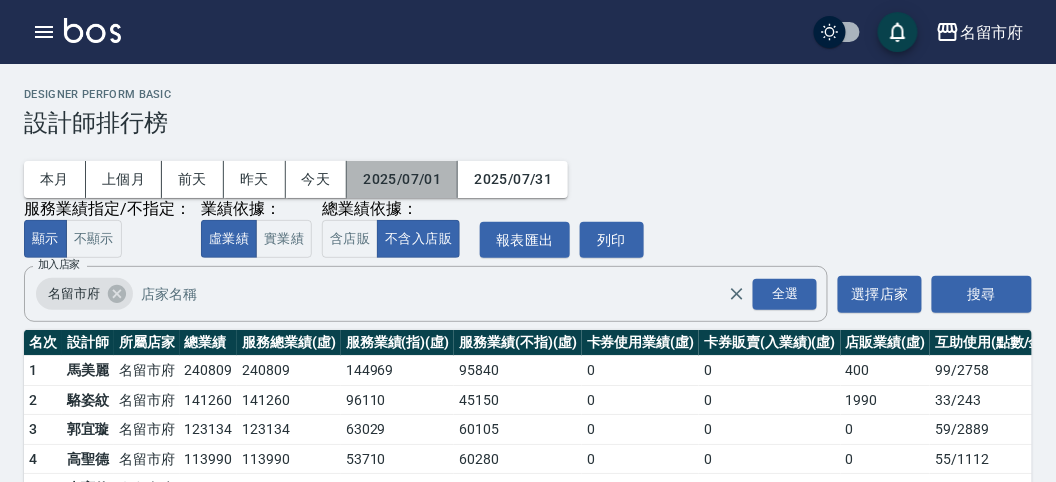 click on "2025/07/01" at bounding box center [402, 179] 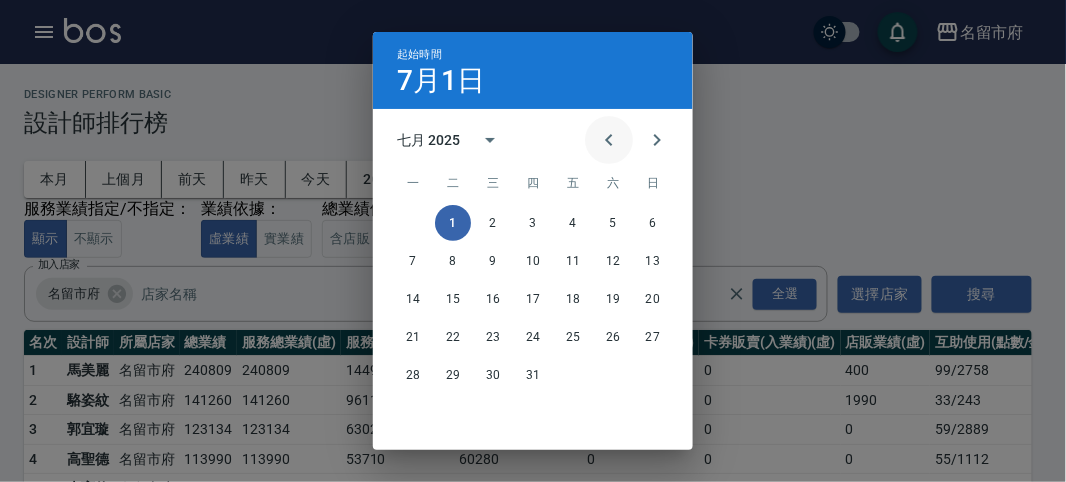 click 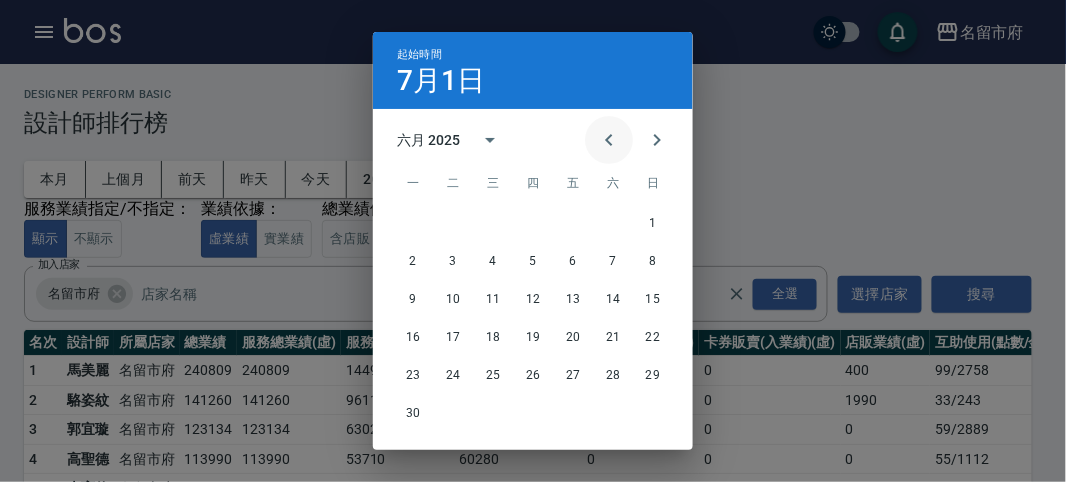 click 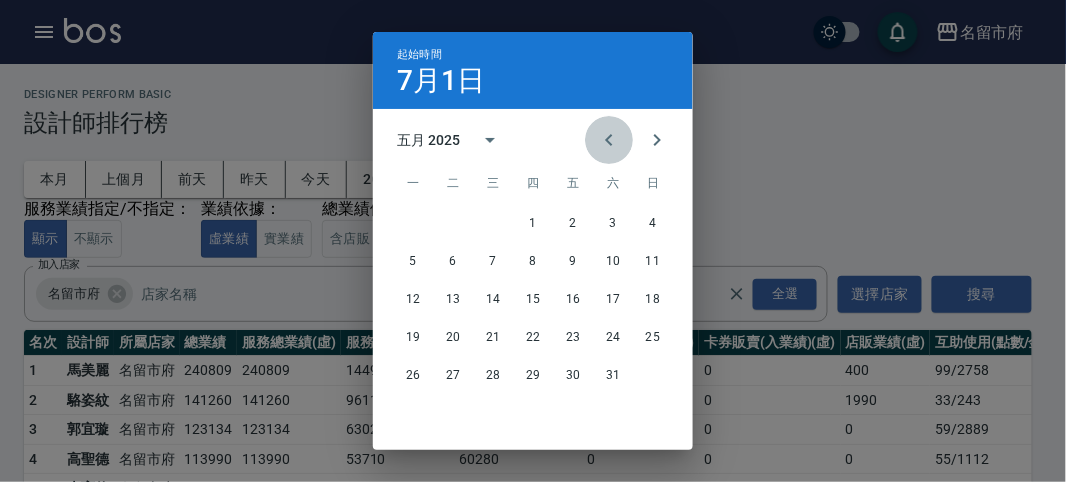 click 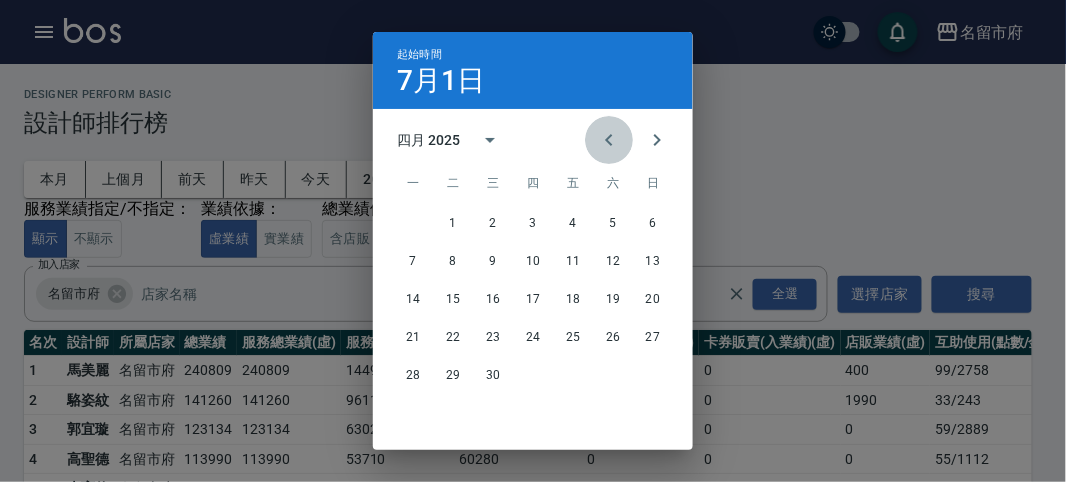 click 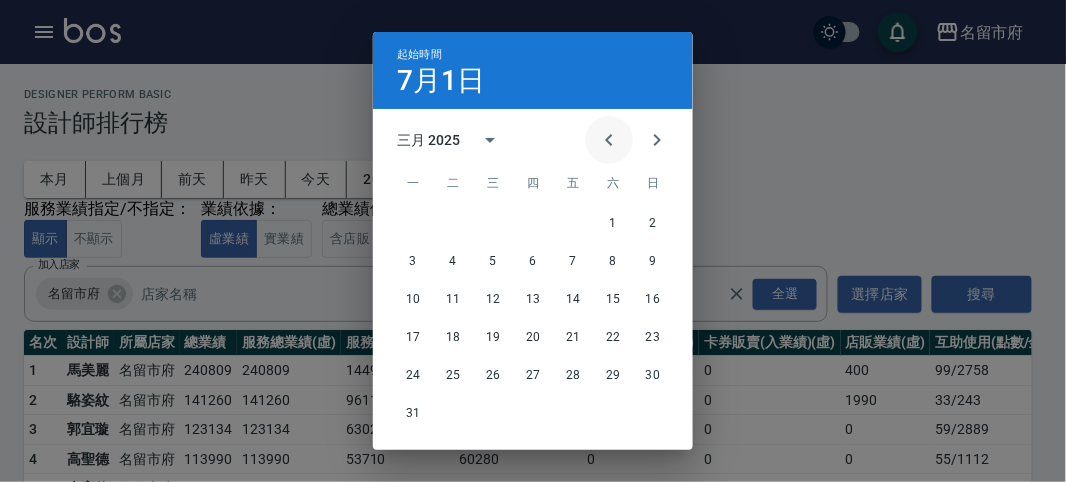 click 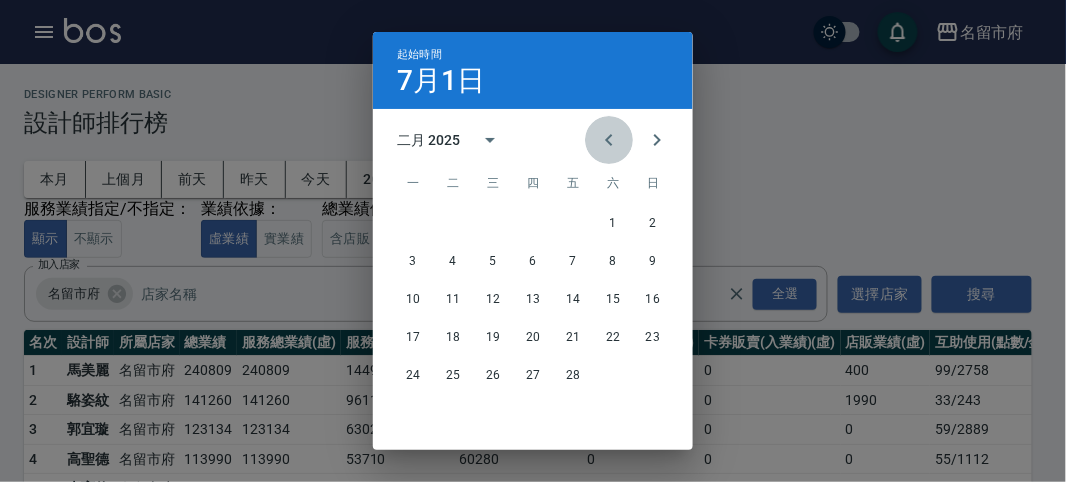 click 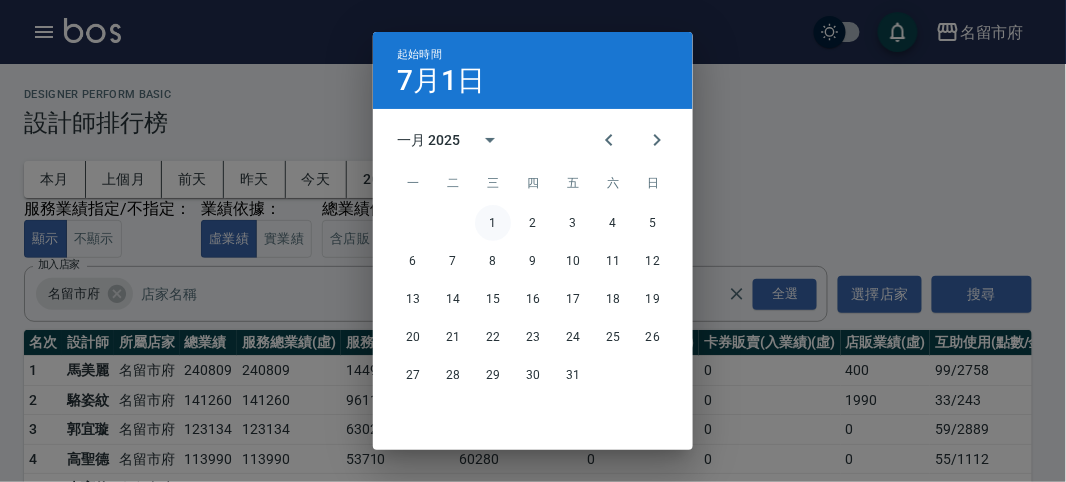 click on "1" at bounding box center [493, 223] 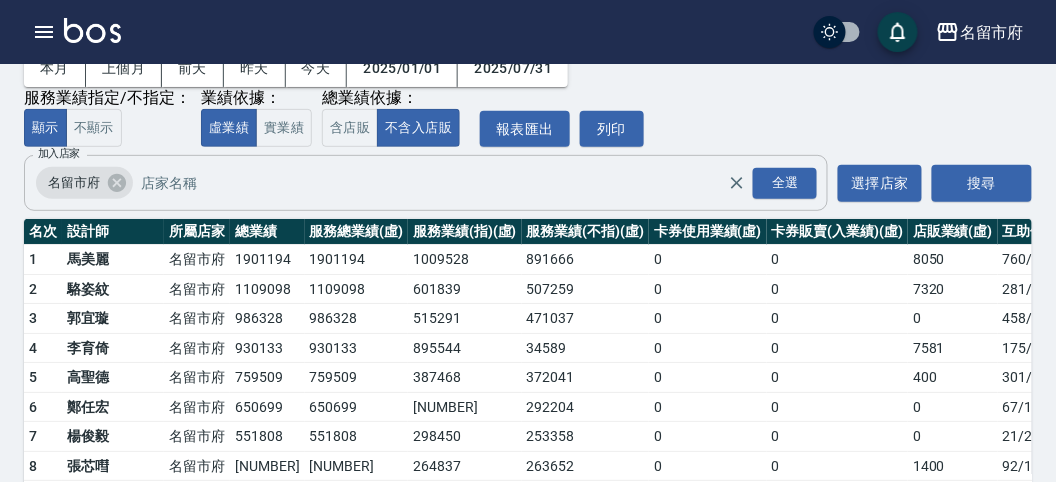 scroll, scrollTop: 233, scrollLeft: 0, axis: vertical 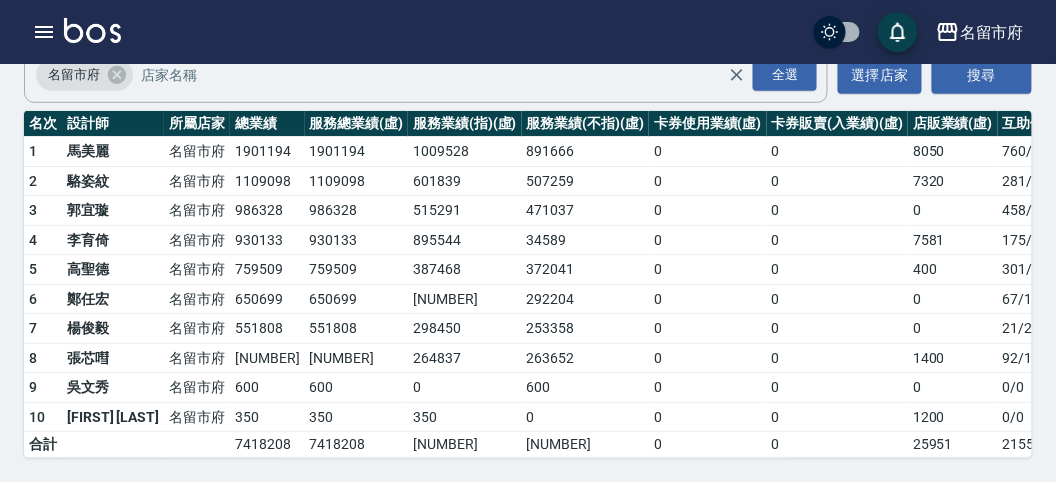 click at bounding box center (92, 30) 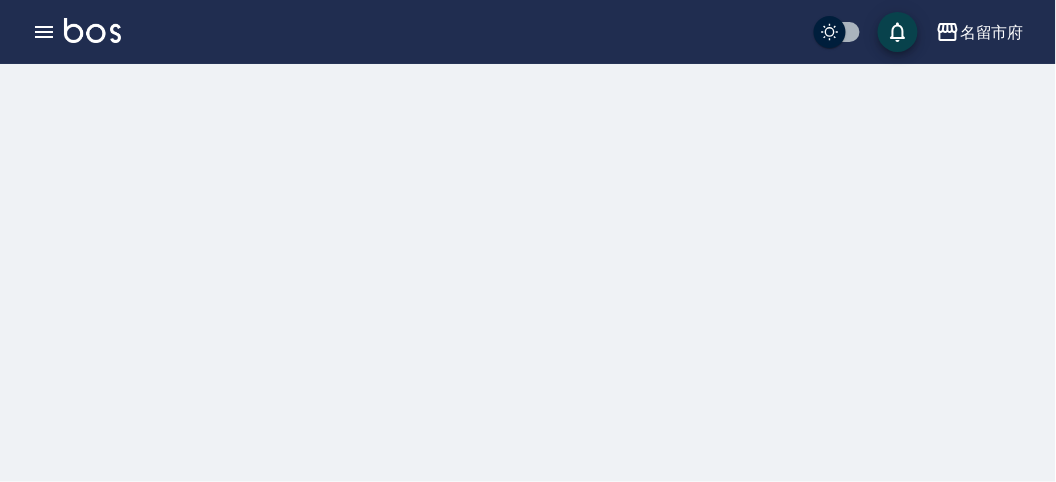 scroll, scrollTop: 0, scrollLeft: 0, axis: both 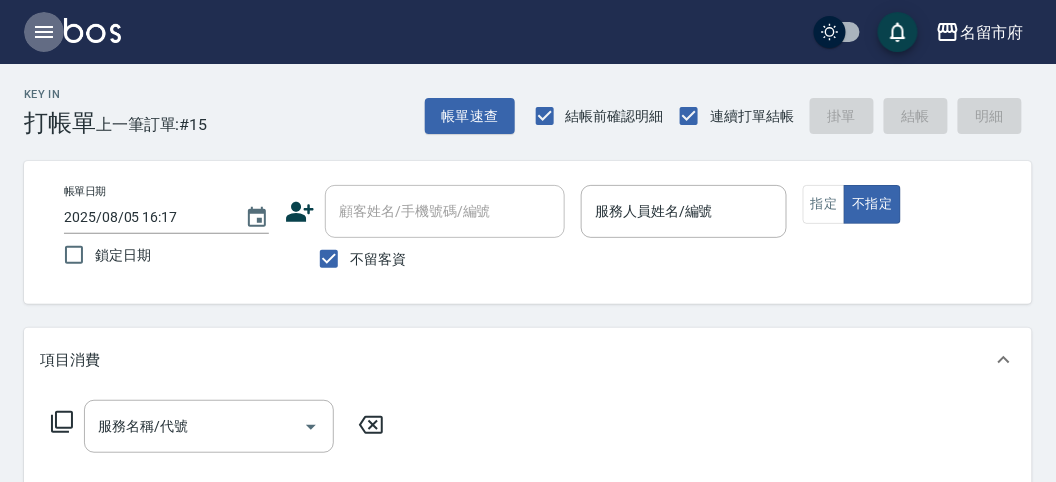 click 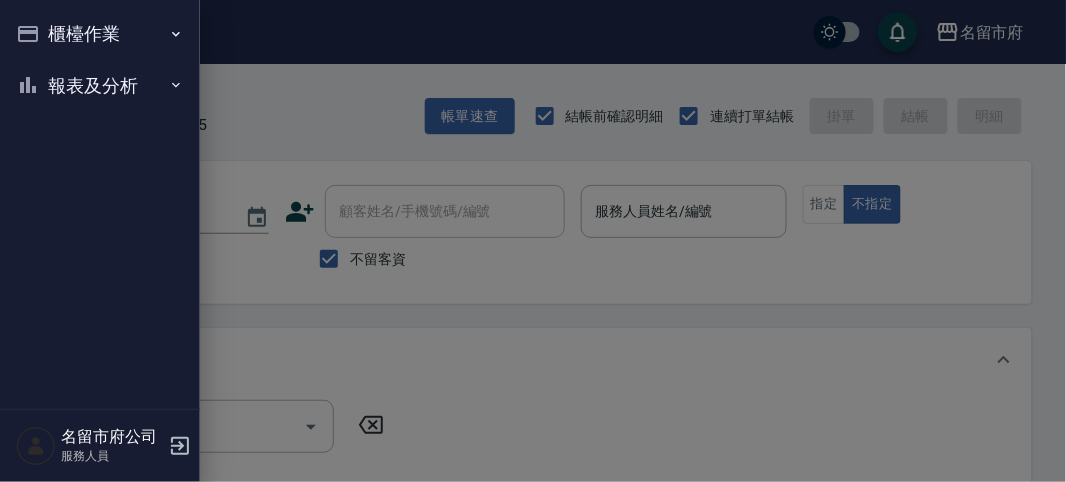 click on "報表及分析" at bounding box center [100, 86] 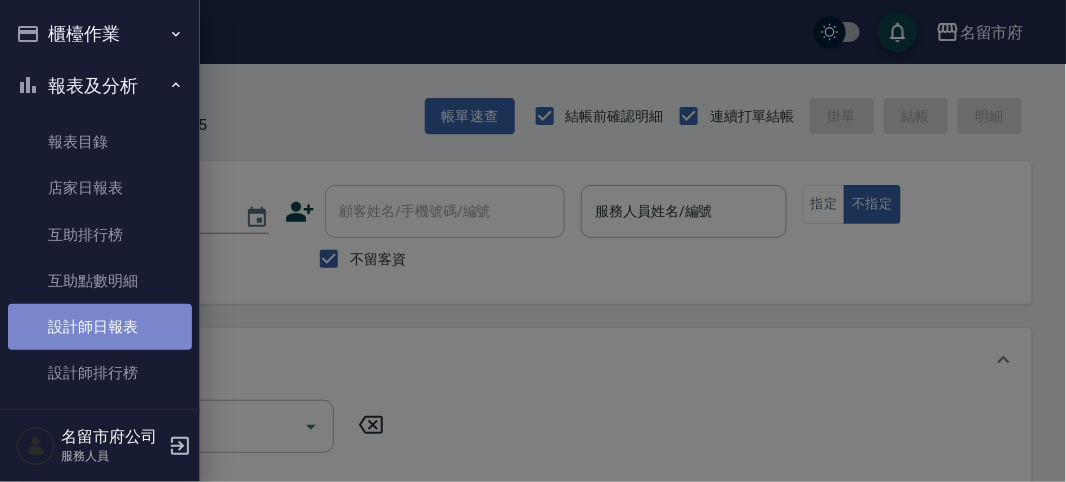 click on "設計師日報表" at bounding box center [100, 327] 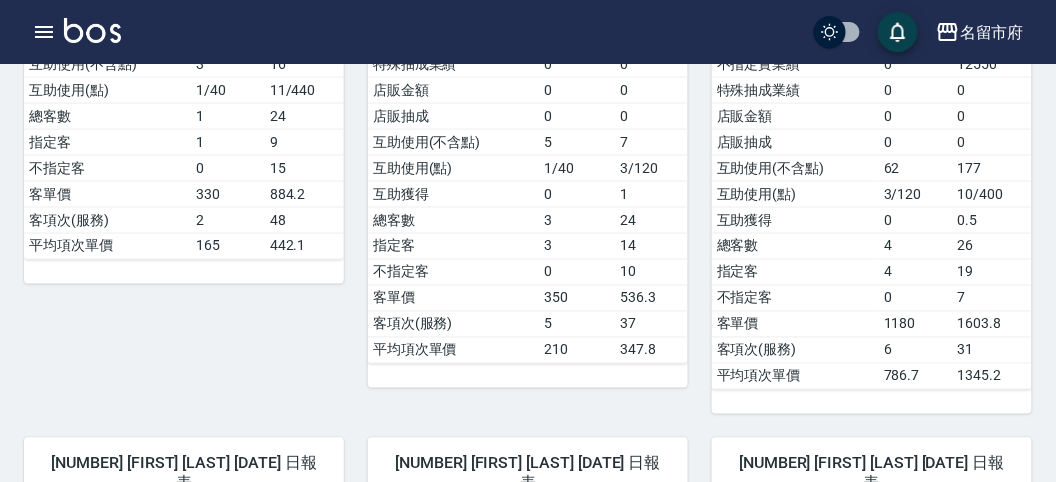 scroll, scrollTop: 888, scrollLeft: 0, axis: vertical 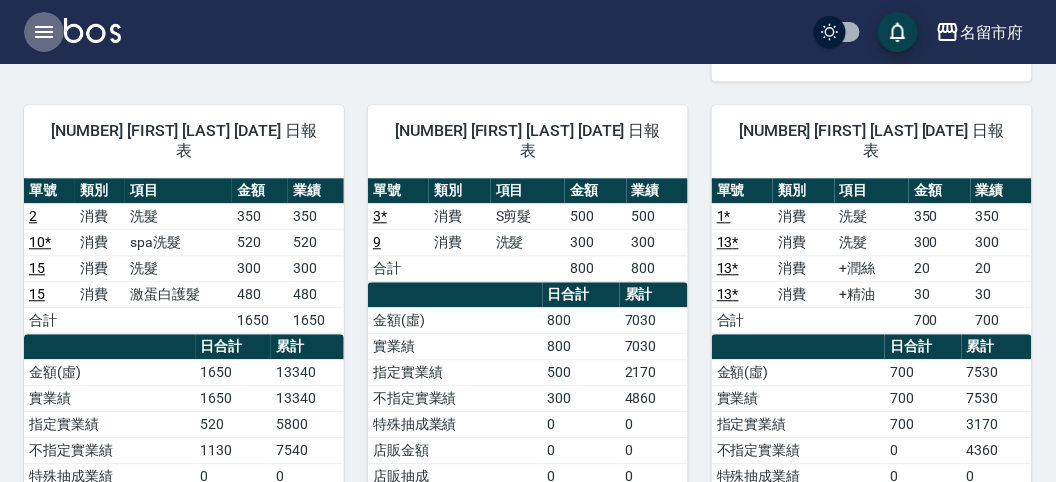 click 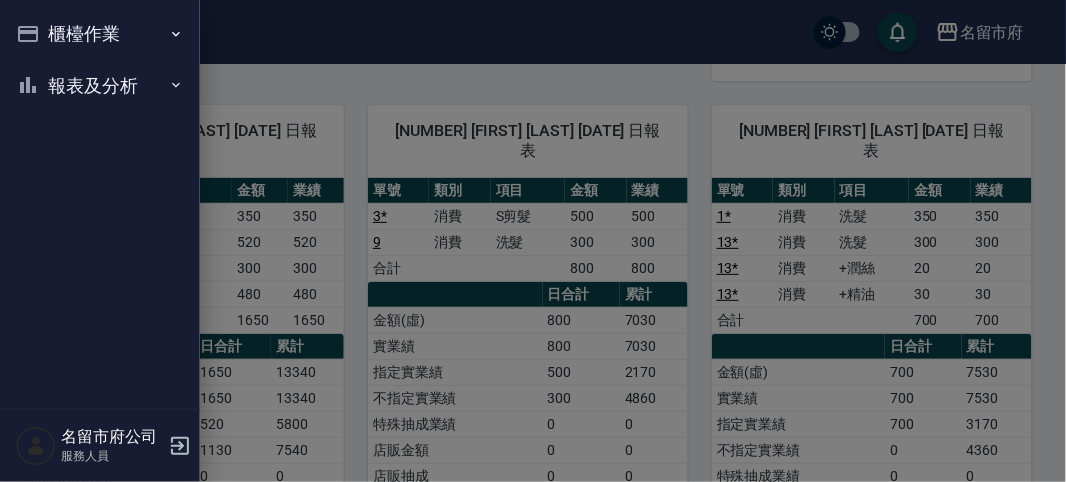 click at bounding box center [533, 241] 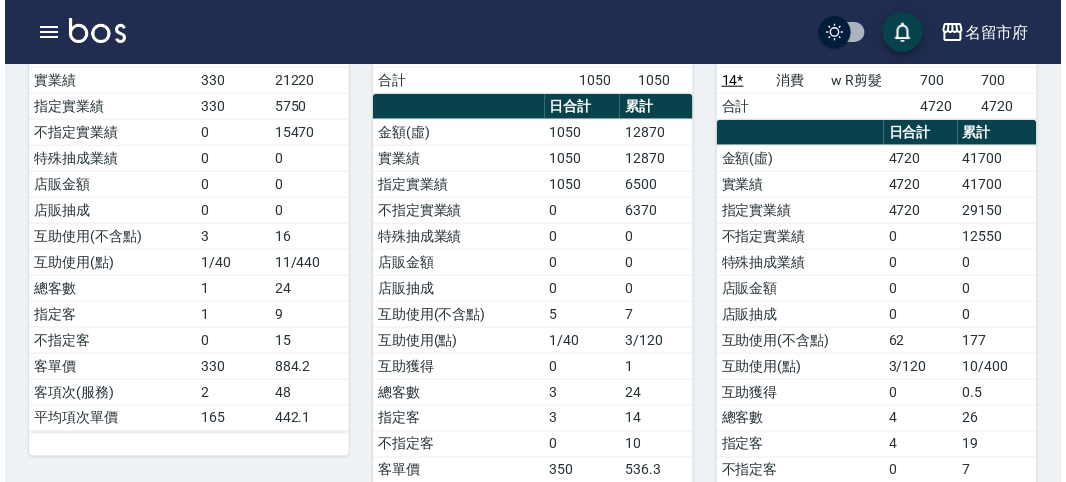 scroll, scrollTop: 494, scrollLeft: 0, axis: vertical 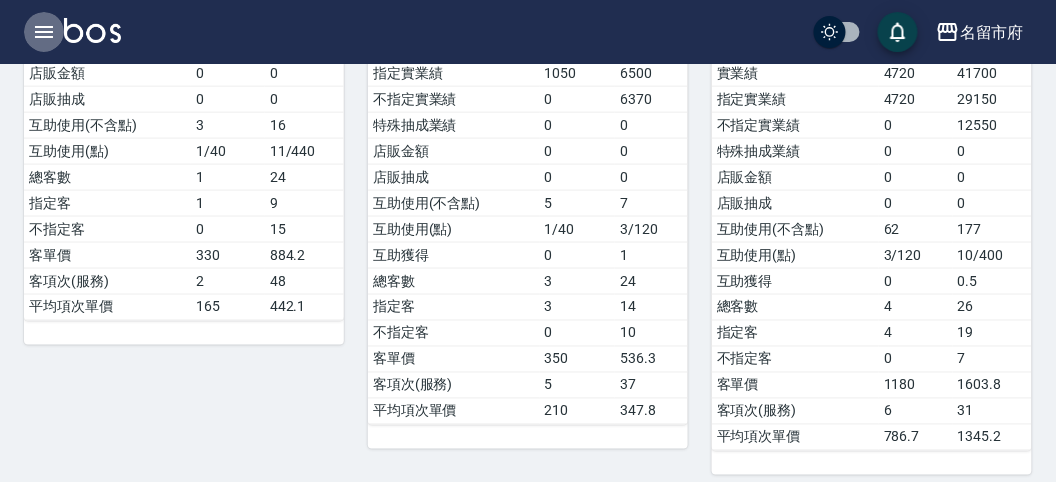 click 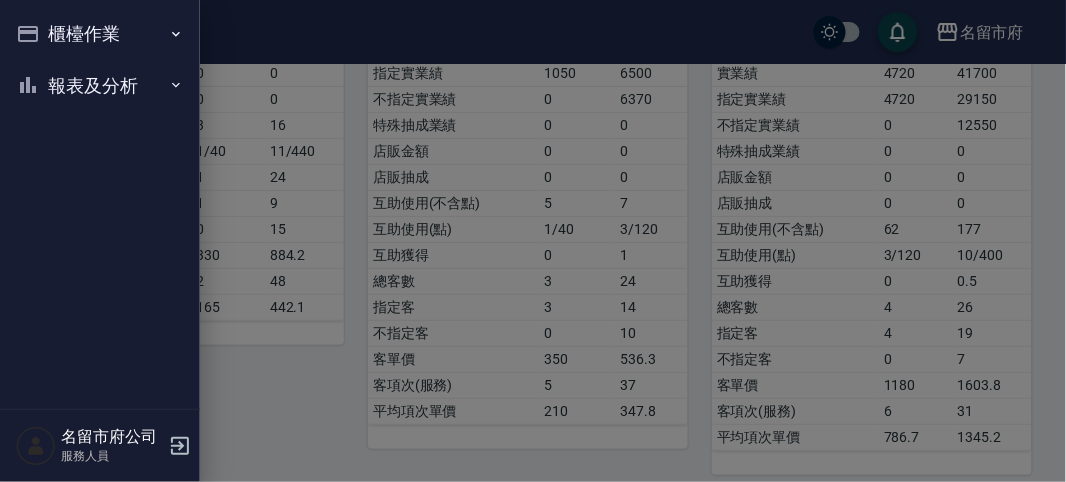 click on "櫃檯作業" at bounding box center [100, 34] 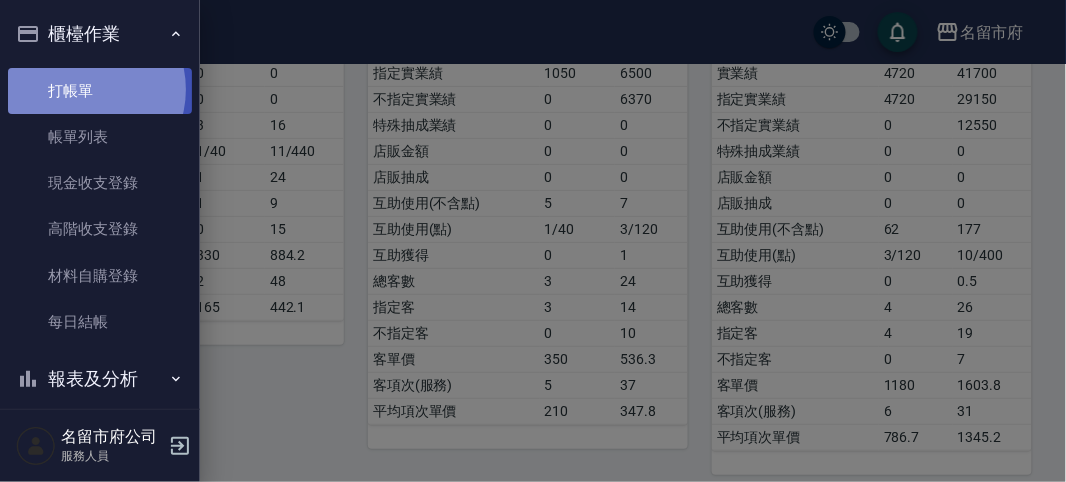 click on "打帳單" at bounding box center [100, 91] 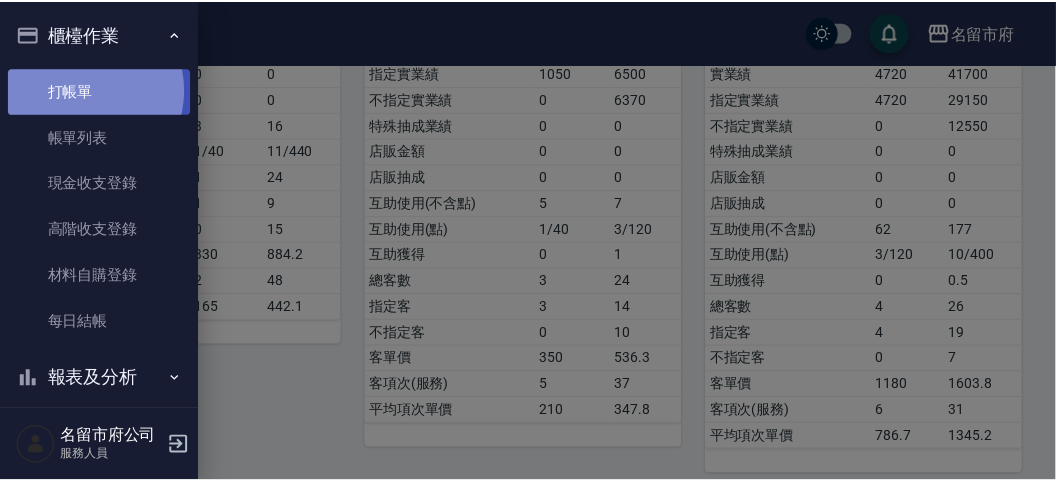 scroll, scrollTop: 0, scrollLeft: 0, axis: both 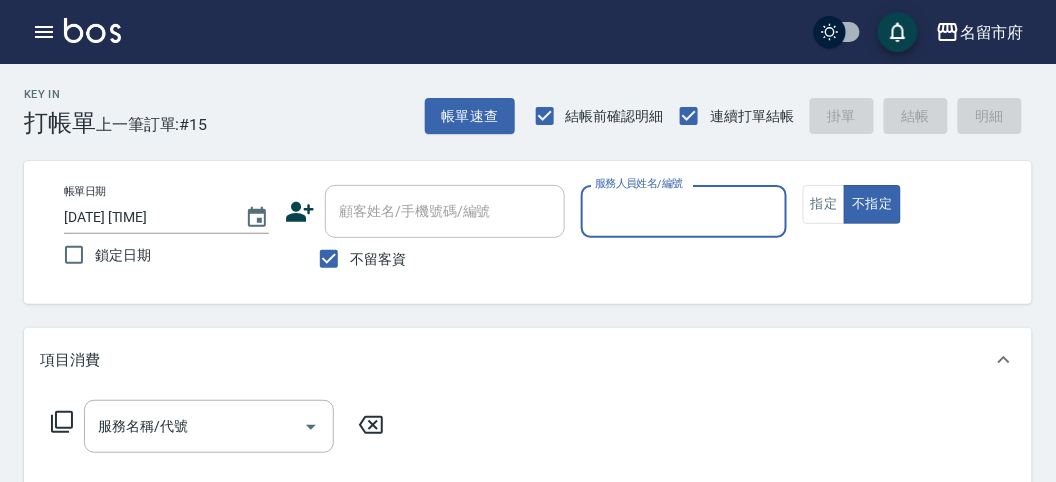 drag, startPoint x: 752, startPoint y: 238, endPoint x: 753, endPoint y: 222, distance: 16.03122 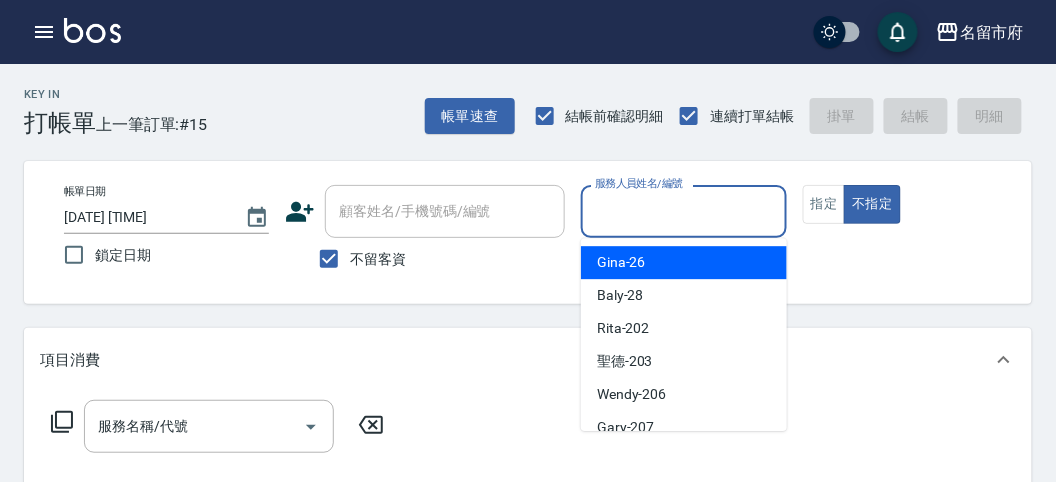 click on "Gina -26" at bounding box center [684, 262] 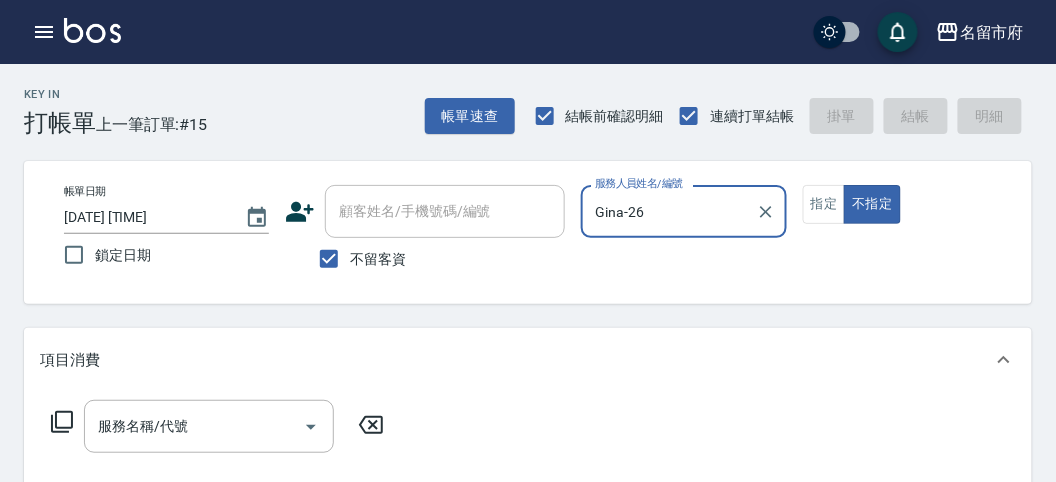 click 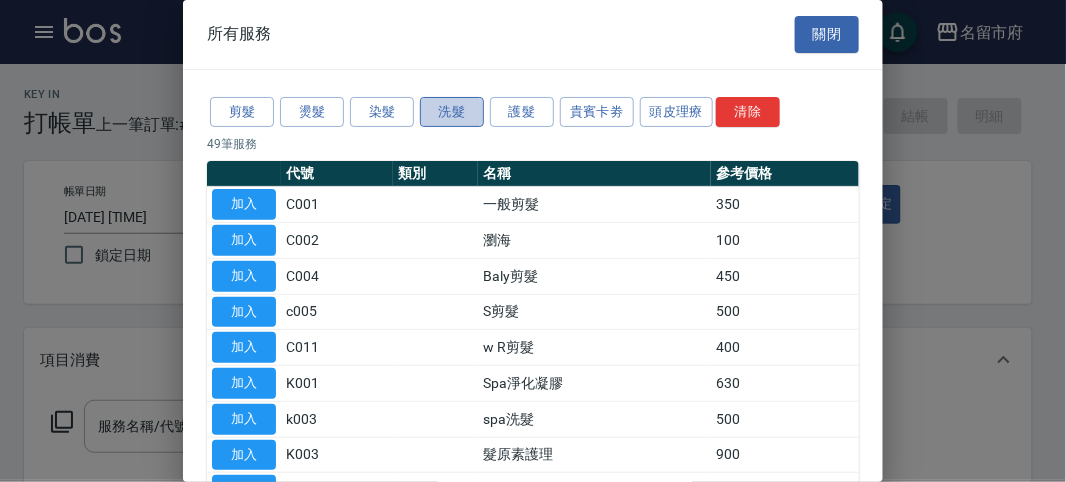 click on "洗髮" at bounding box center (452, 112) 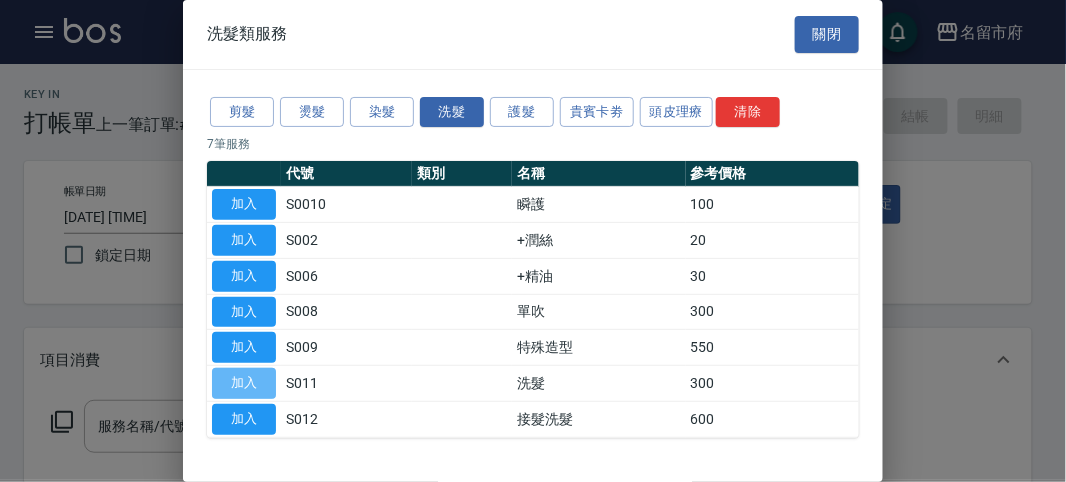 drag, startPoint x: 243, startPoint y: 376, endPoint x: 367, endPoint y: 353, distance: 126.11503 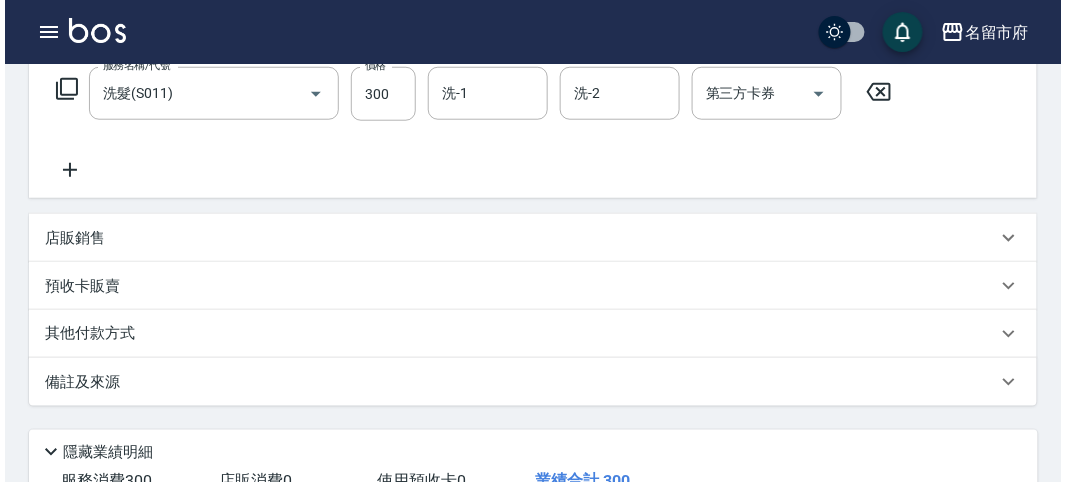 scroll, scrollTop: 555, scrollLeft: 0, axis: vertical 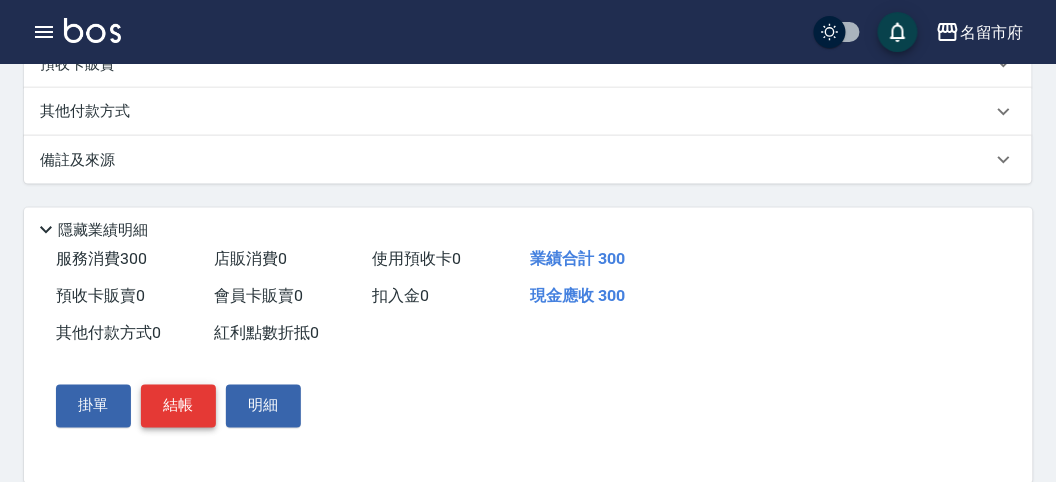 click on "結帳" at bounding box center [178, 406] 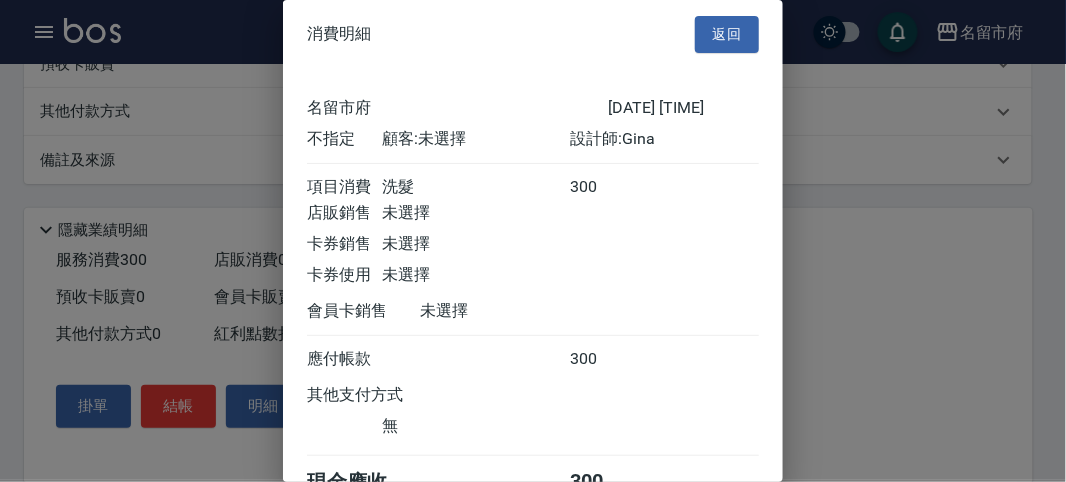 scroll, scrollTop: 111, scrollLeft: 0, axis: vertical 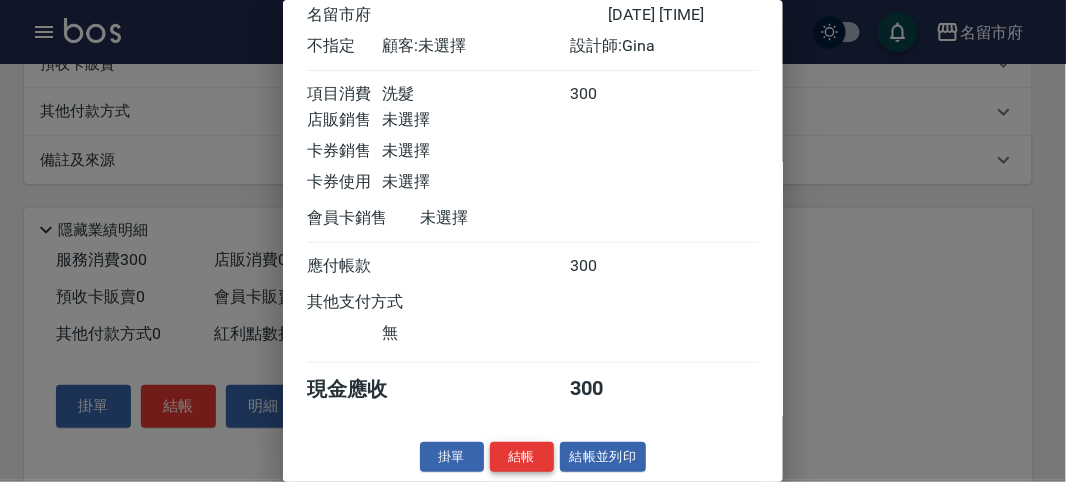 click on "結帳" at bounding box center [522, 457] 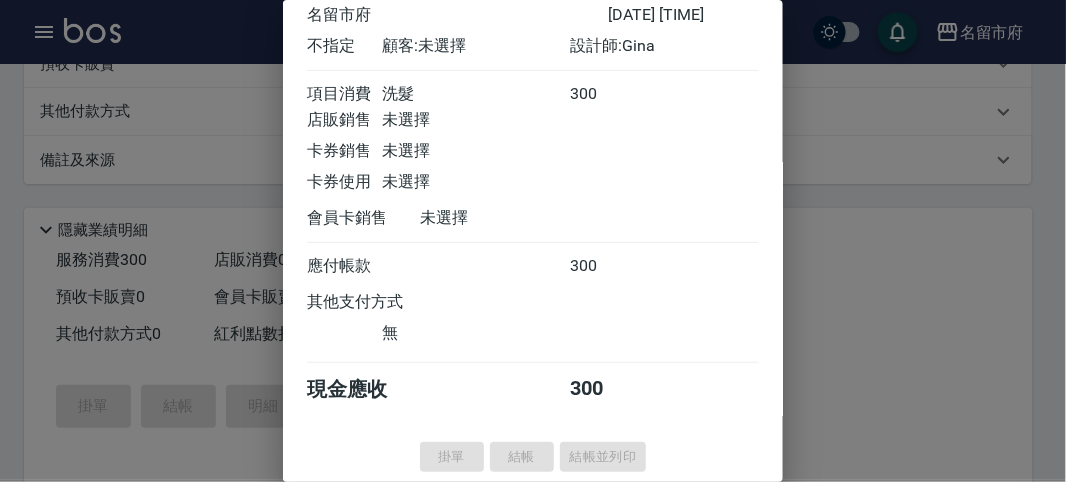 type on "2025/08/05 16:43" 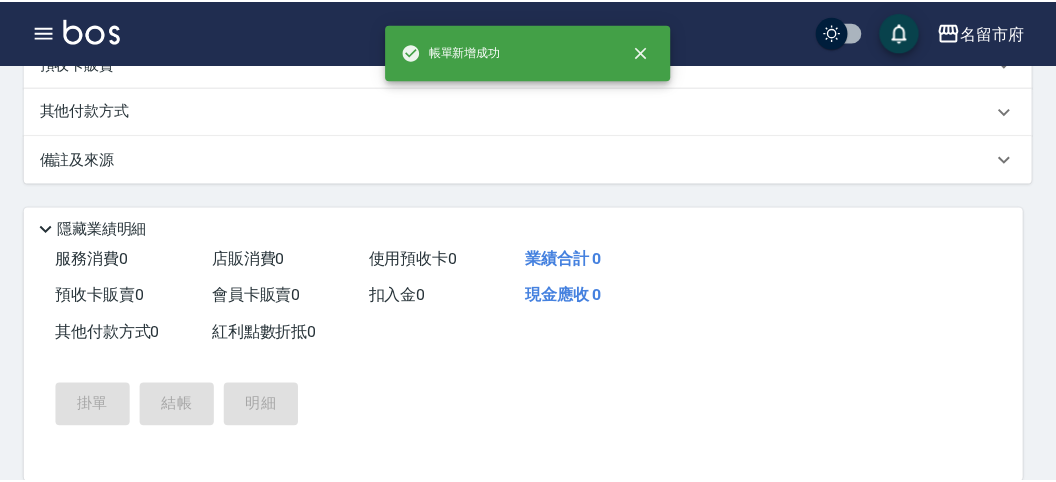 scroll, scrollTop: 0, scrollLeft: 0, axis: both 